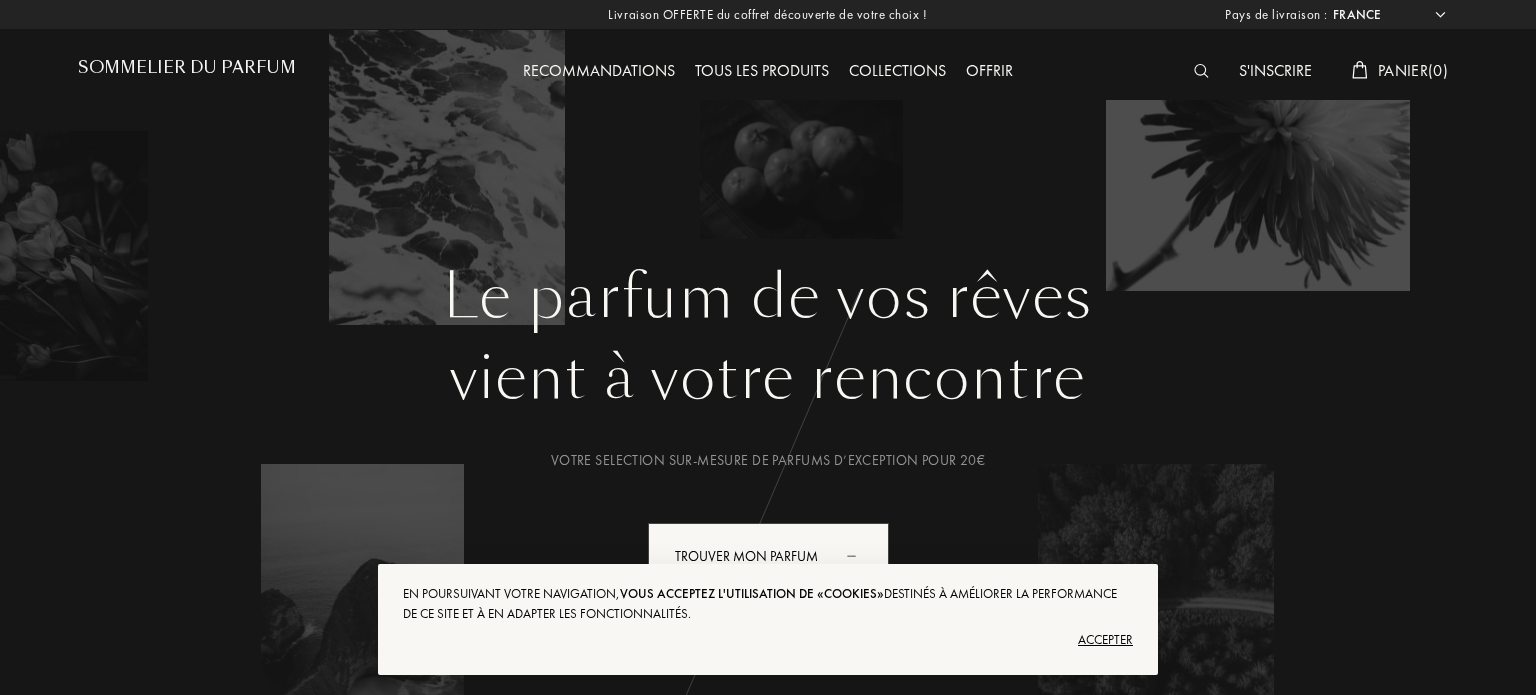 select on "FR" 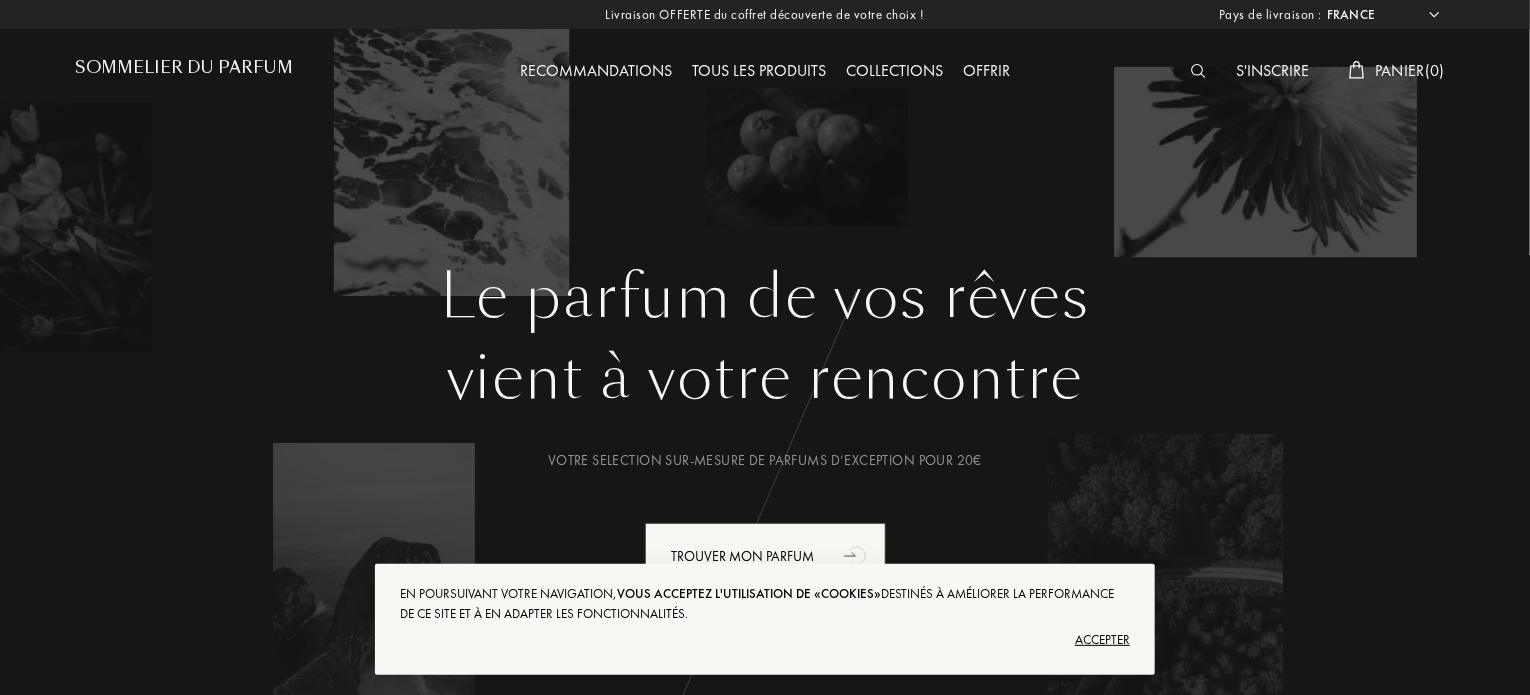 scroll, scrollTop: 0, scrollLeft: 0, axis: both 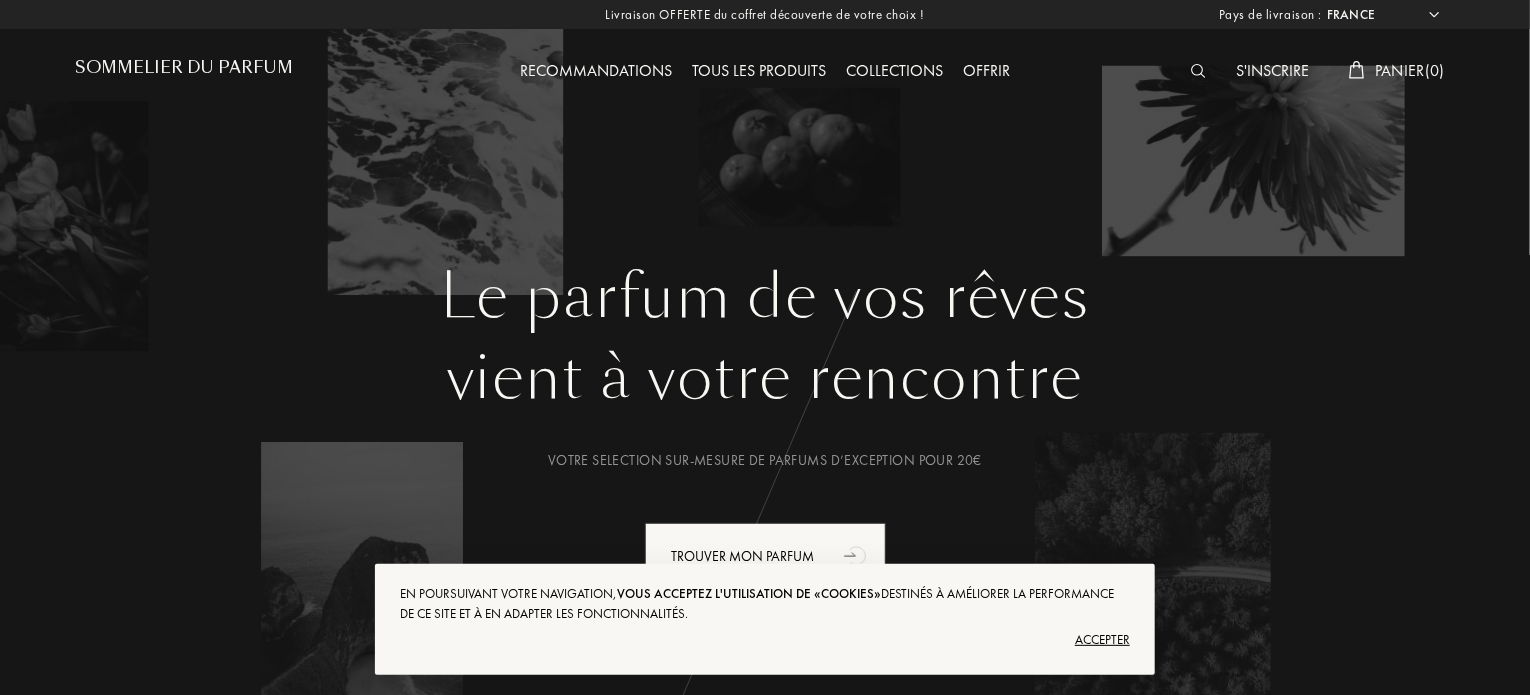 click on "Tous les produits" at bounding box center (759, 72) 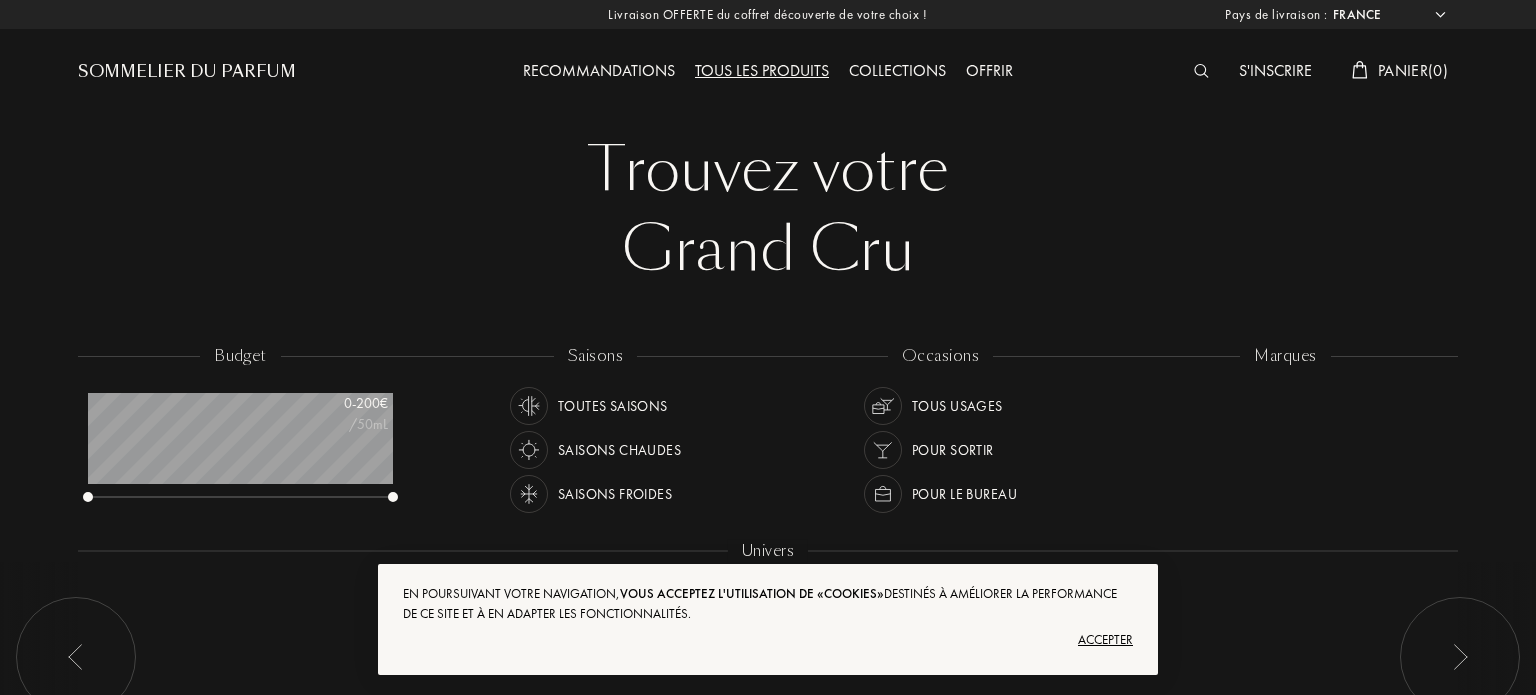 select on "FR" 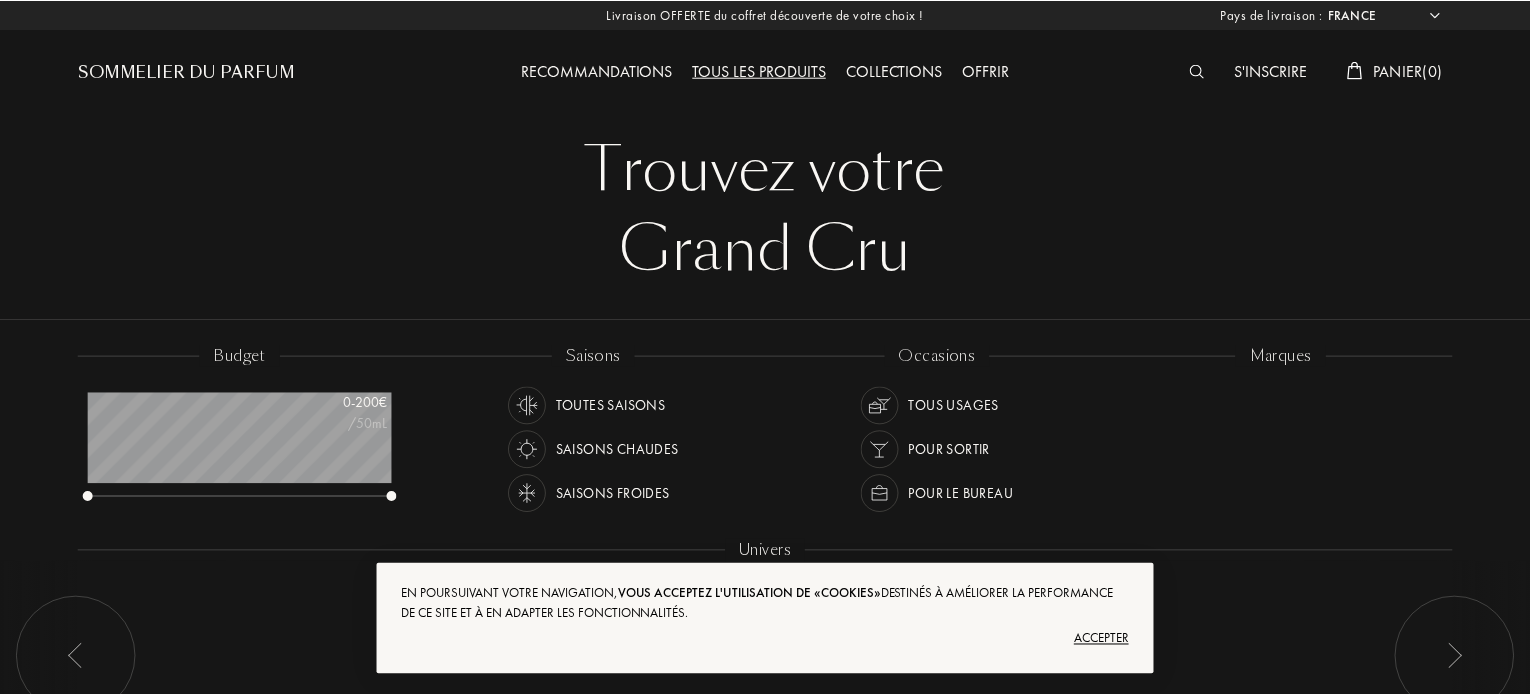 scroll, scrollTop: 0, scrollLeft: 0, axis: both 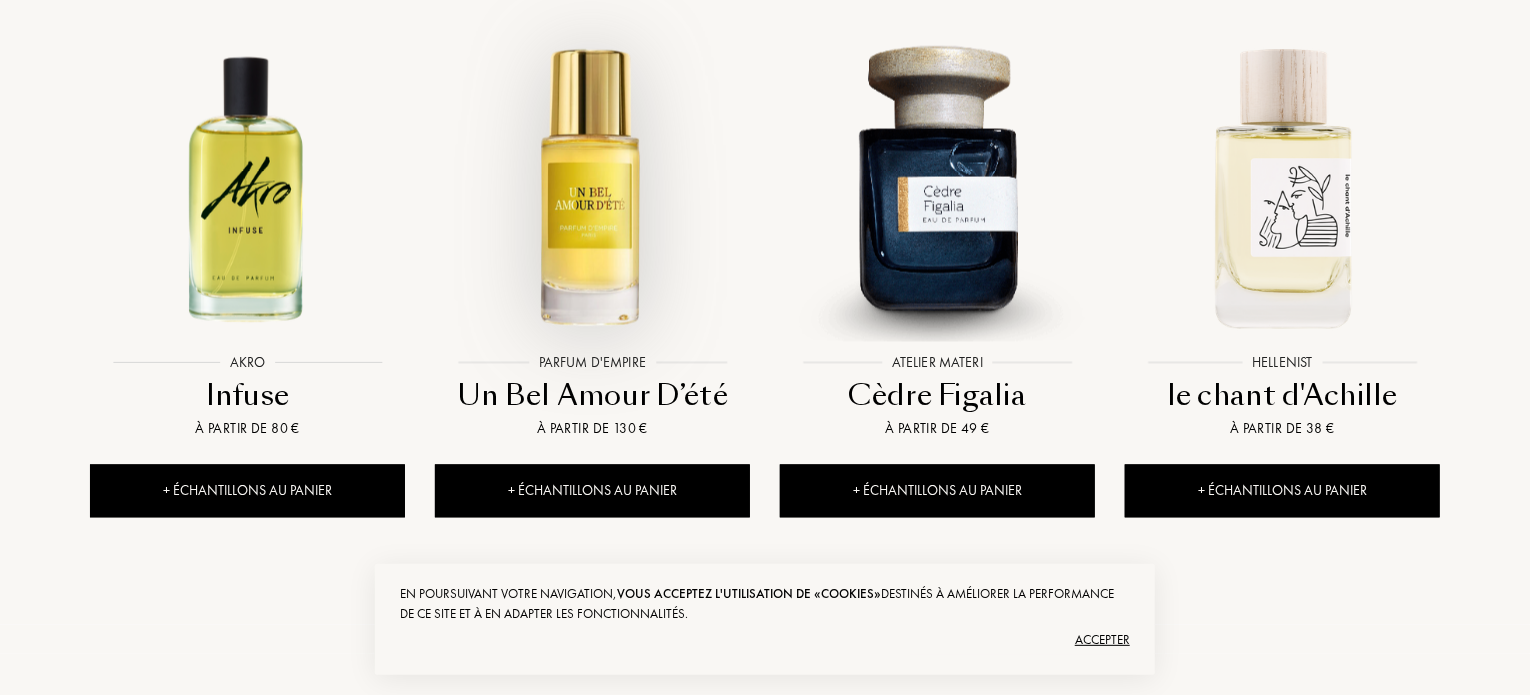 click at bounding box center (592, 185) 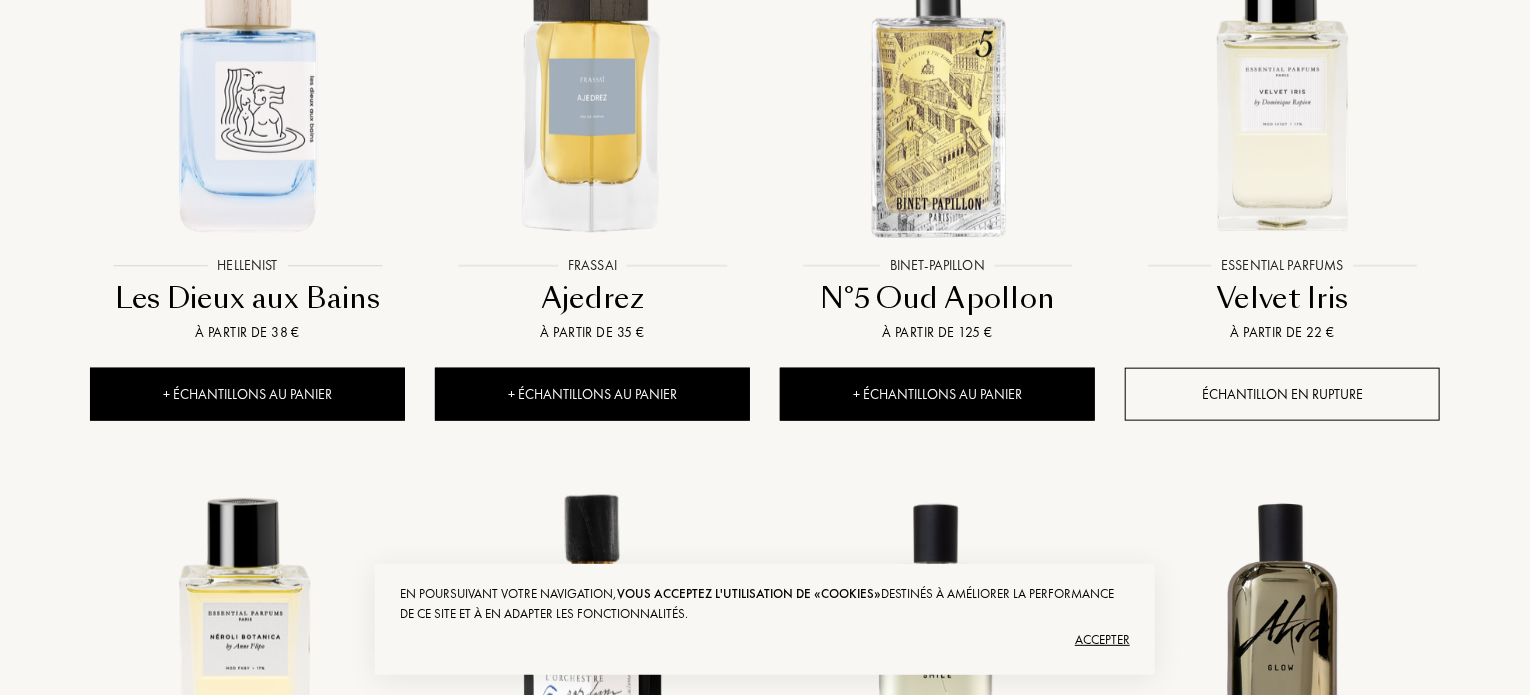 scroll, scrollTop: 800, scrollLeft: 0, axis: vertical 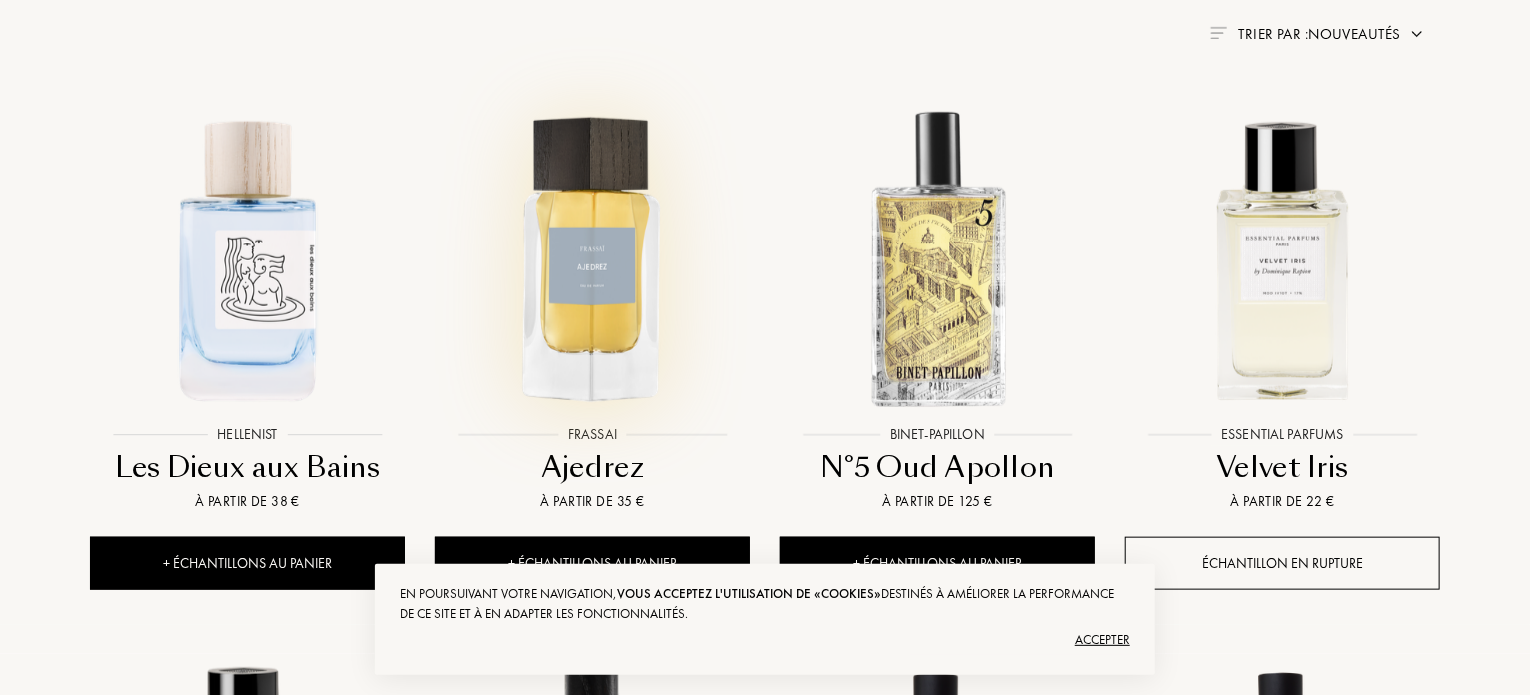 click at bounding box center (592, 258) 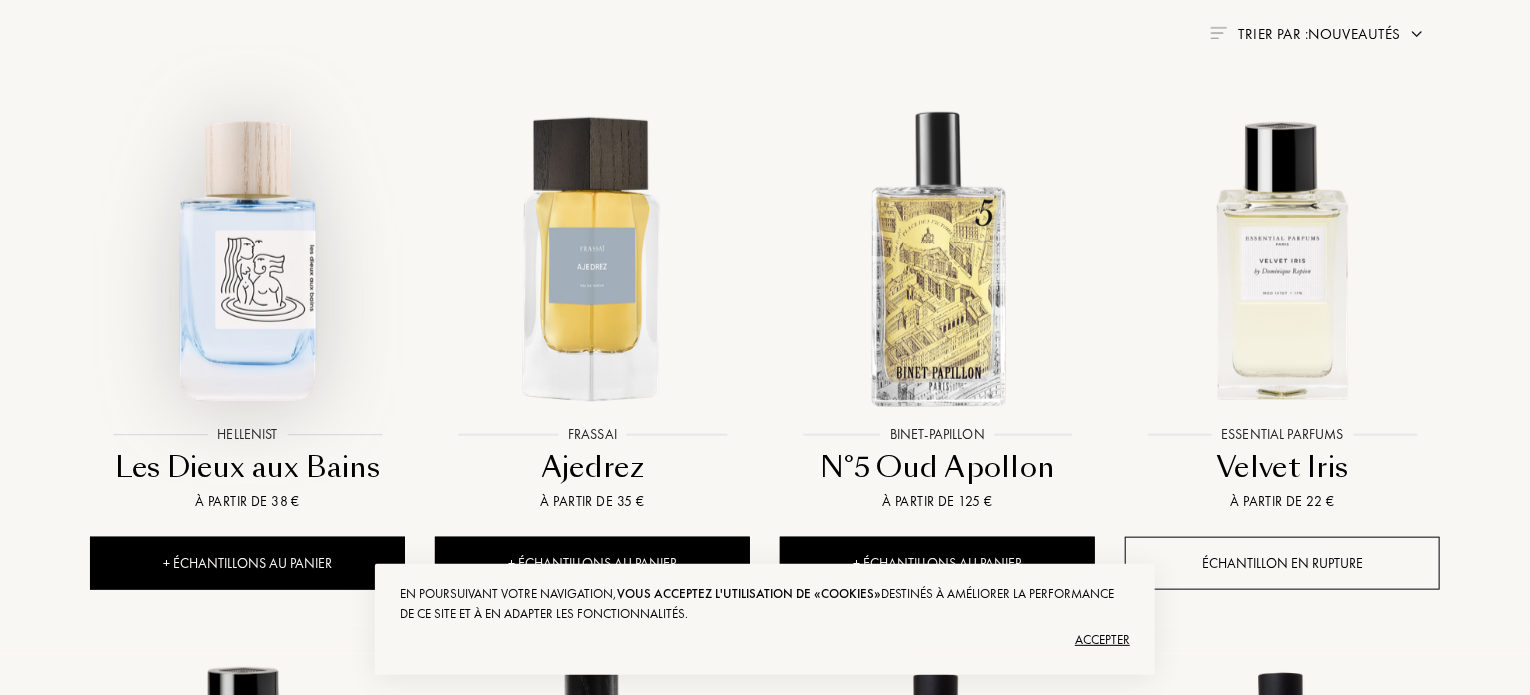 click at bounding box center (247, 258) 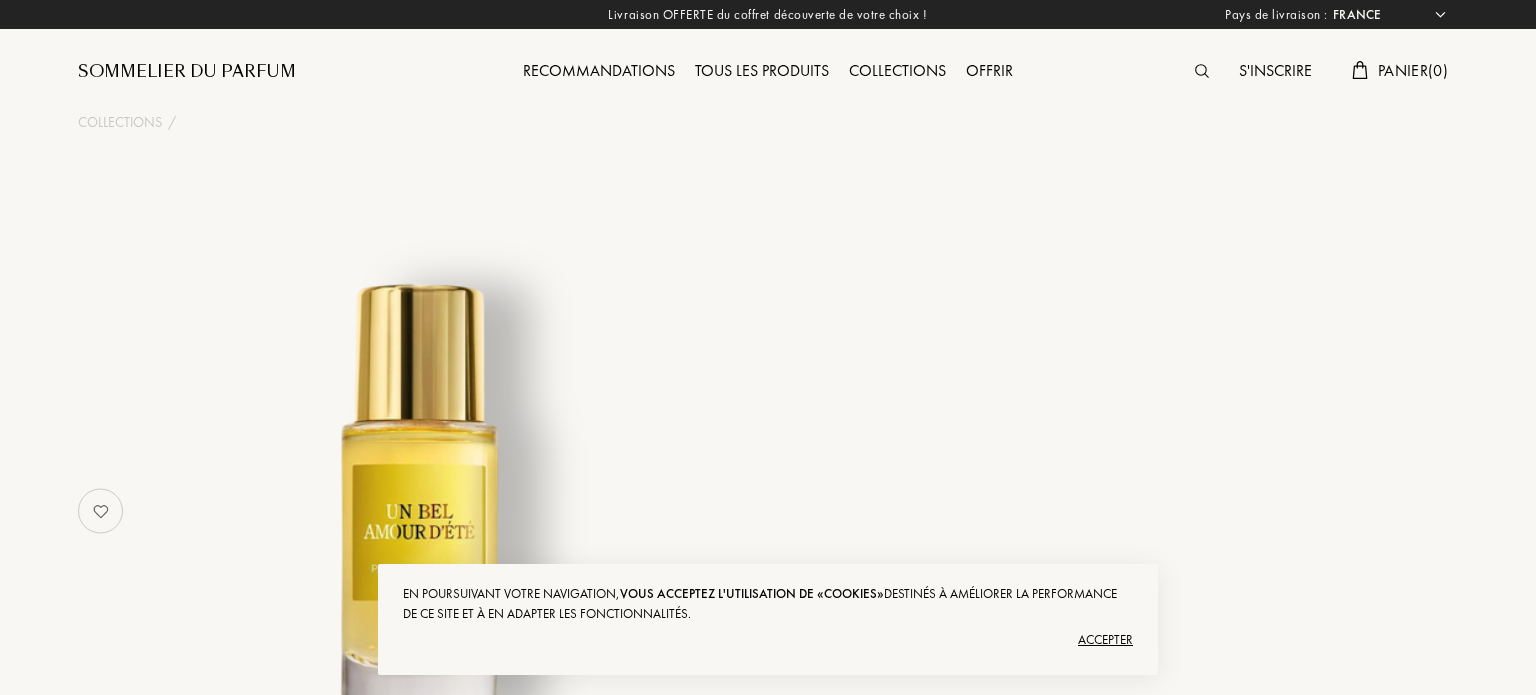 select on "FR" 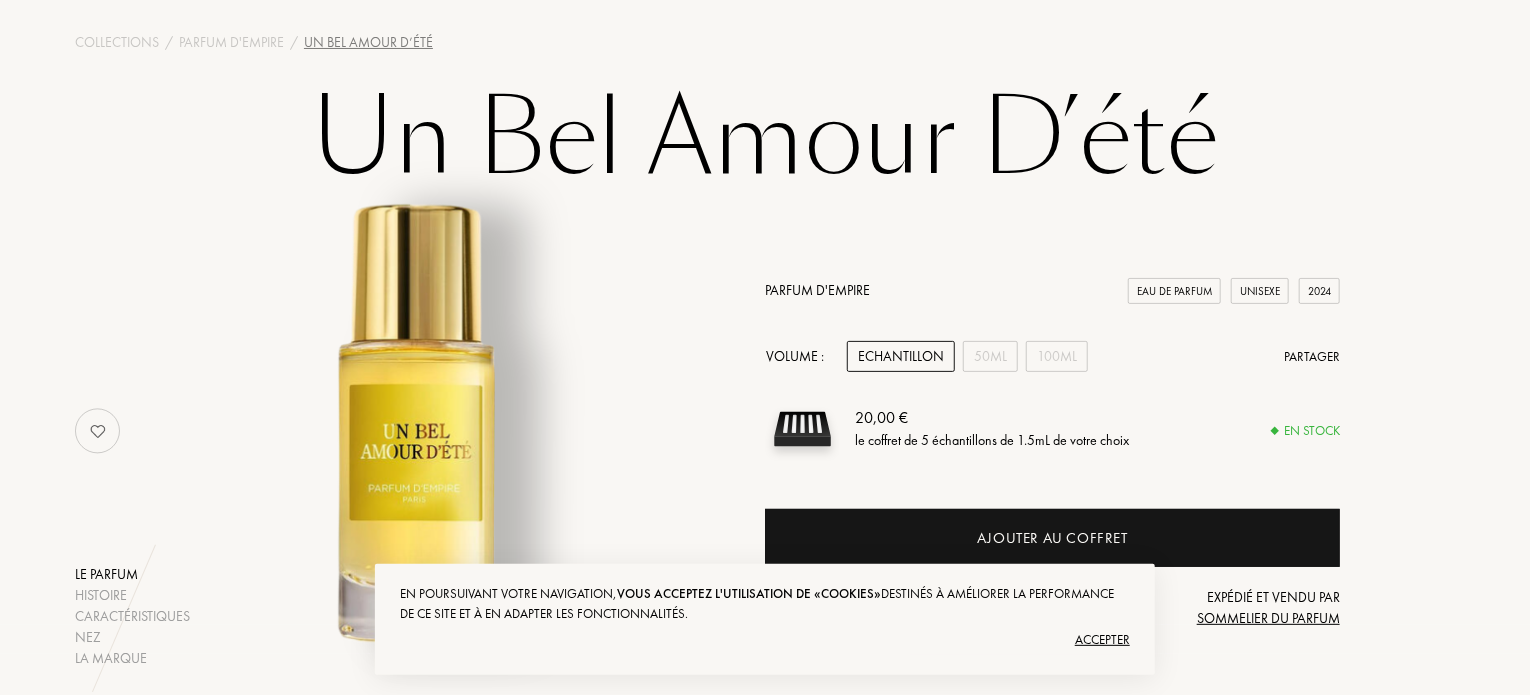 scroll, scrollTop: 120, scrollLeft: 0, axis: vertical 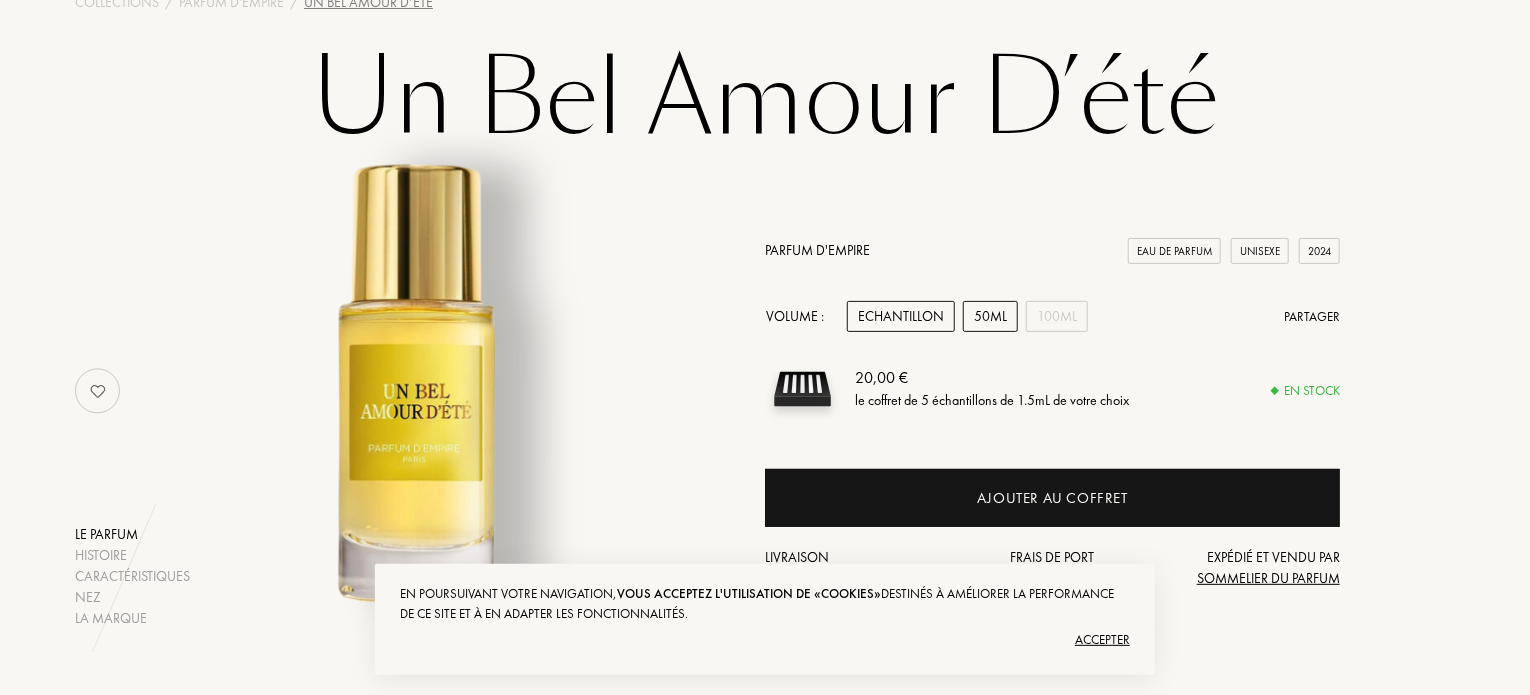 click on "50mL" at bounding box center (990, 316) 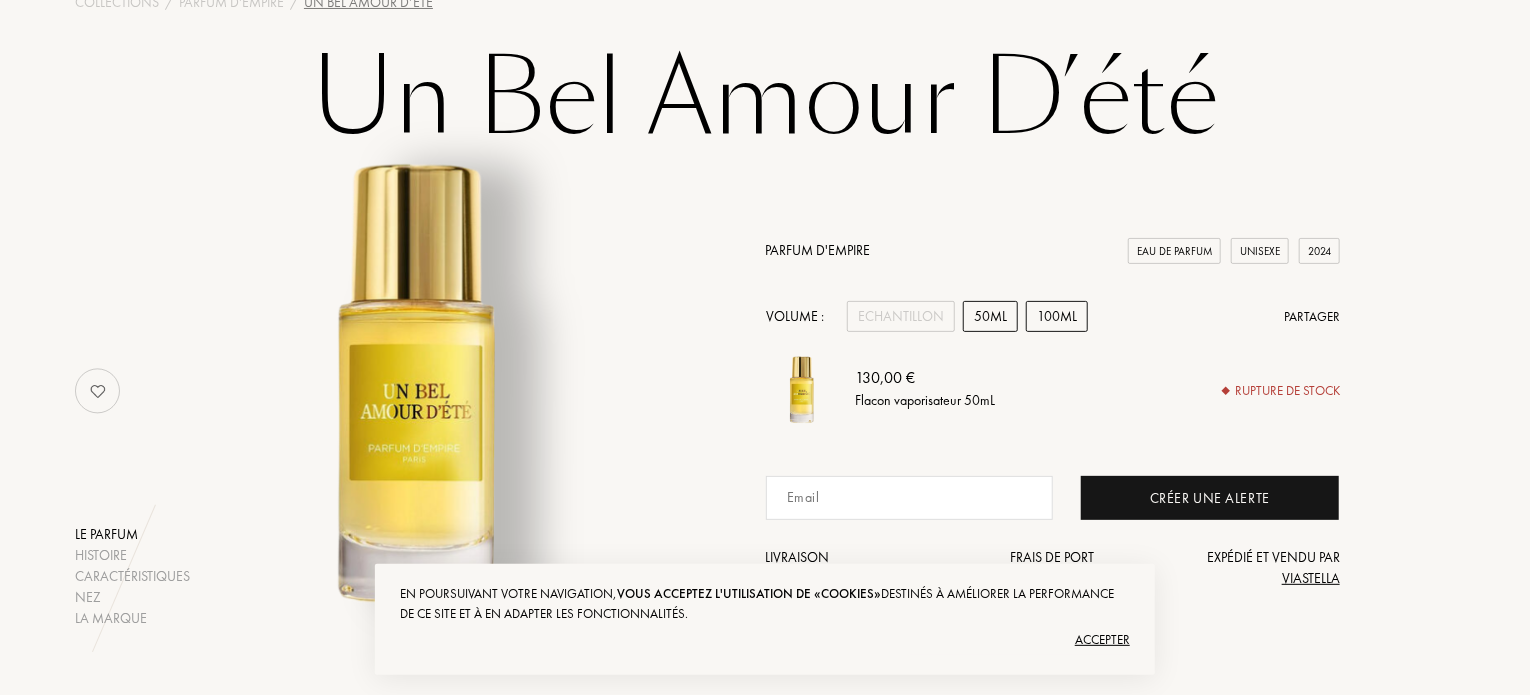 click on "100mL" at bounding box center [1057, 316] 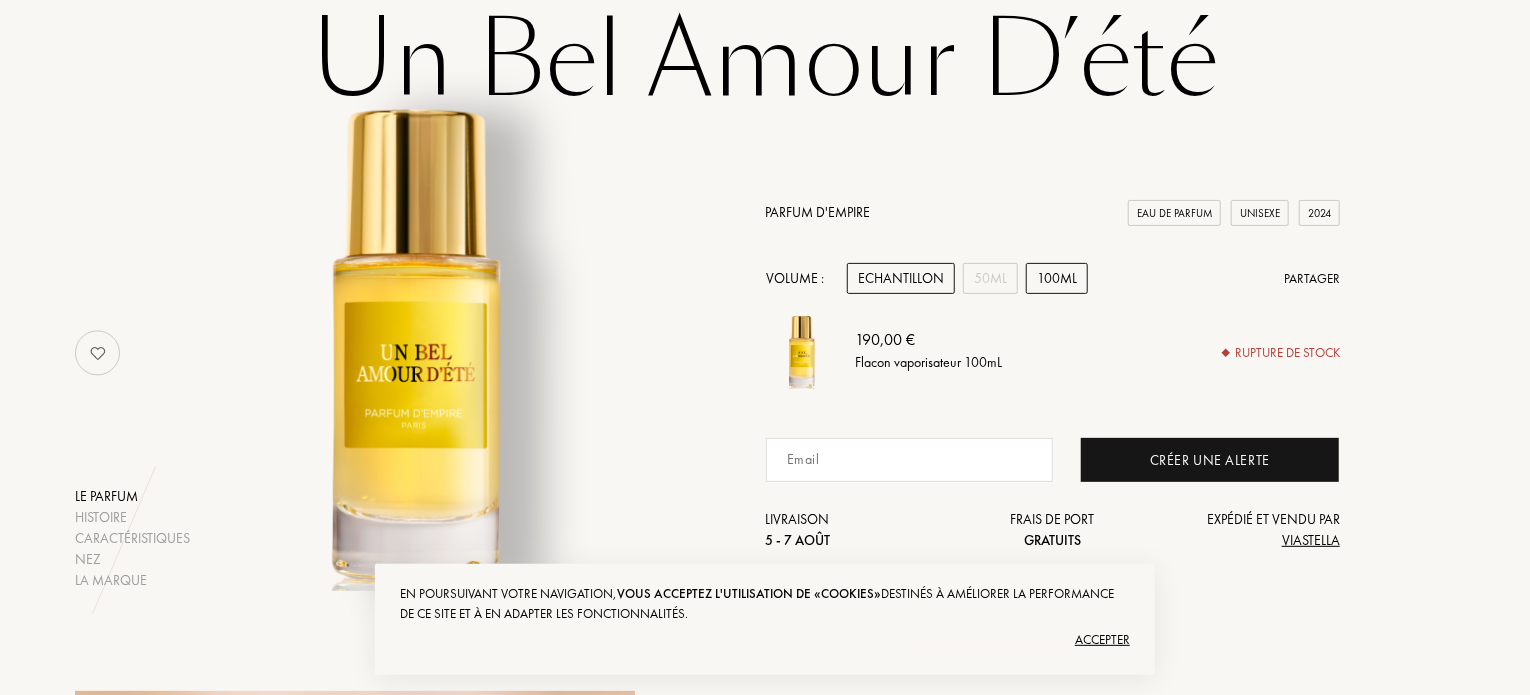 scroll, scrollTop: 80, scrollLeft: 0, axis: vertical 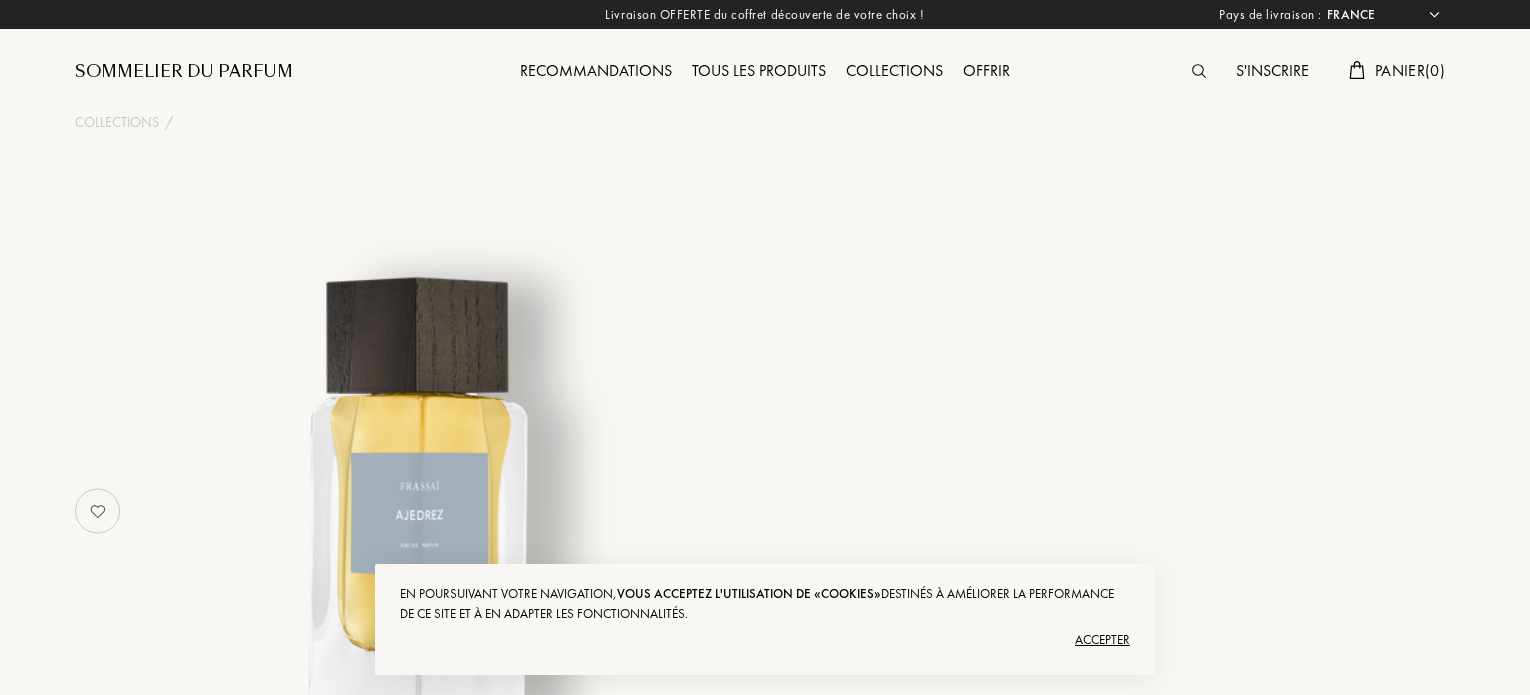 select on "FR" 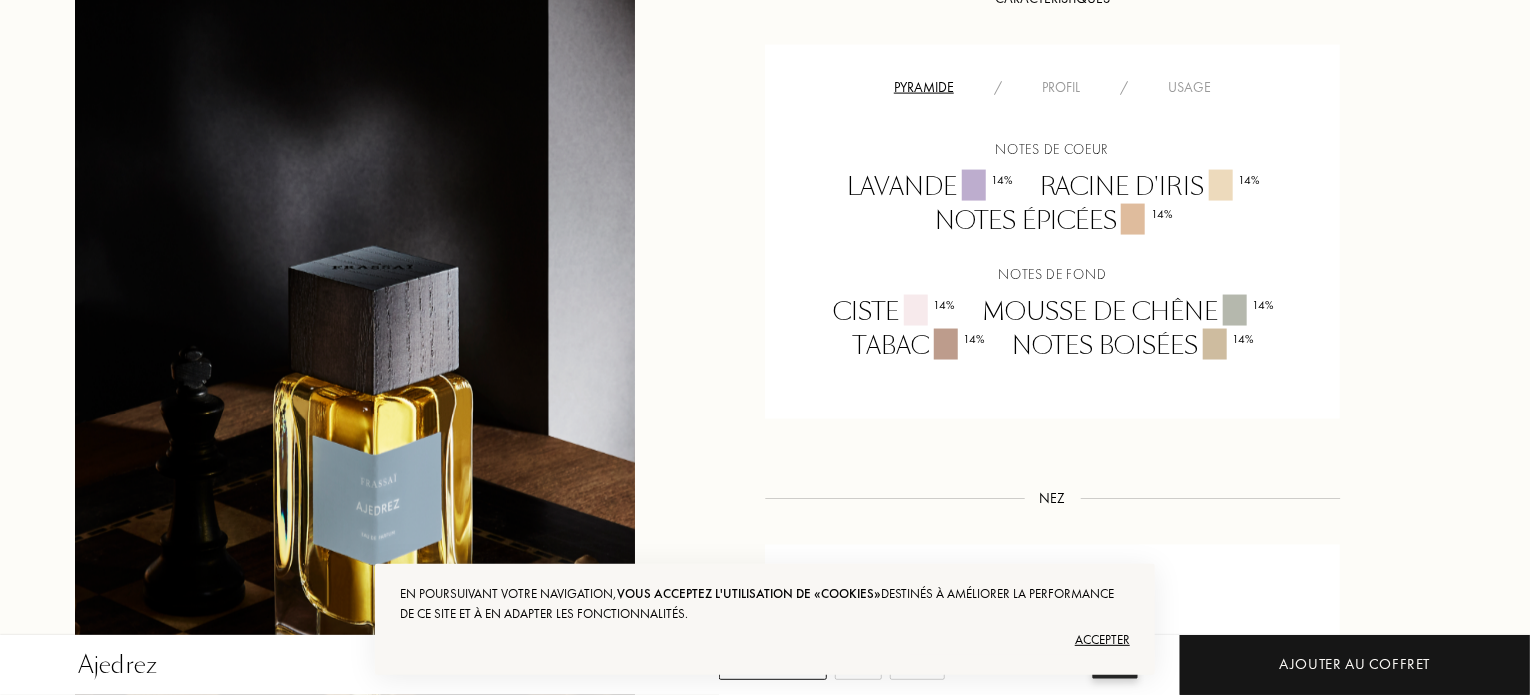 scroll, scrollTop: 1560, scrollLeft: 0, axis: vertical 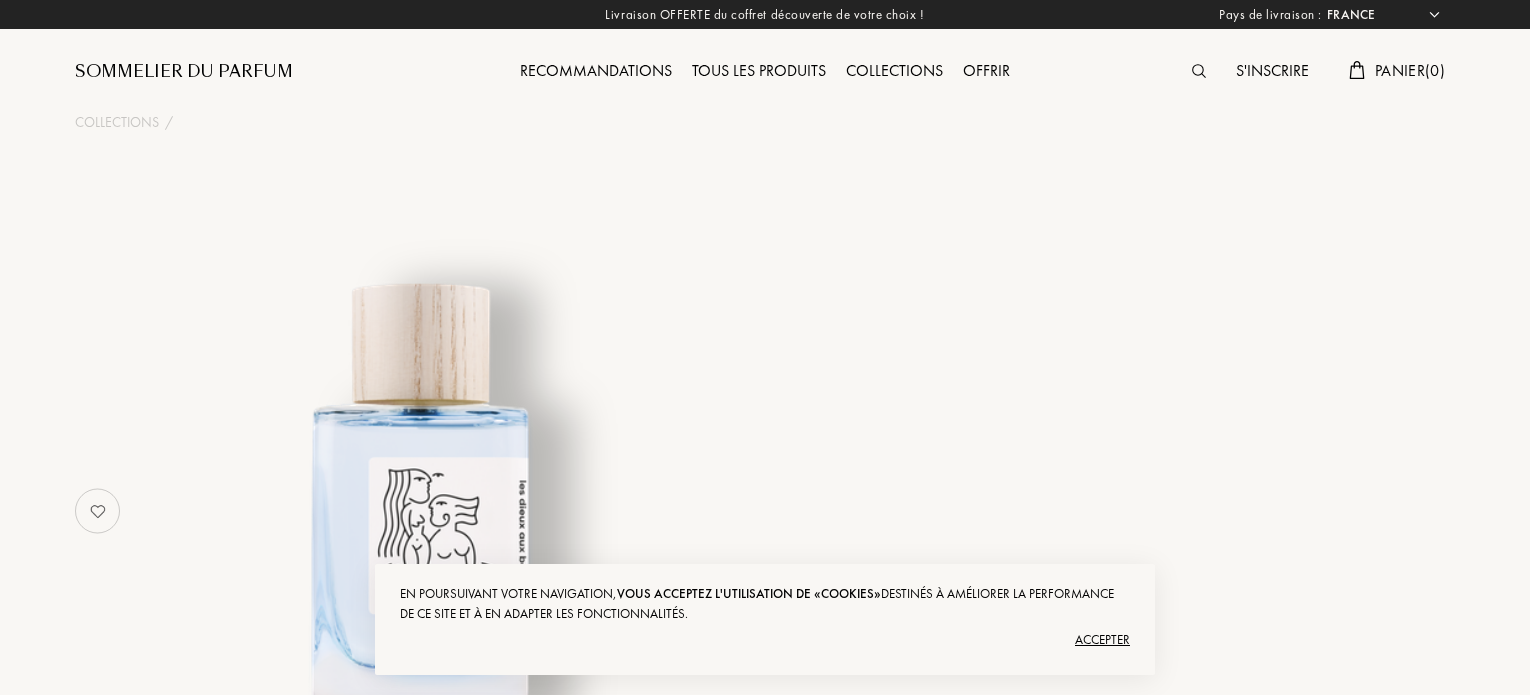 select on "FR" 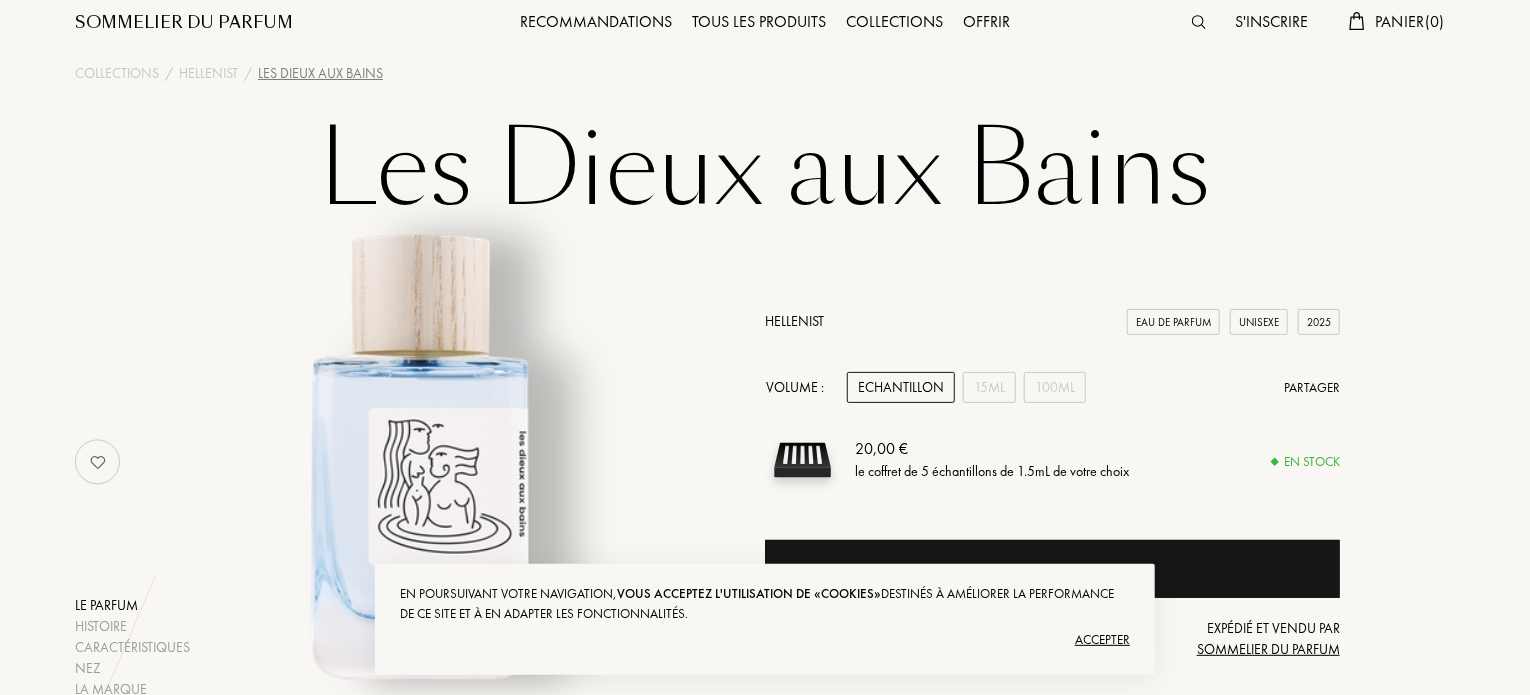 scroll, scrollTop: 0, scrollLeft: 0, axis: both 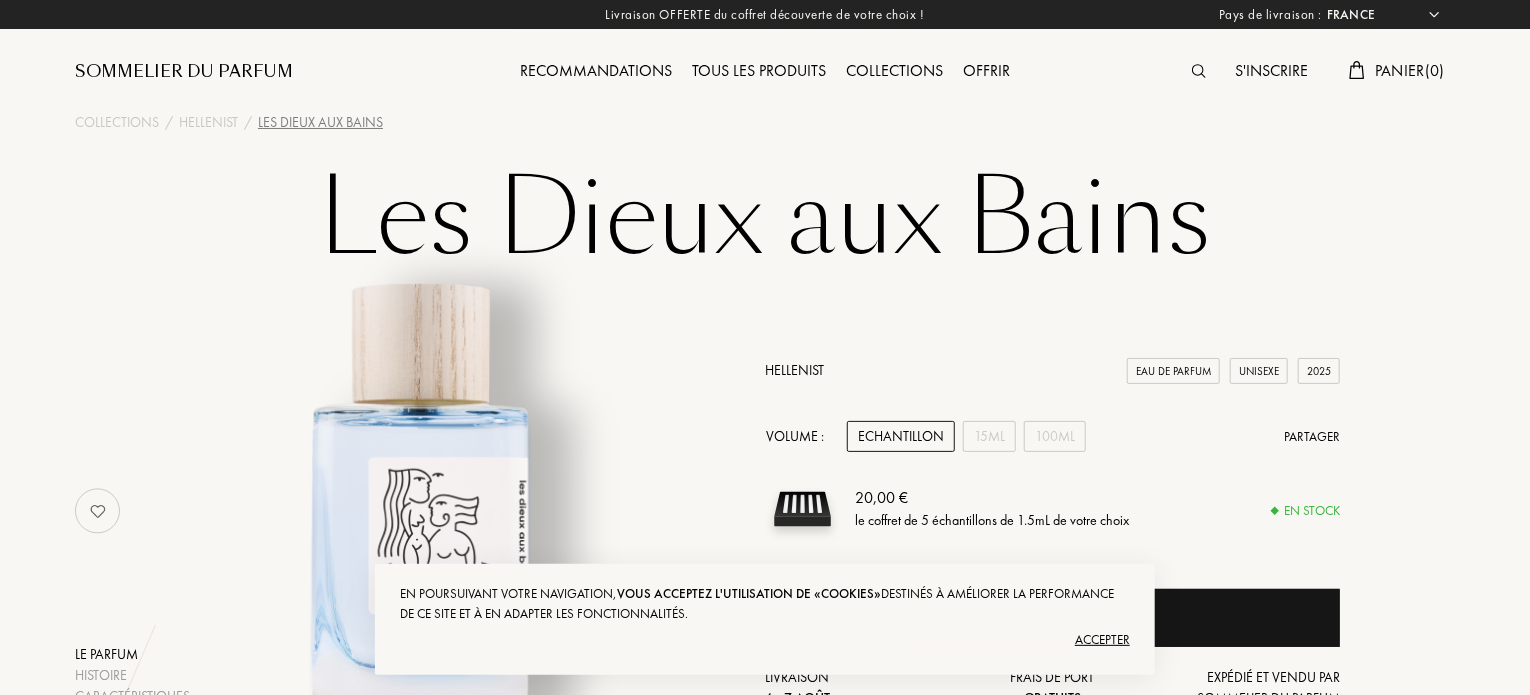click on "Tous les produits" at bounding box center (759, 72) 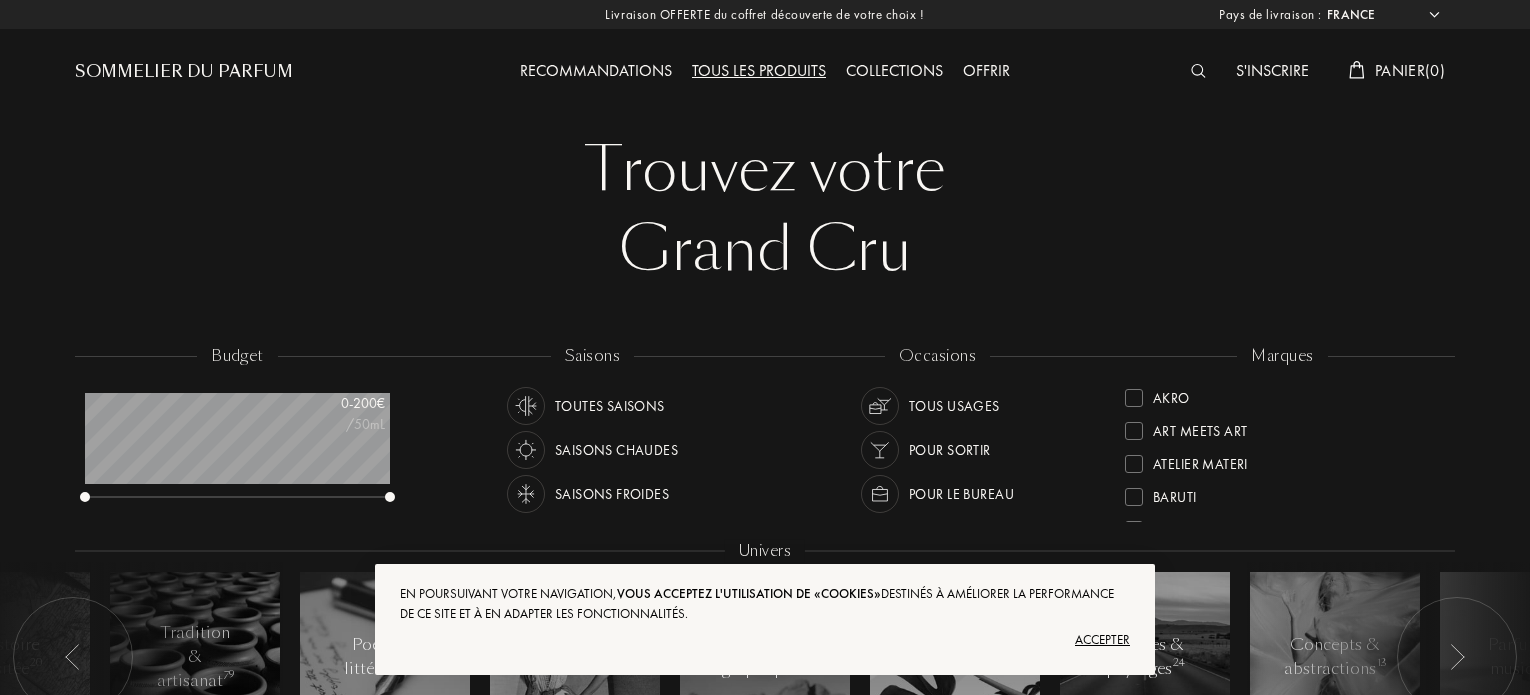 select on "FR" 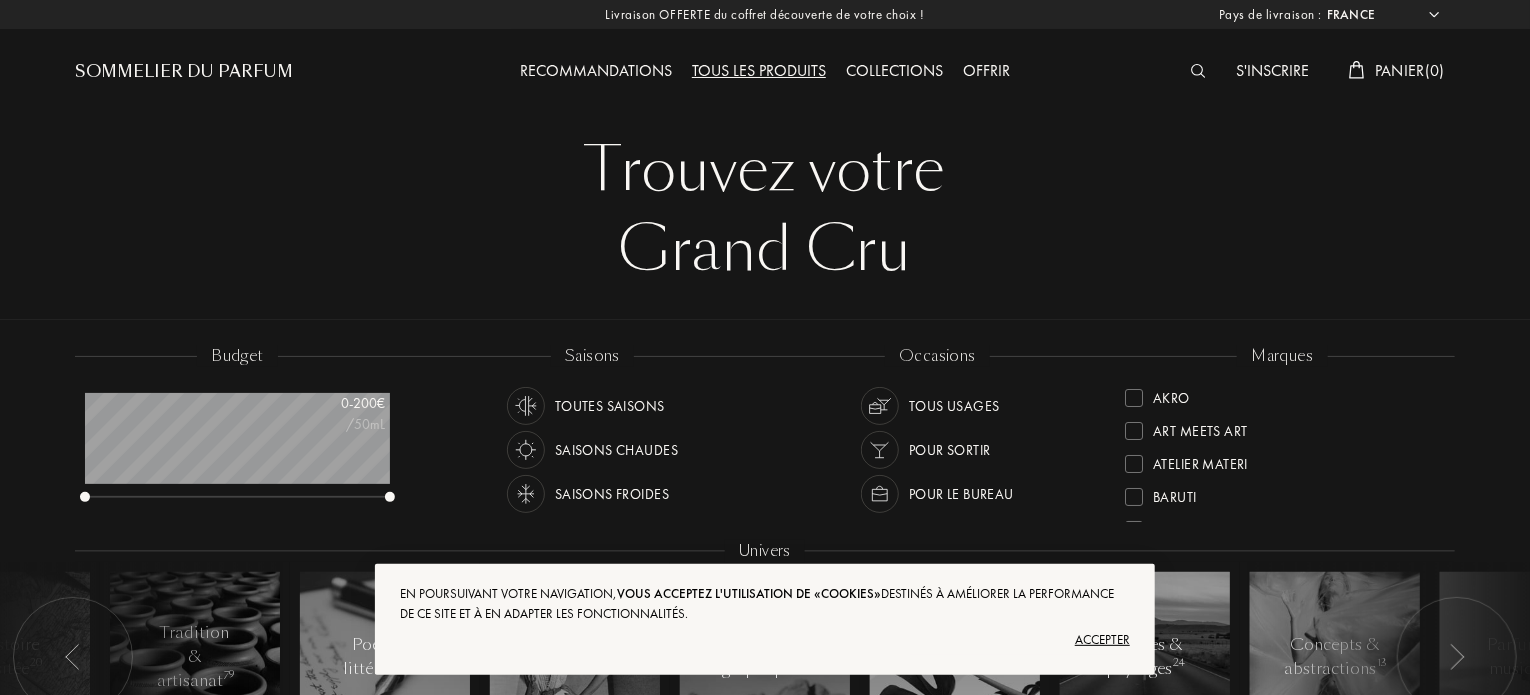 scroll, scrollTop: 999900, scrollLeft: 999695, axis: both 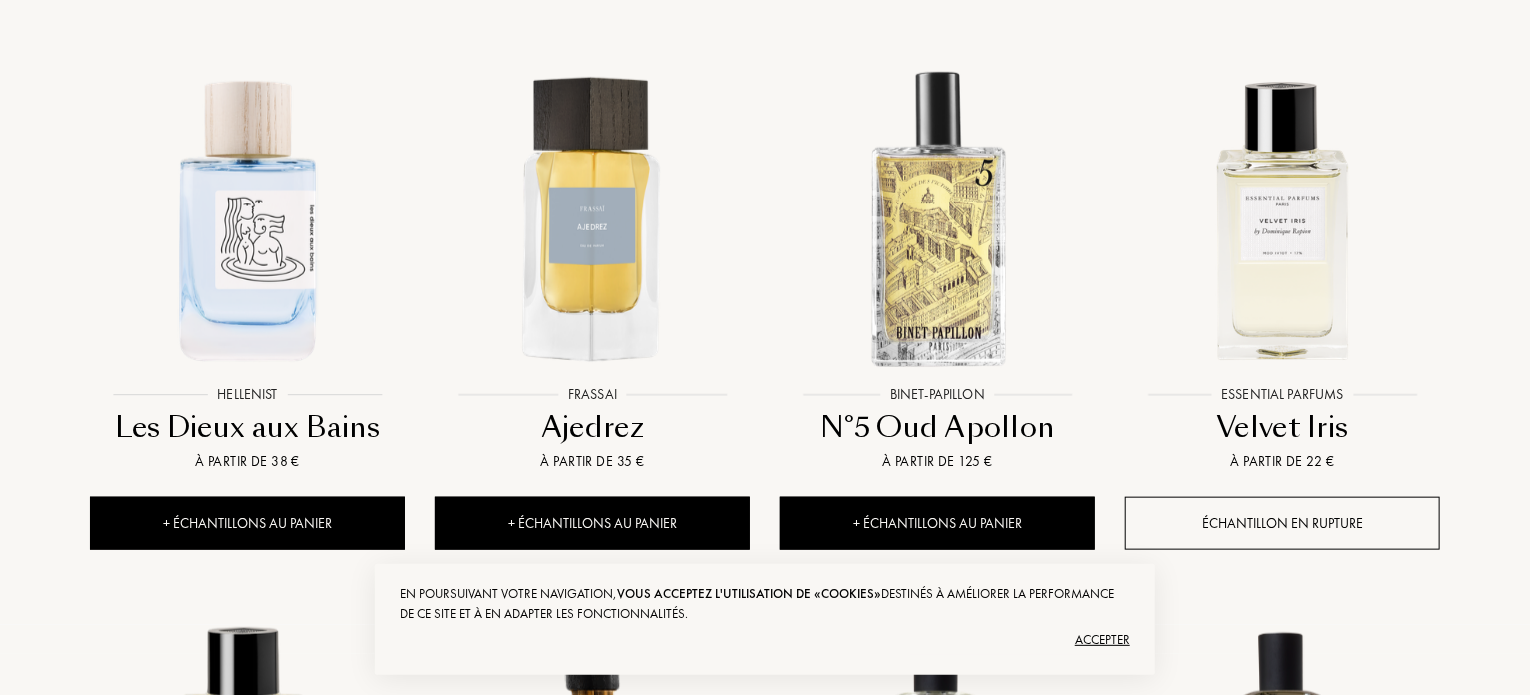 click on "Accepter" at bounding box center [765, 640] 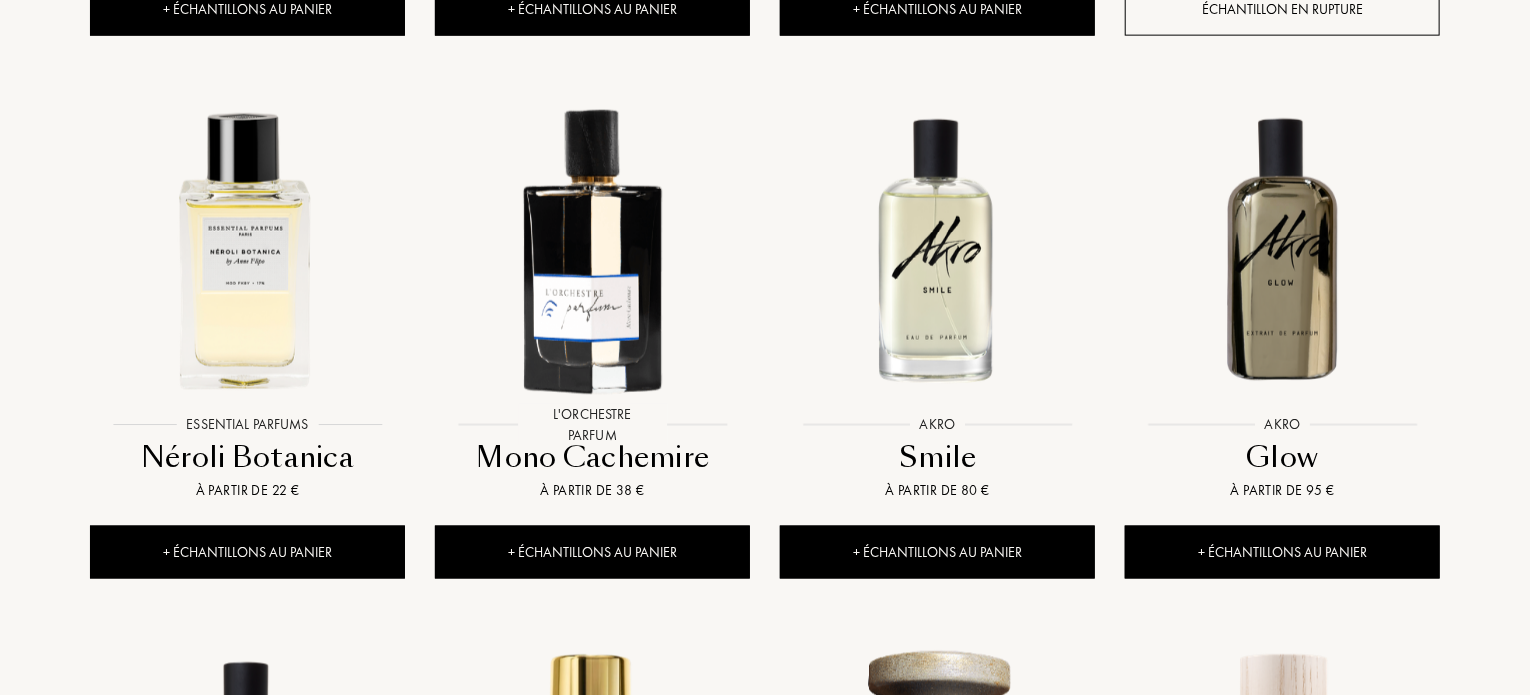 scroll, scrollTop: 1360, scrollLeft: 0, axis: vertical 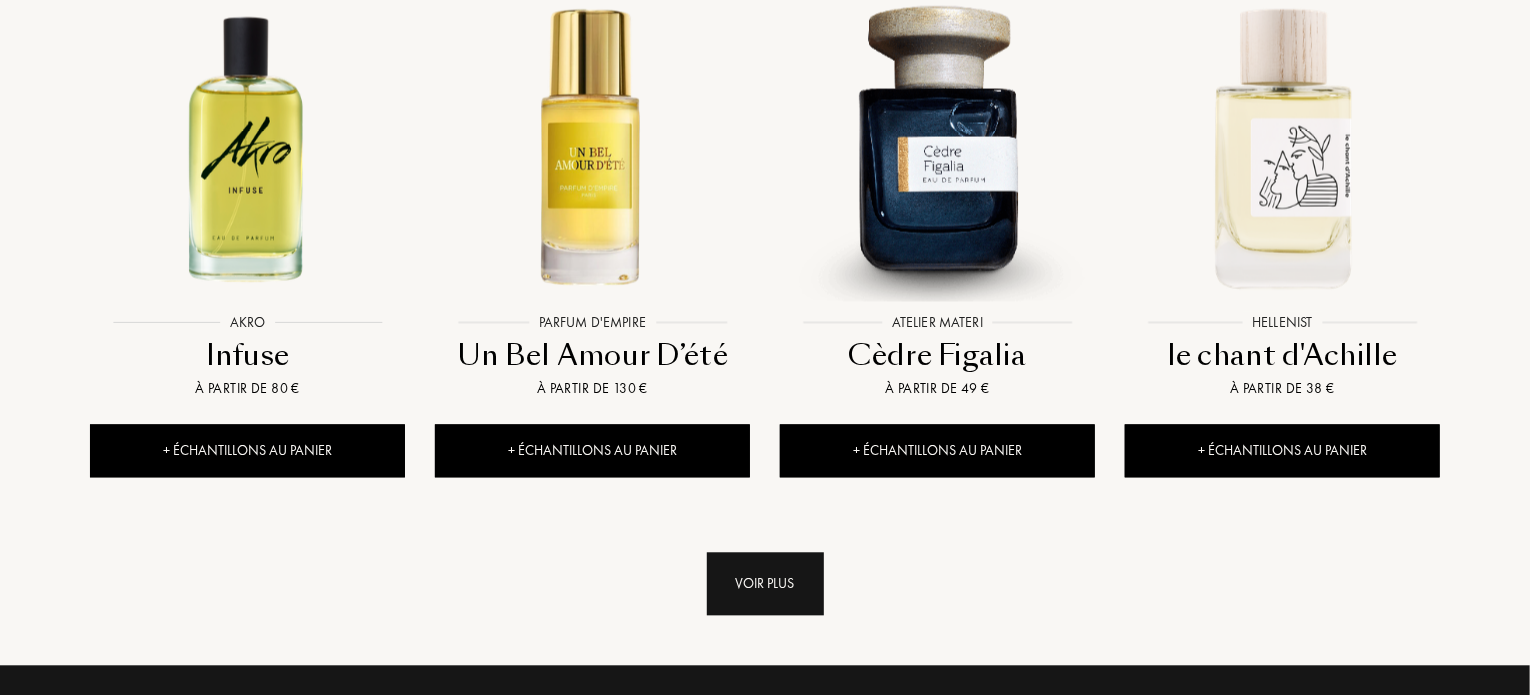 click on "Voir plus" at bounding box center (765, 583) 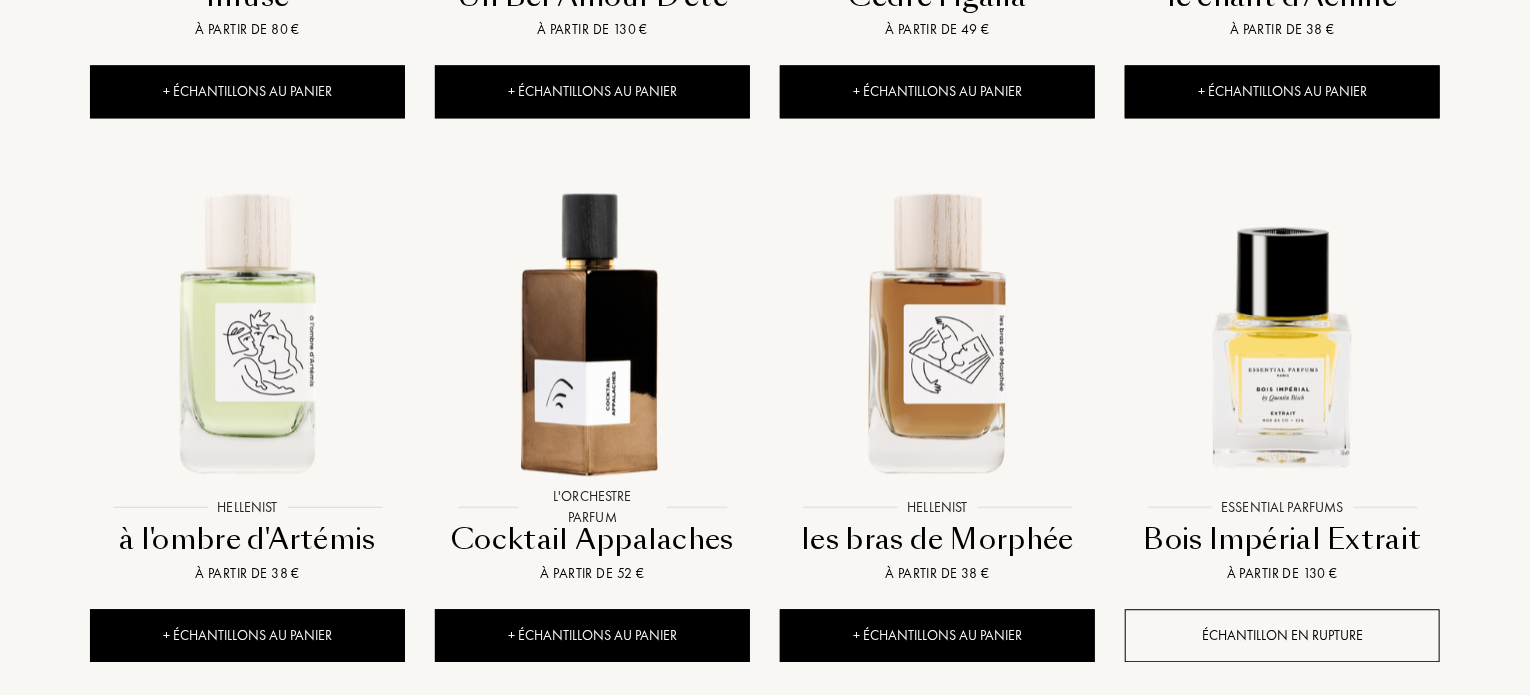 scroll, scrollTop: 2360, scrollLeft: 0, axis: vertical 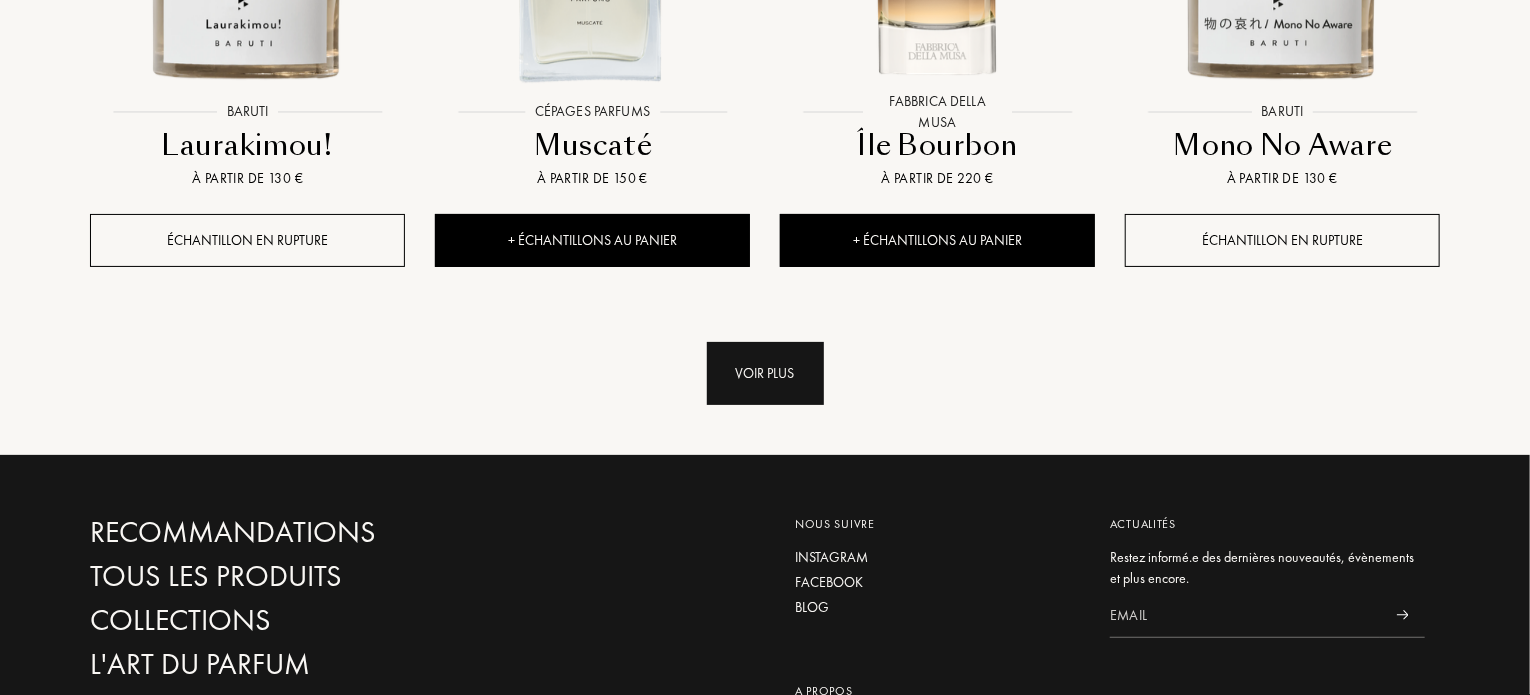 click on "Voir plus" at bounding box center (765, 373) 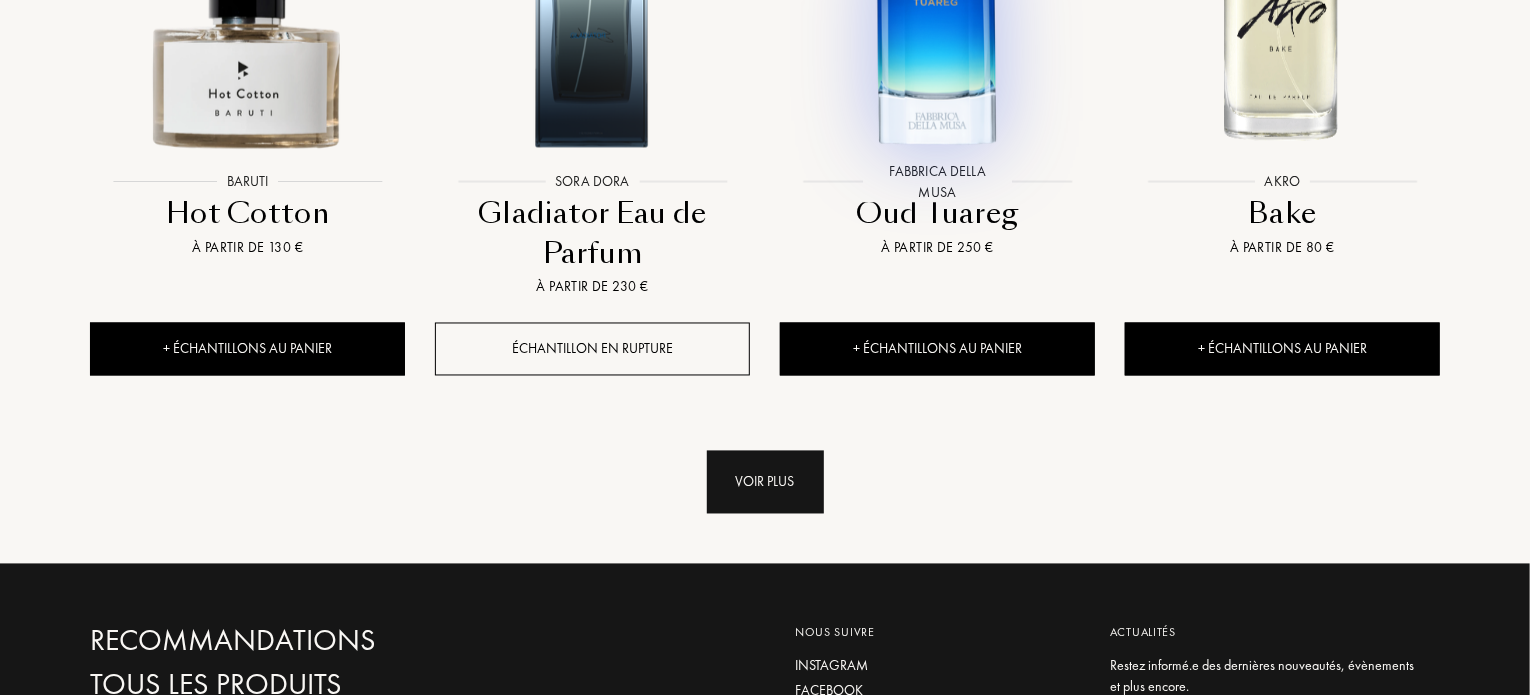 scroll, scrollTop: 5560, scrollLeft: 0, axis: vertical 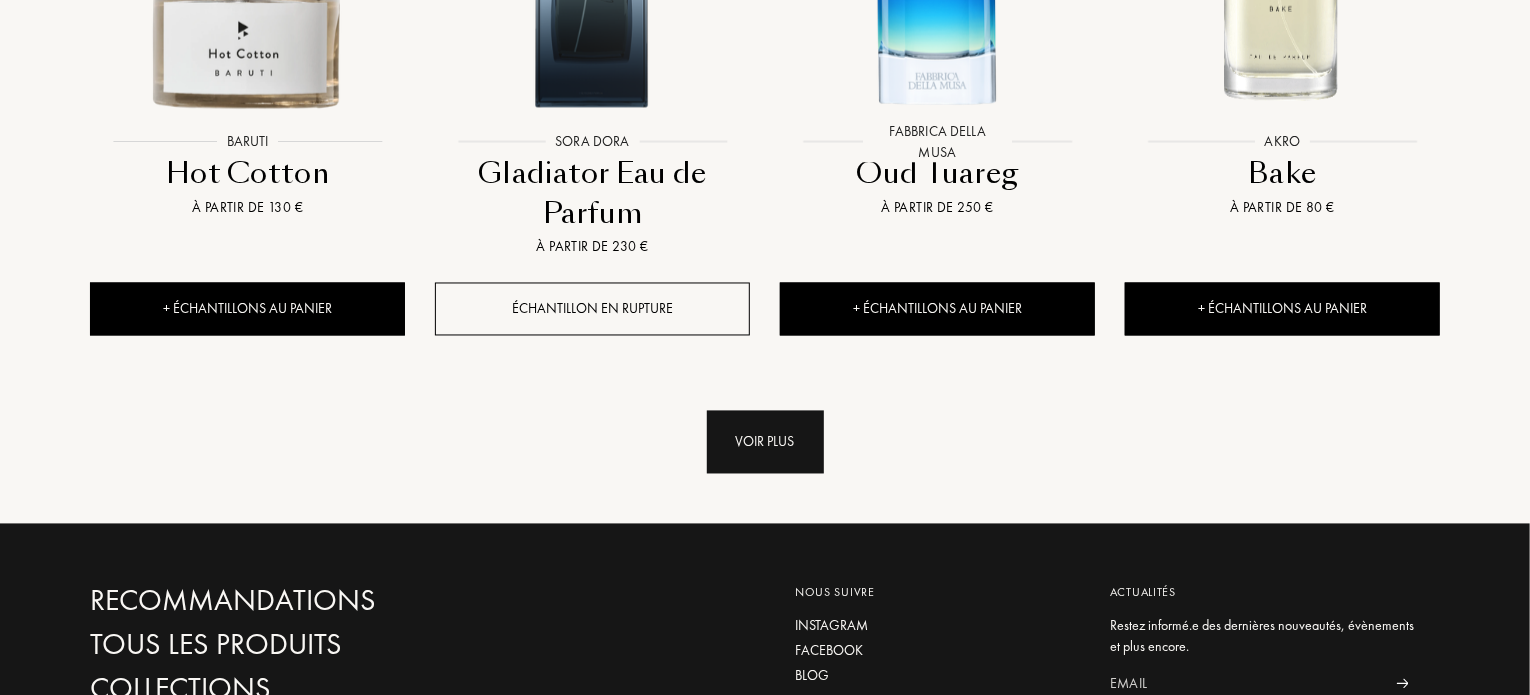 click on "Voir plus" at bounding box center (765, 442) 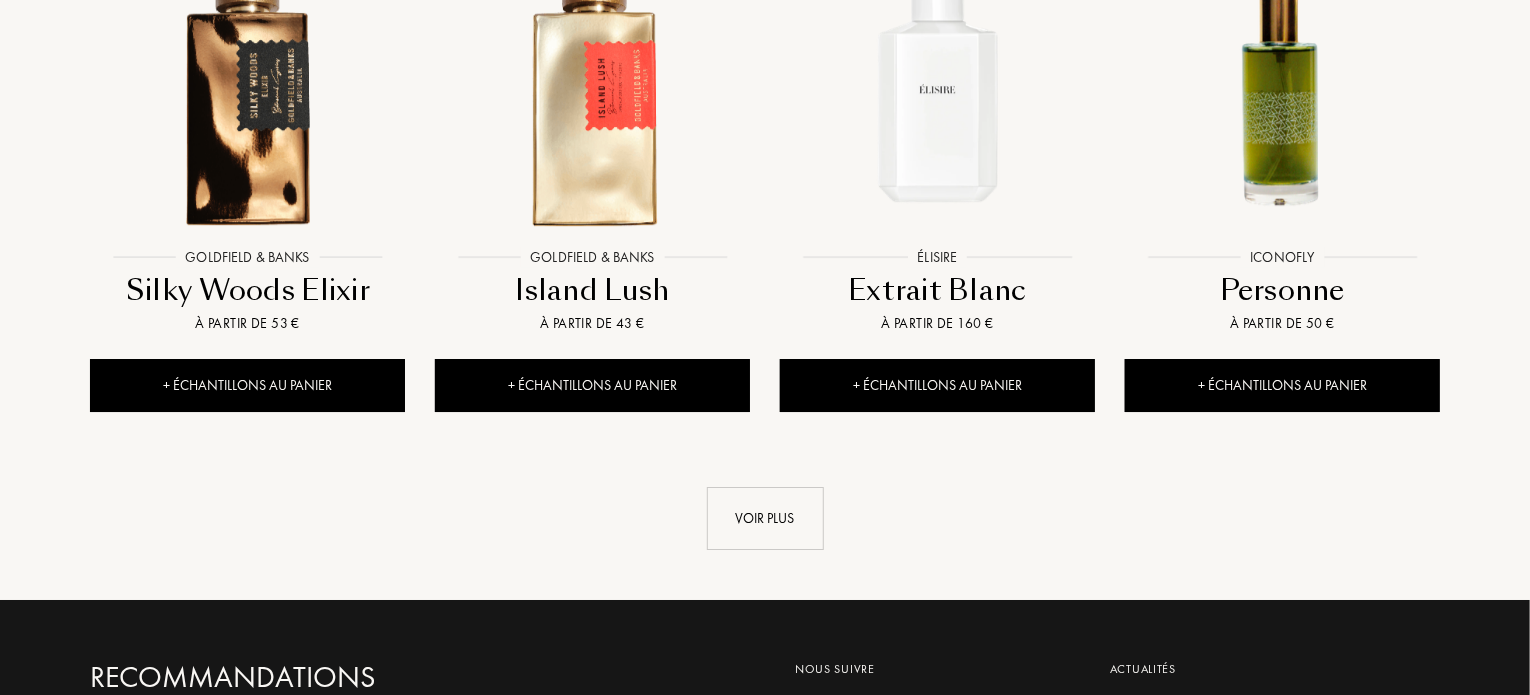 scroll, scrollTop: 7120, scrollLeft: 0, axis: vertical 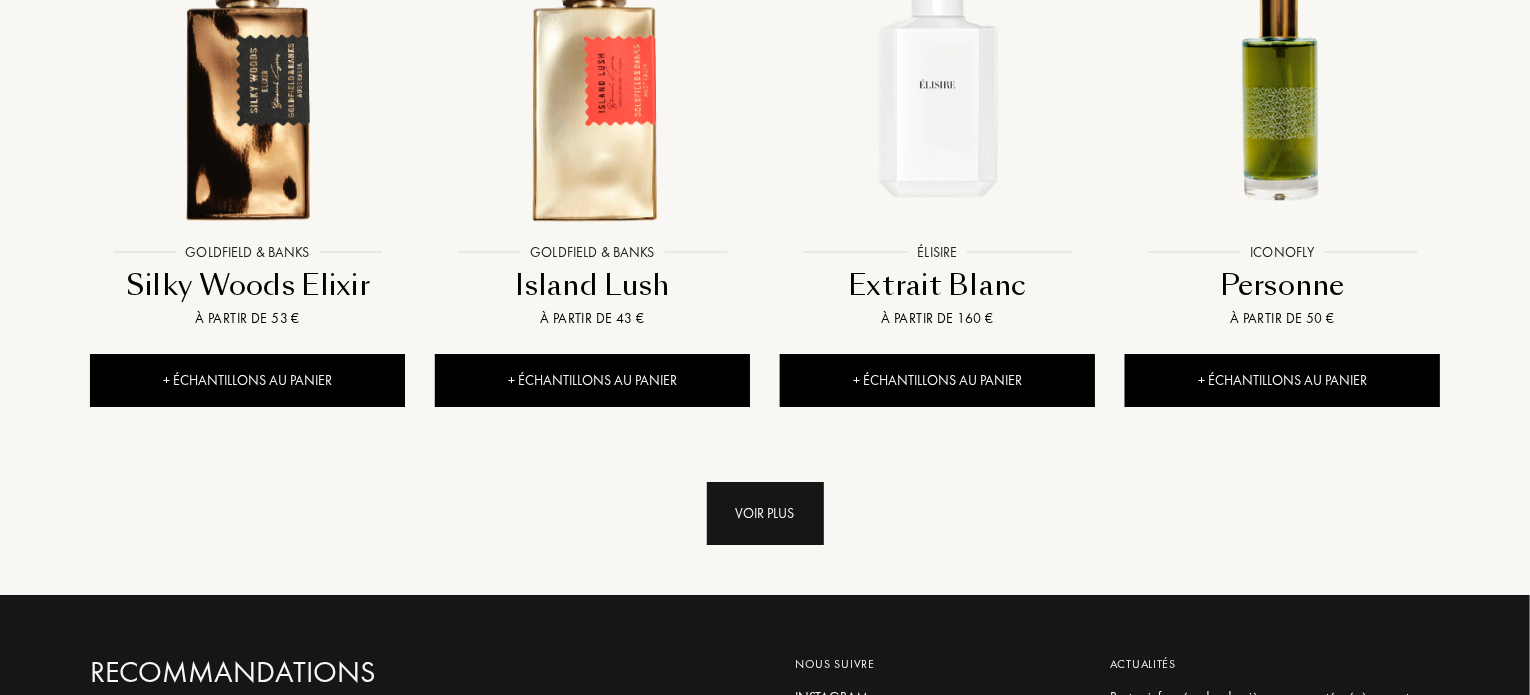 click on "Voir plus" at bounding box center (765, 513) 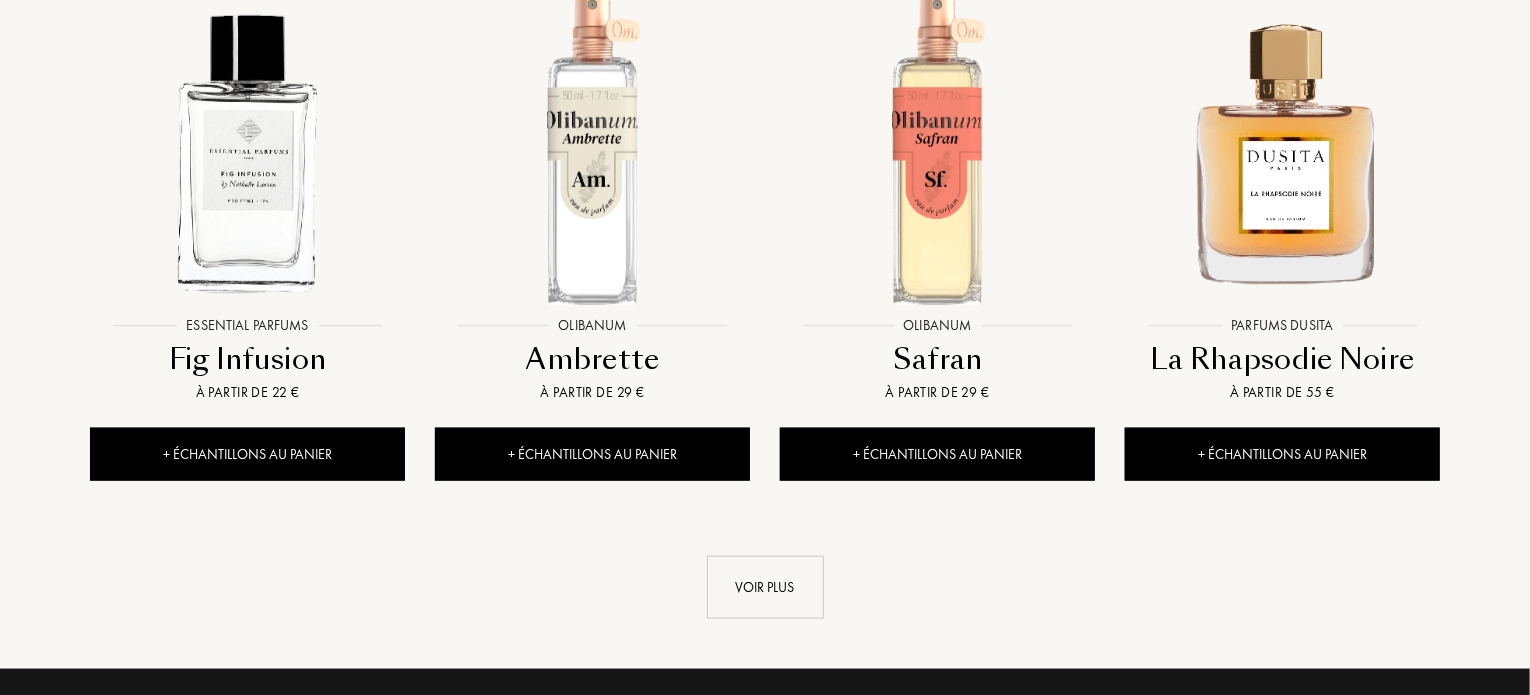 scroll, scrollTop: 8720, scrollLeft: 0, axis: vertical 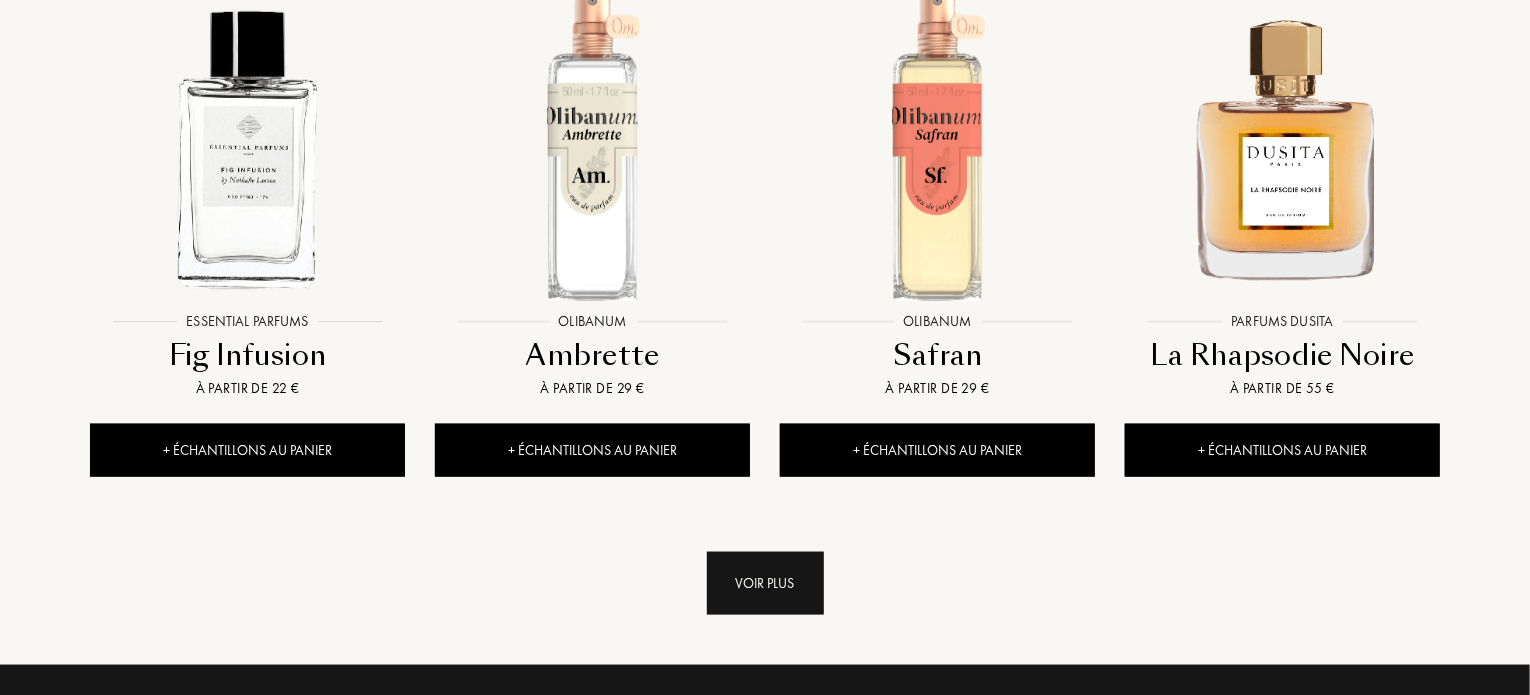 click on "Voir plus" at bounding box center (765, 583) 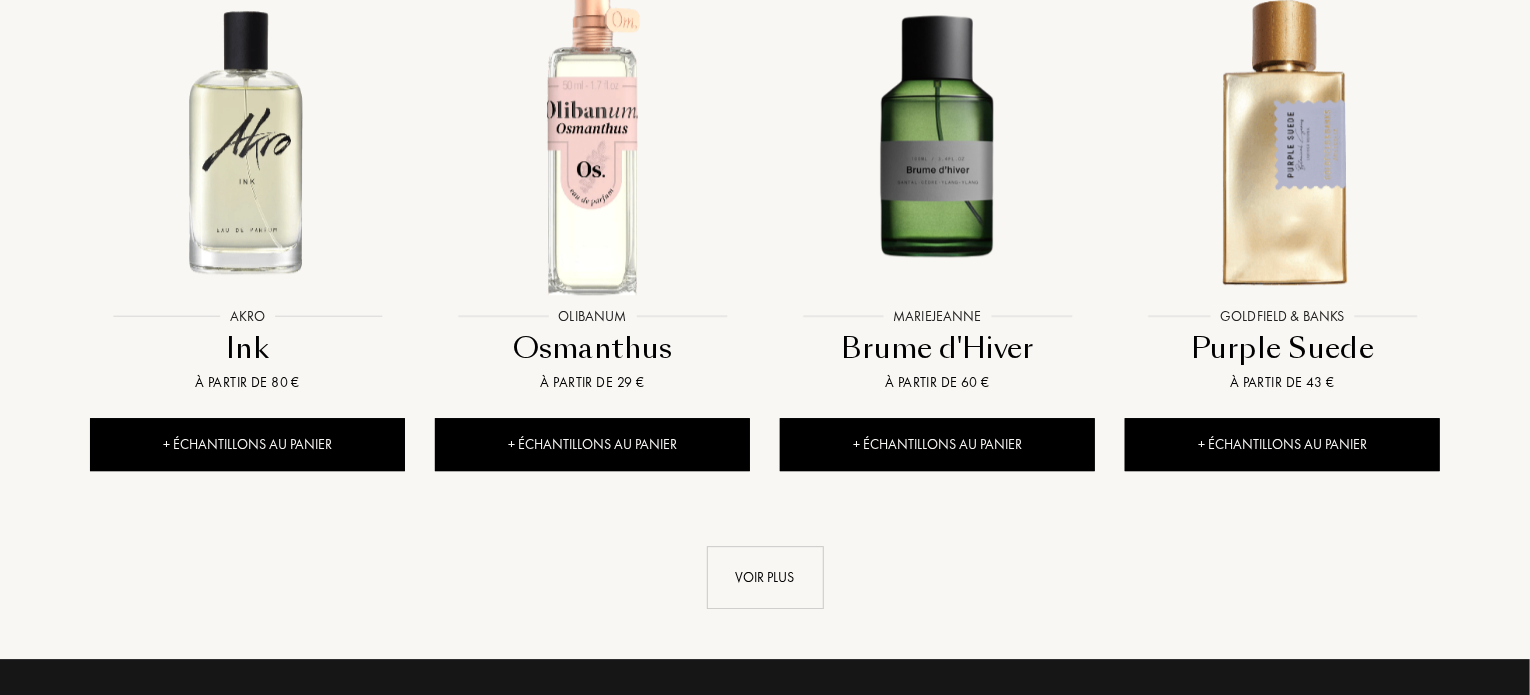 scroll, scrollTop: 10360, scrollLeft: 0, axis: vertical 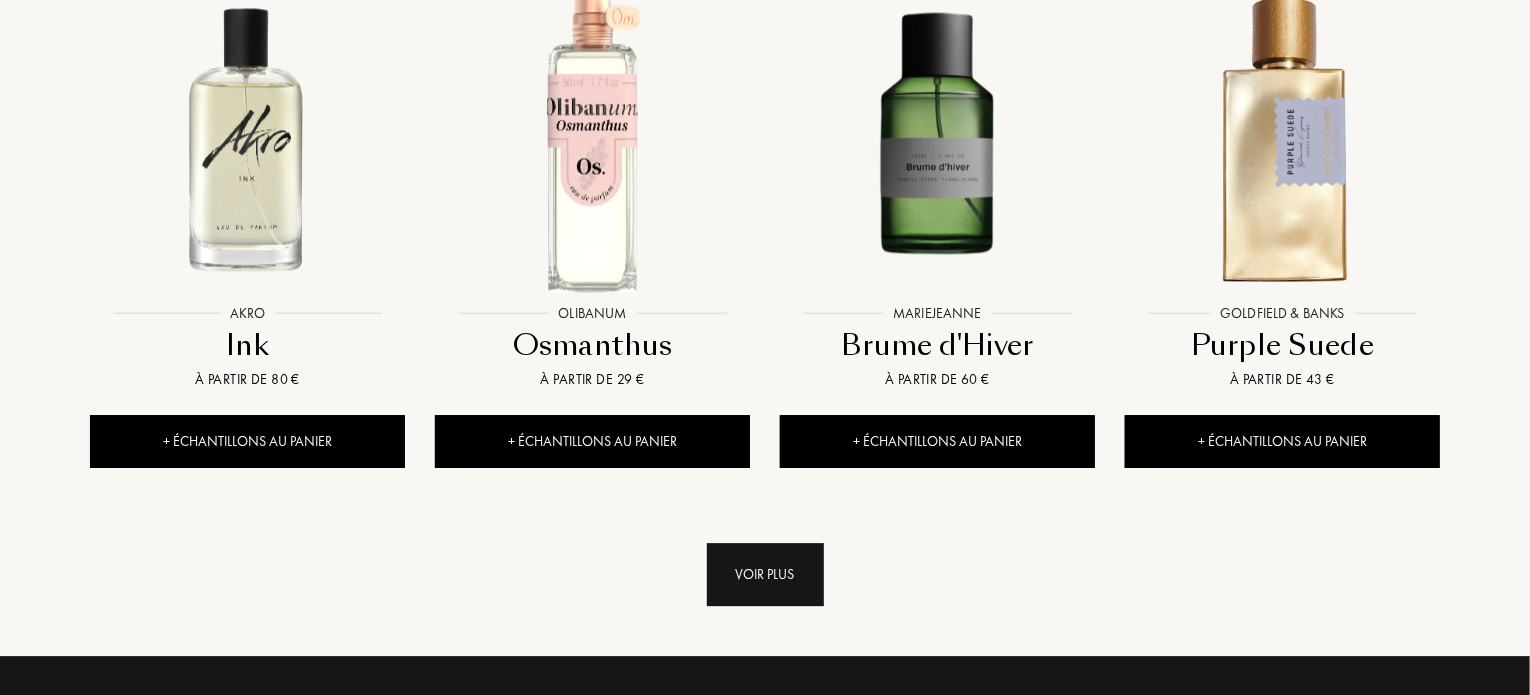 click on "Voir plus" at bounding box center [765, 574] 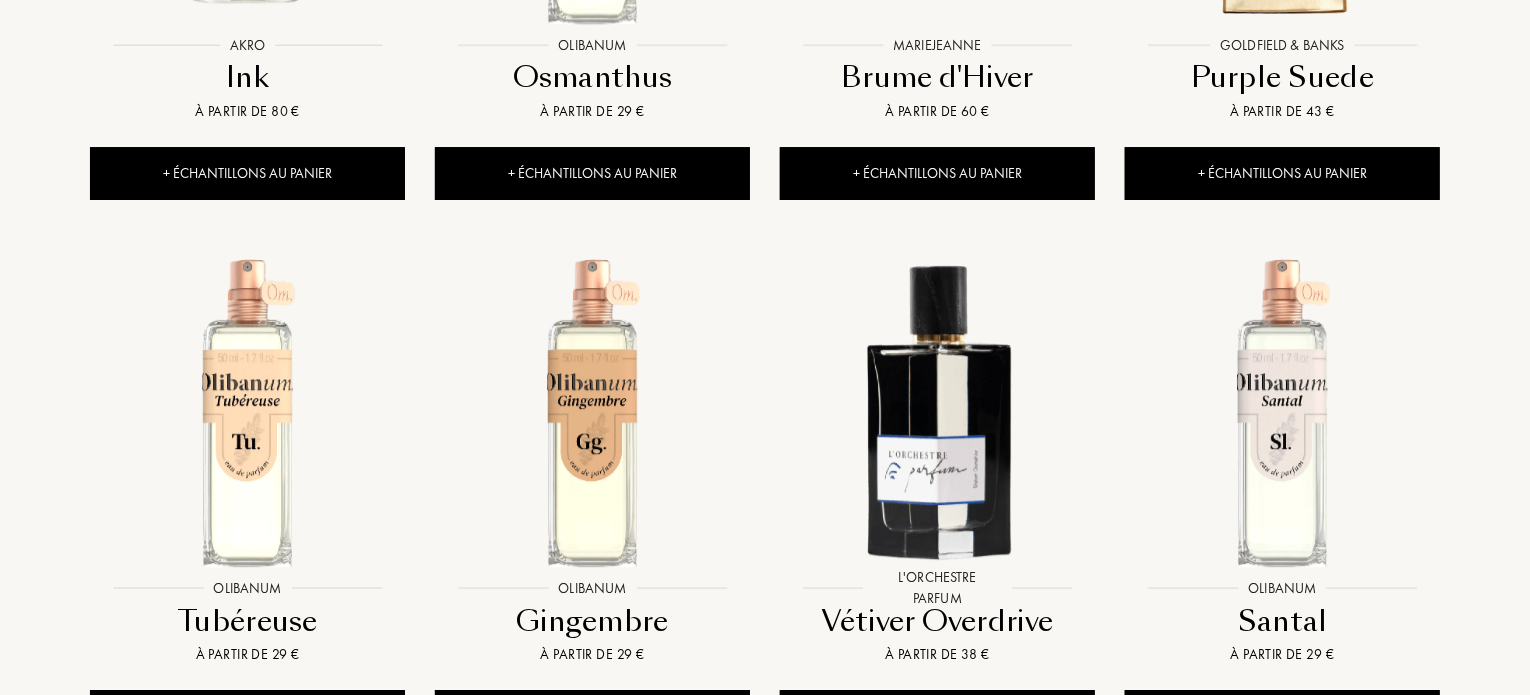 scroll, scrollTop: 10880, scrollLeft: 0, axis: vertical 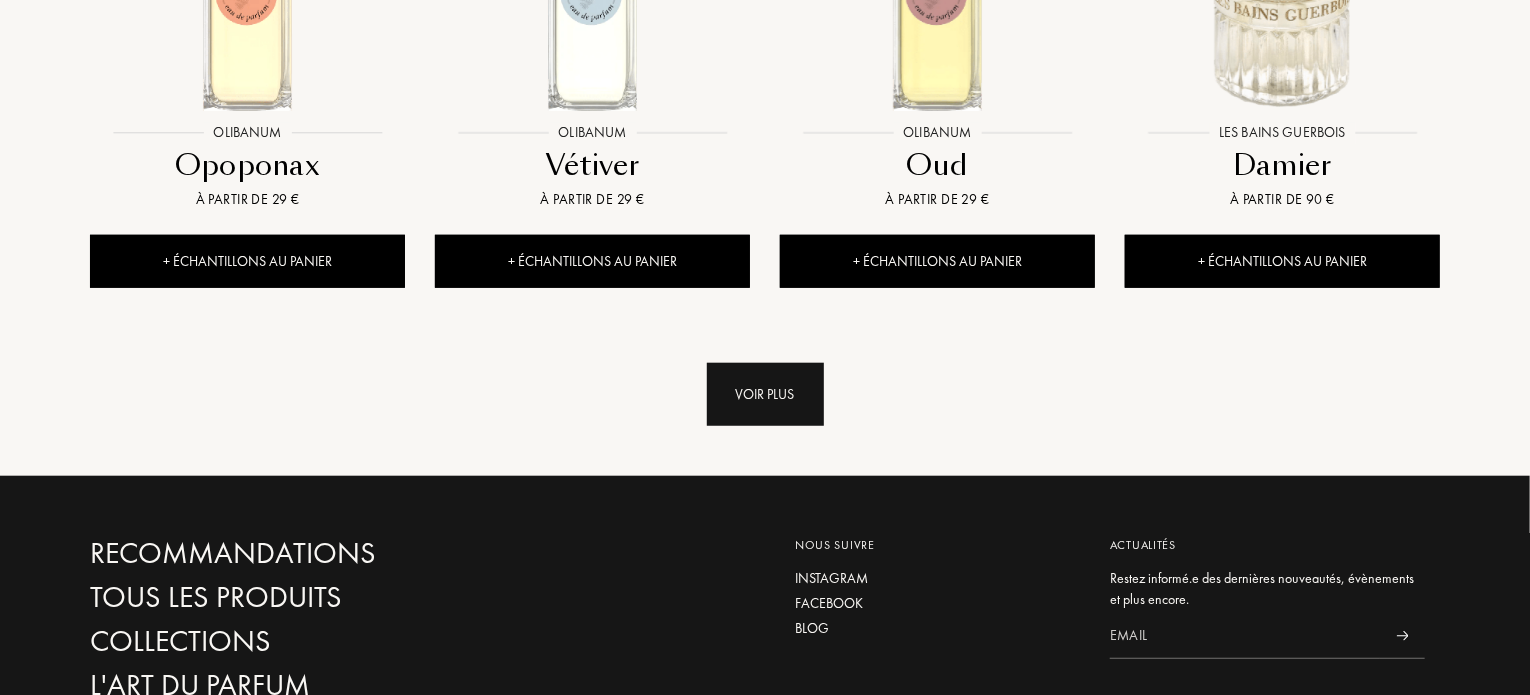 click on "Voir plus" at bounding box center (765, 394) 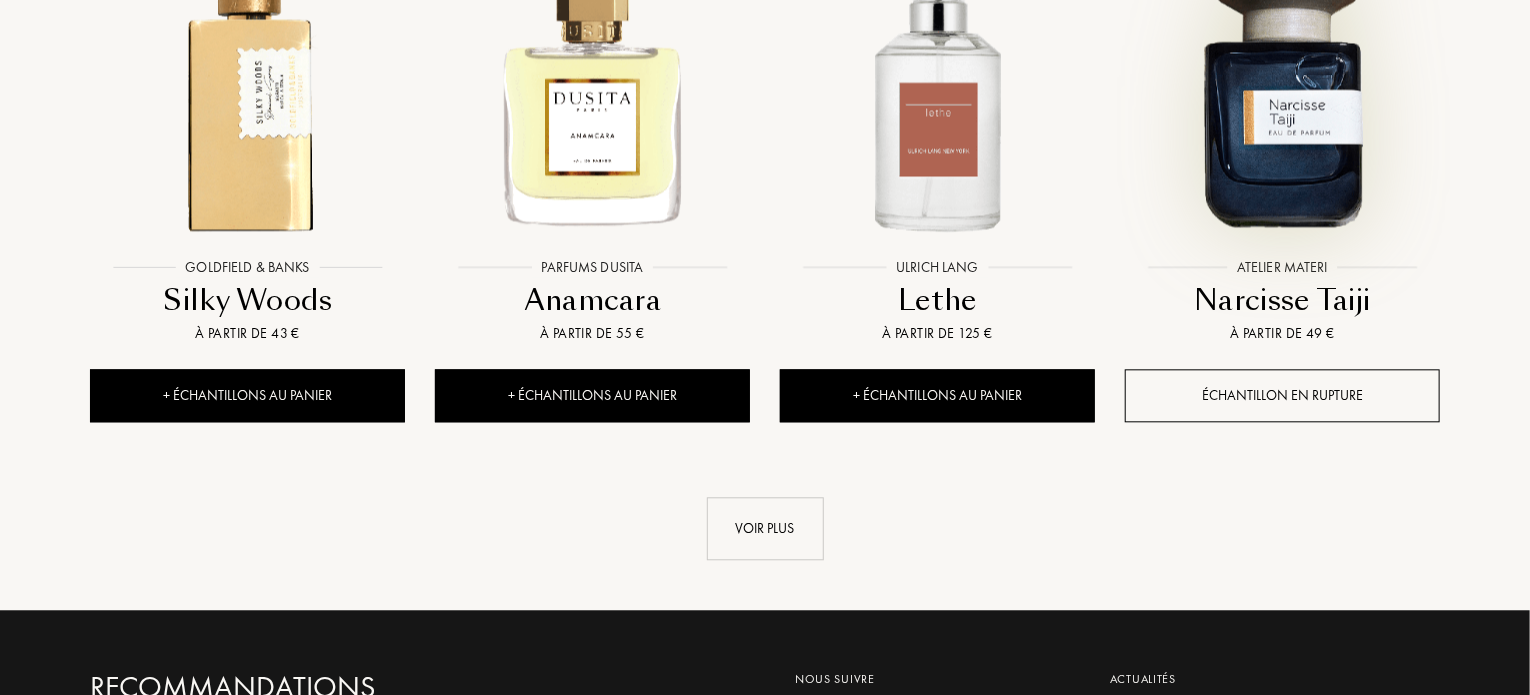 scroll, scrollTop: 13731, scrollLeft: 0, axis: vertical 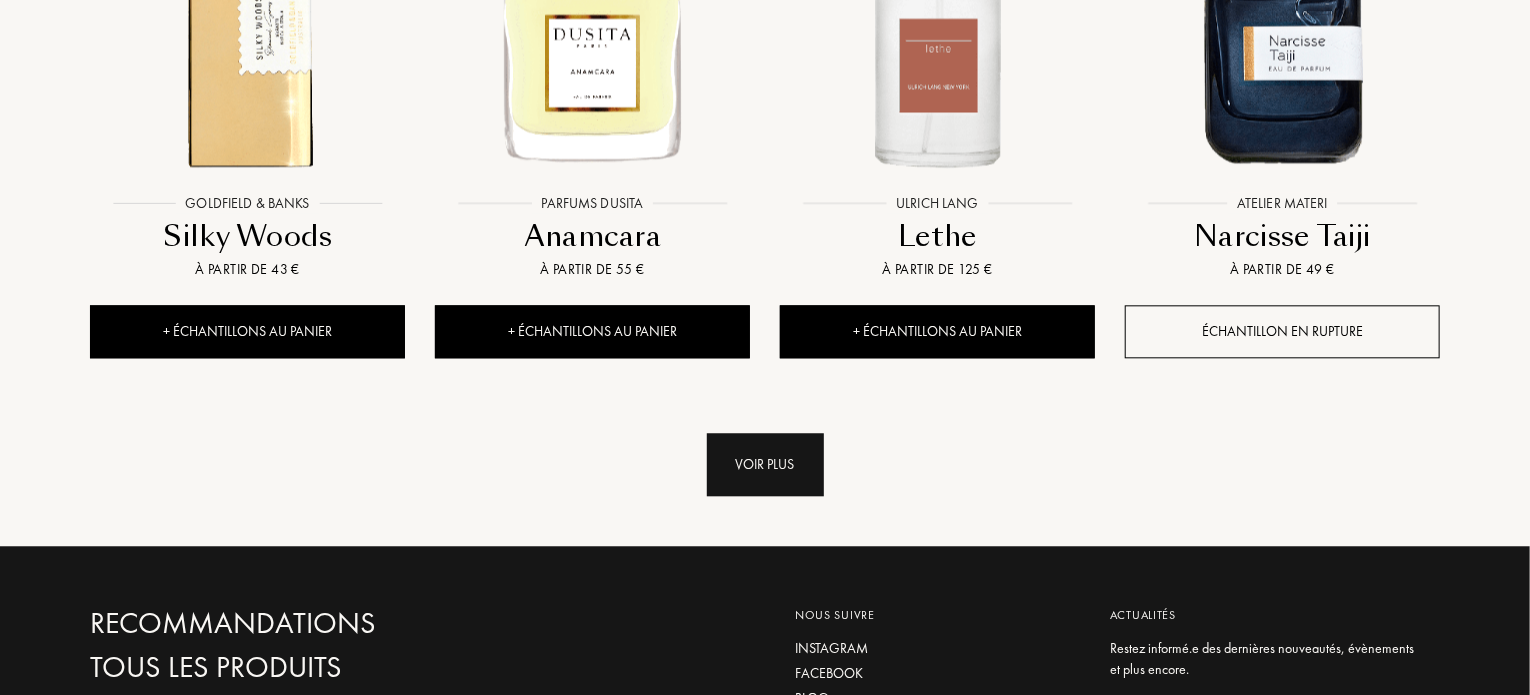 click on "Voir plus" at bounding box center [765, 464] 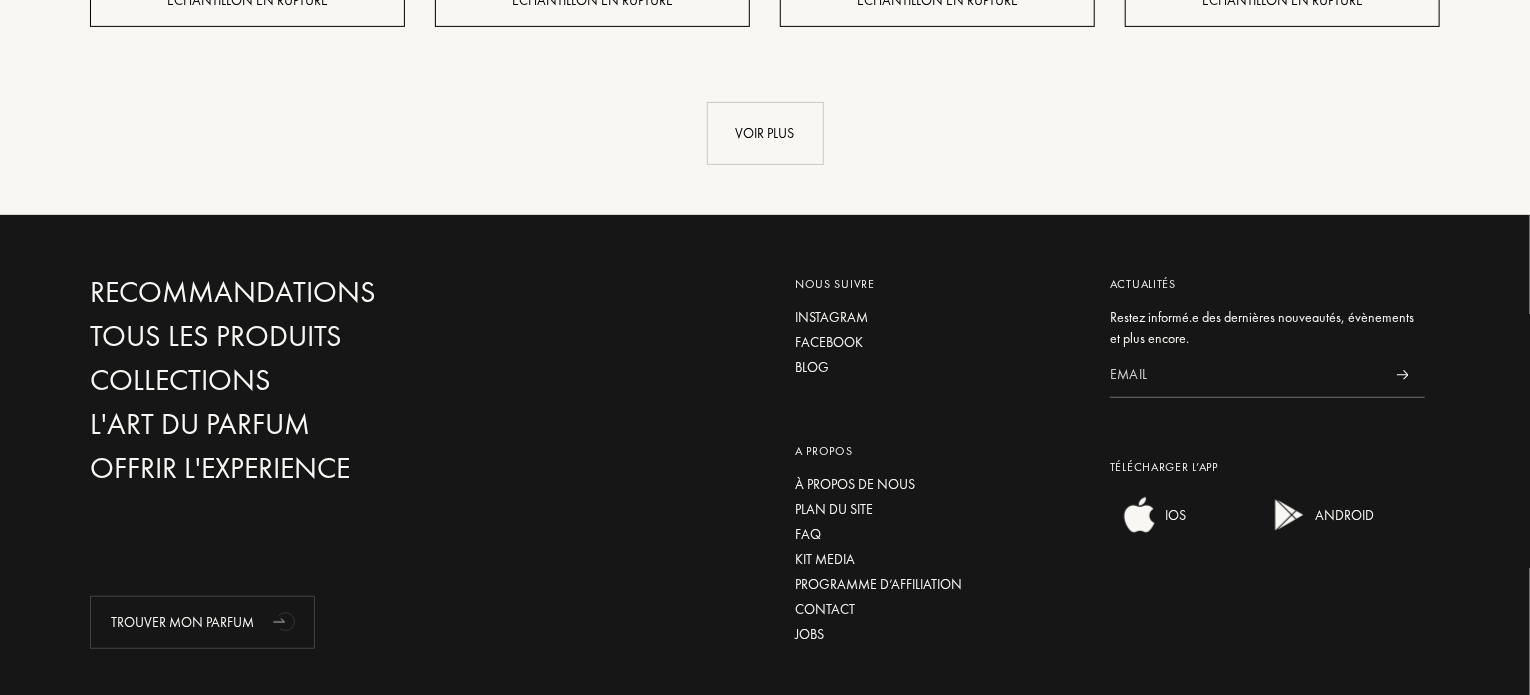 scroll, scrollTop: 15691, scrollLeft: 0, axis: vertical 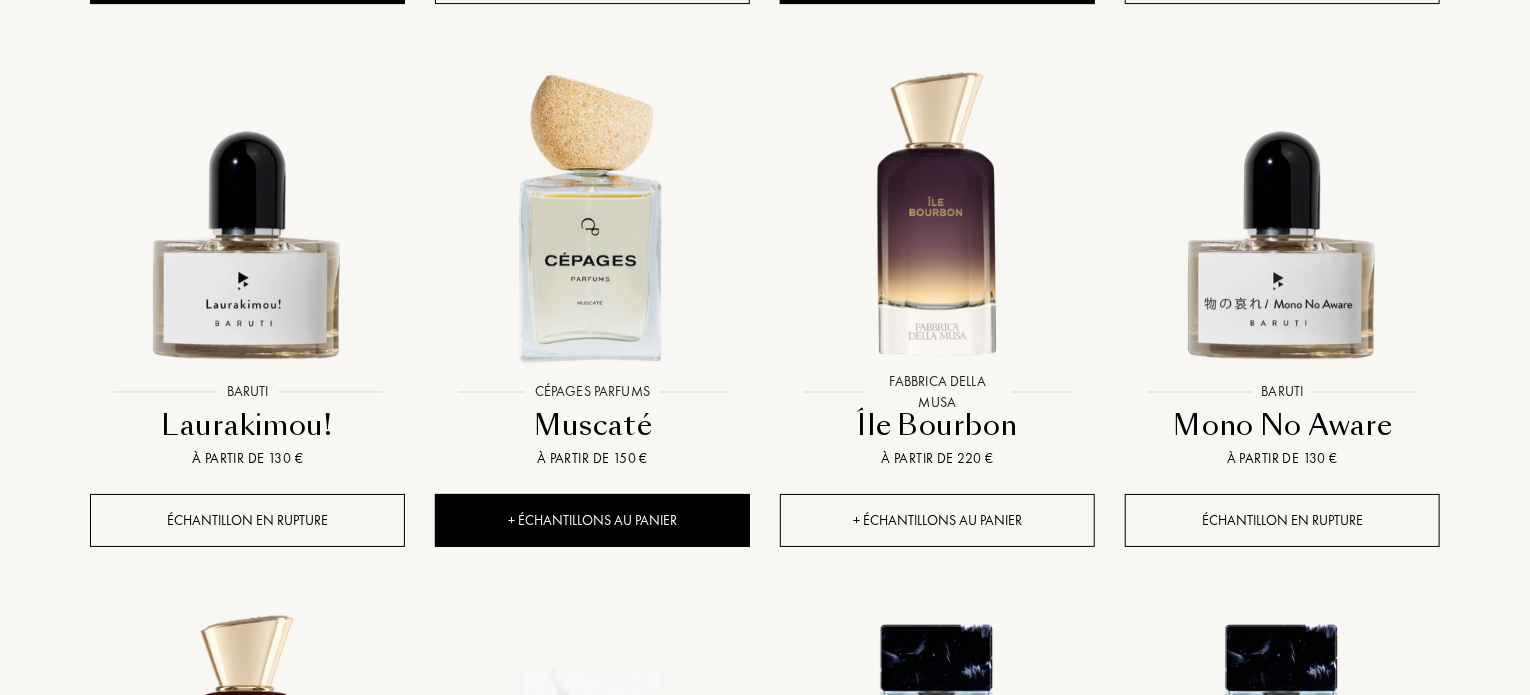 click on "+ Échantillons au panier" at bounding box center [937, 520] 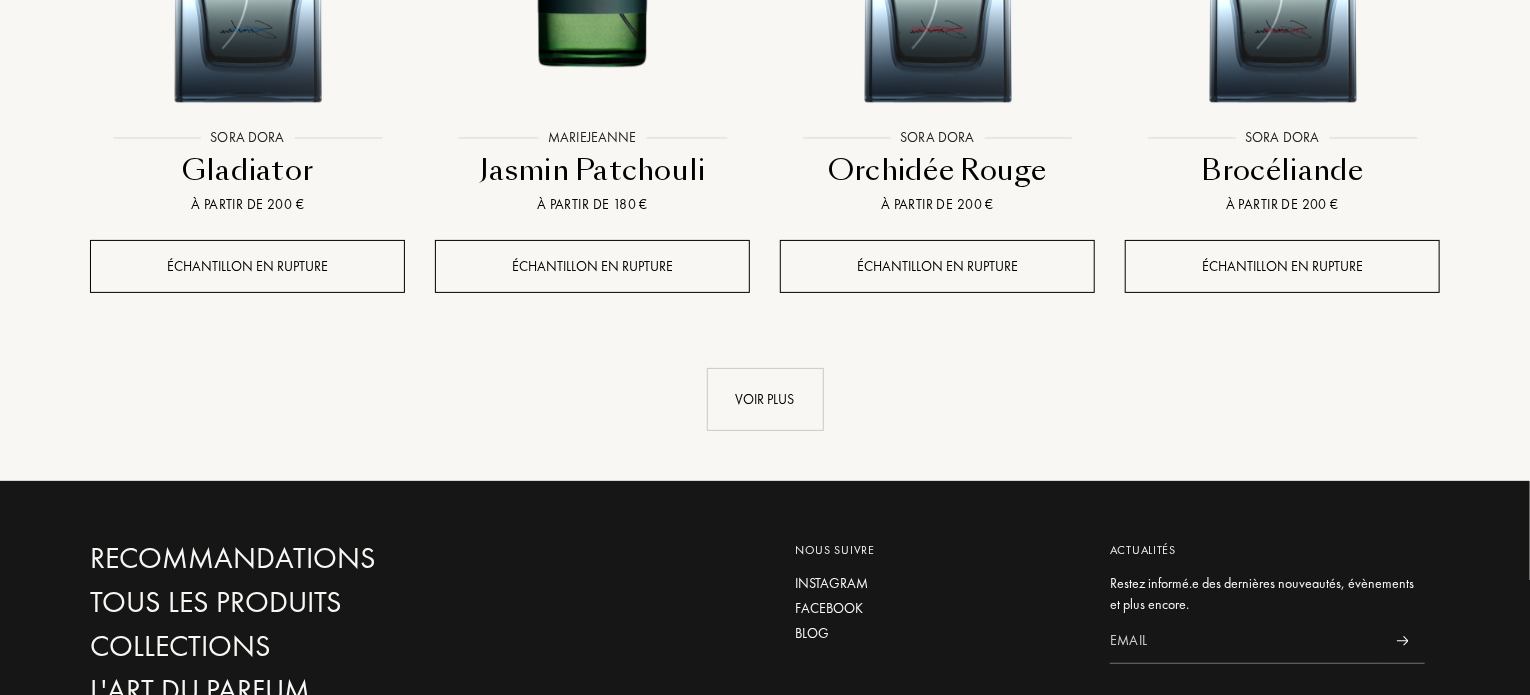 scroll, scrollTop: 15560, scrollLeft: 0, axis: vertical 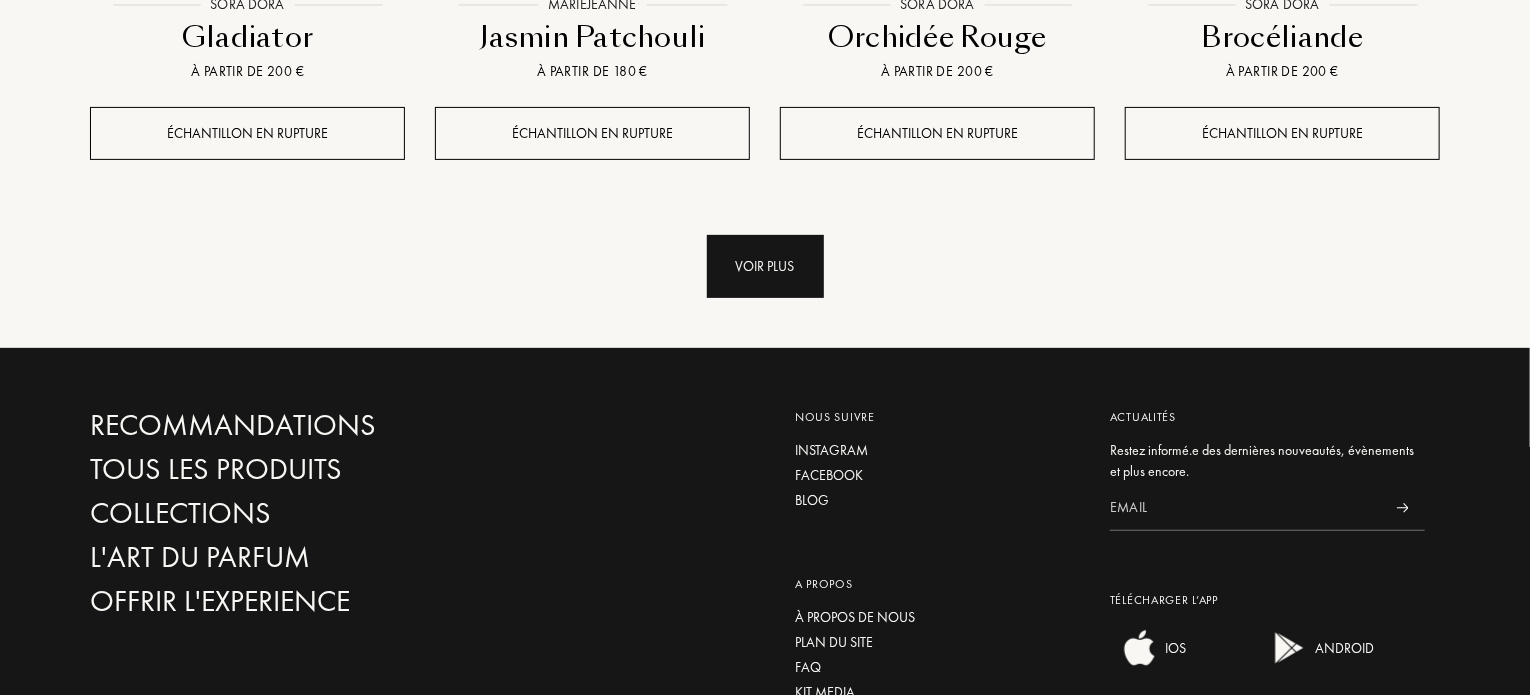 click on "Voir plus" at bounding box center (765, 266) 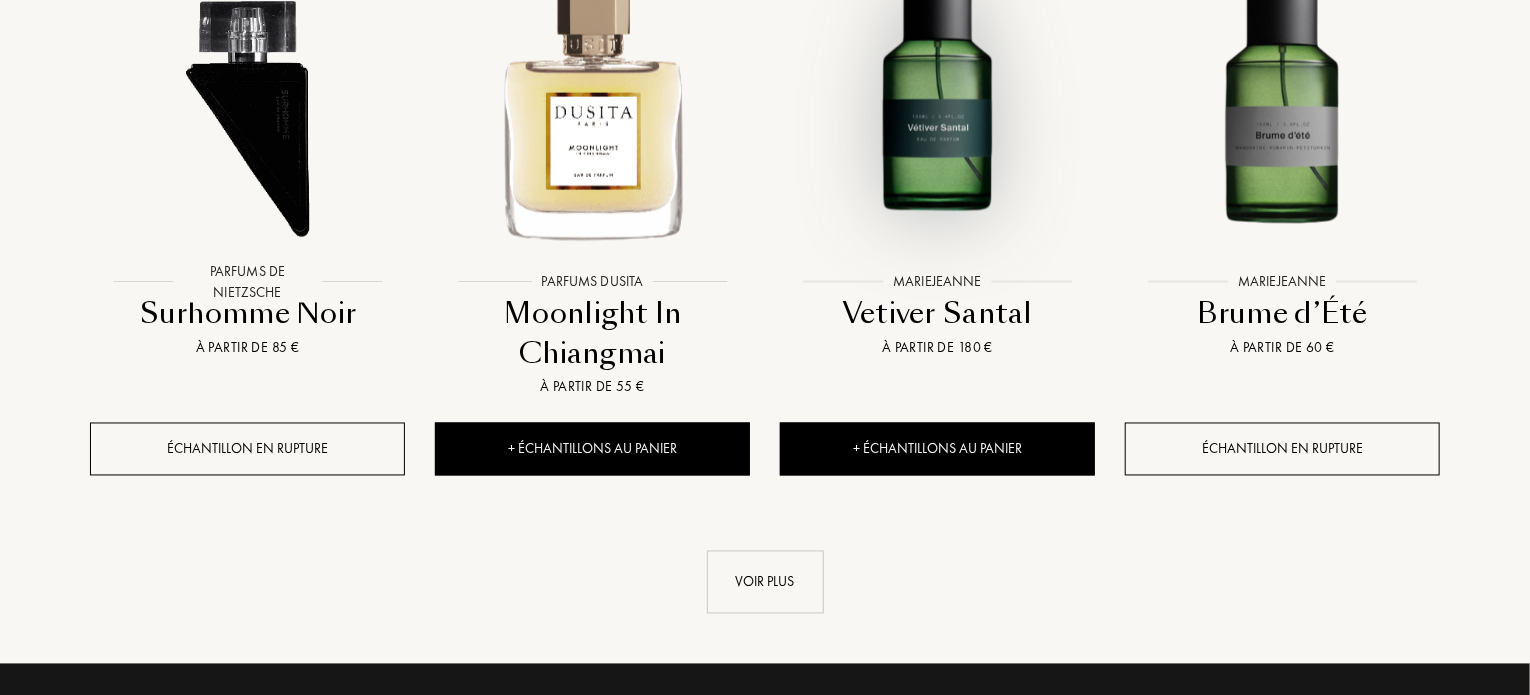 scroll, scrollTop: 16920, scrollLeft: 0, axis: vertical 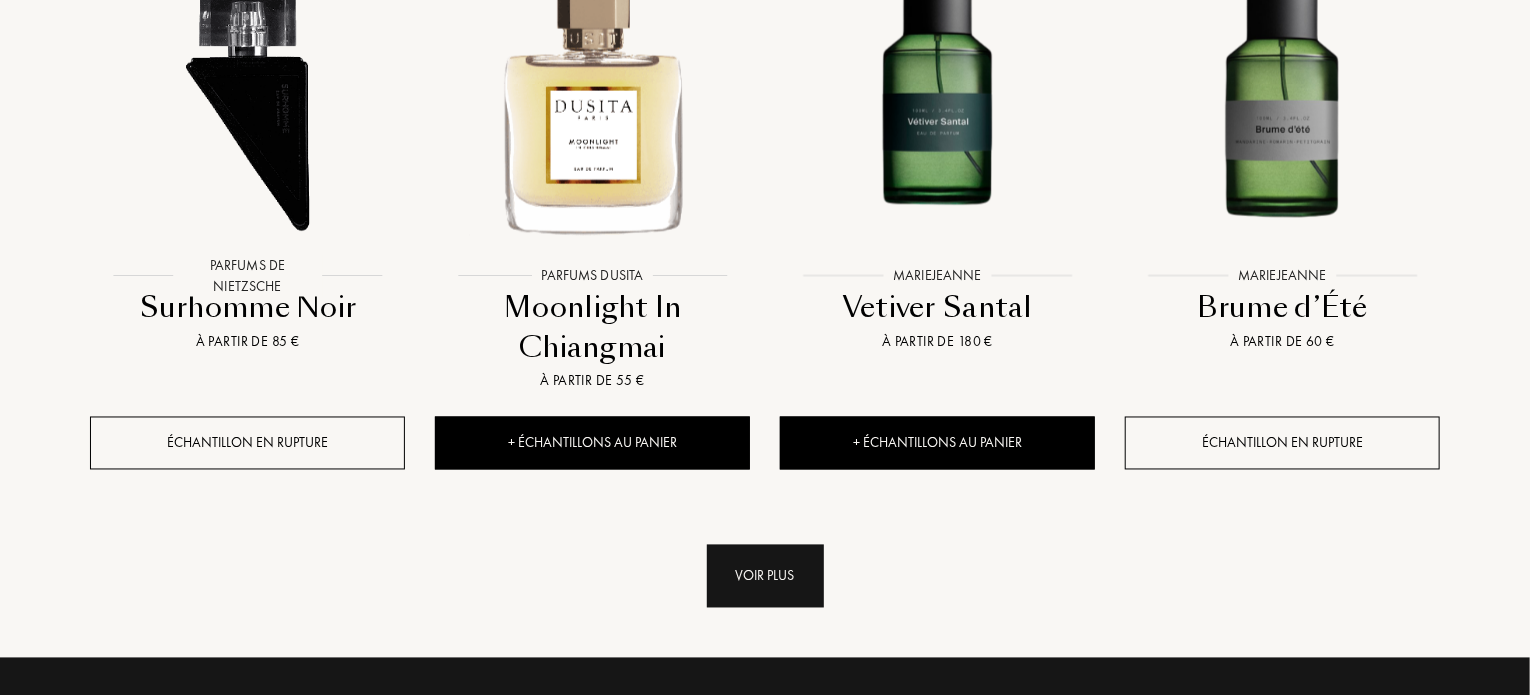 click on "Voir plus" at bounding box center (765, 576) 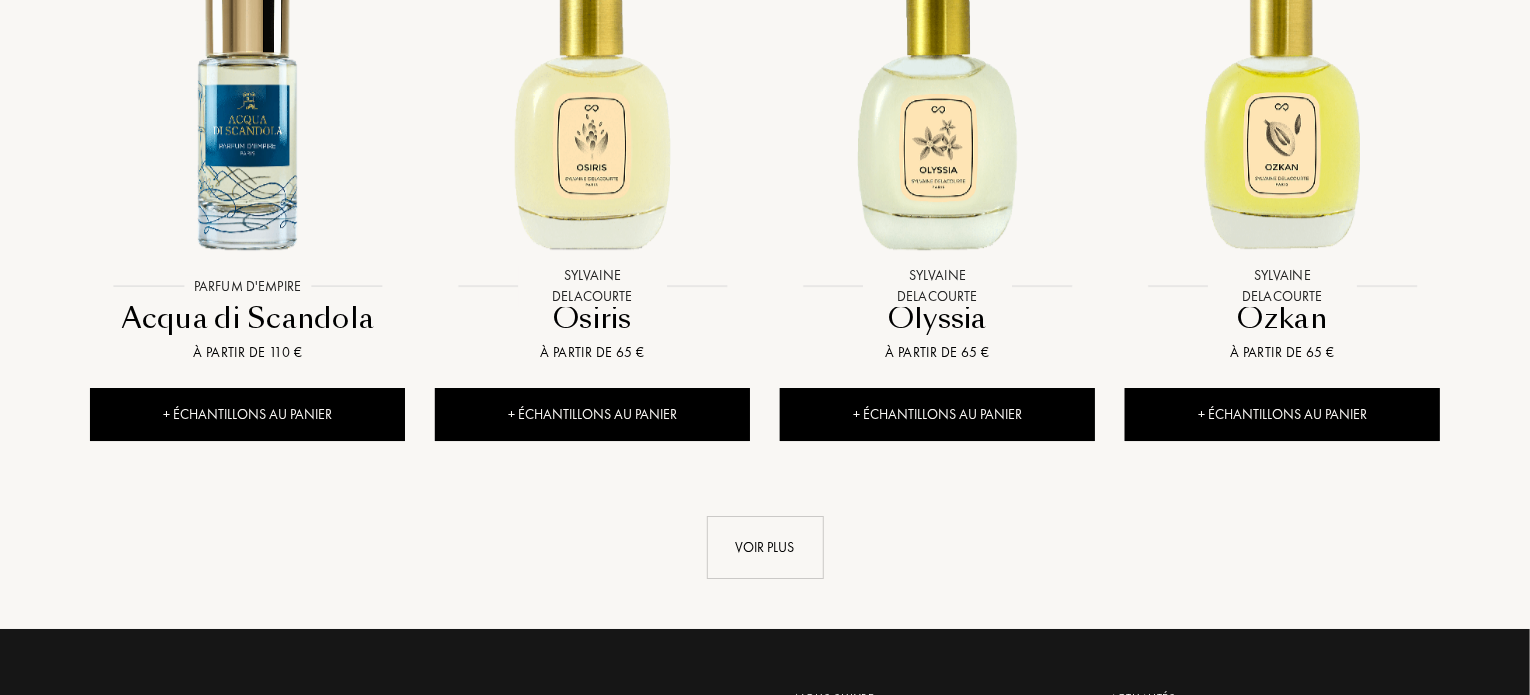 scroll, scrollTop: 18760, scrollLeft: 0, axis: vertical 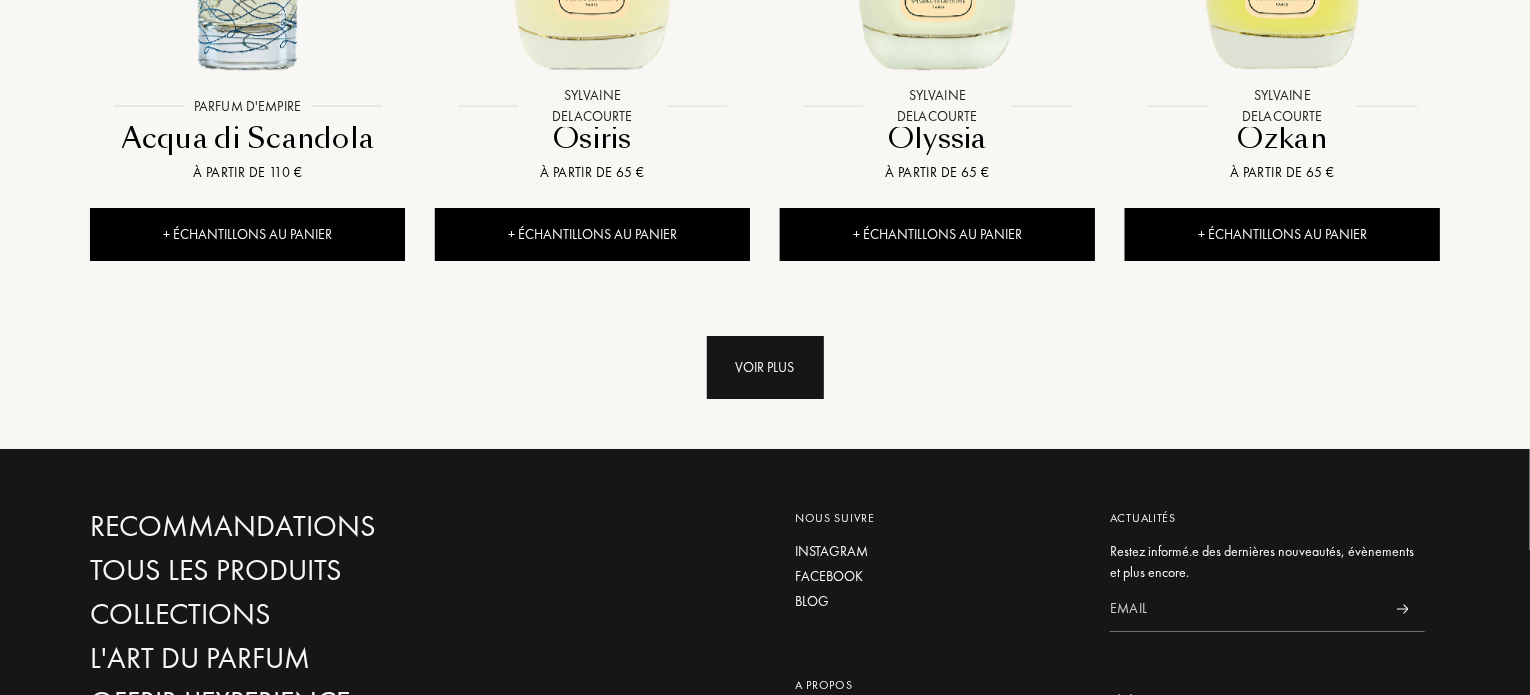 click on "Voir plus" at bounding box center [765, 367] 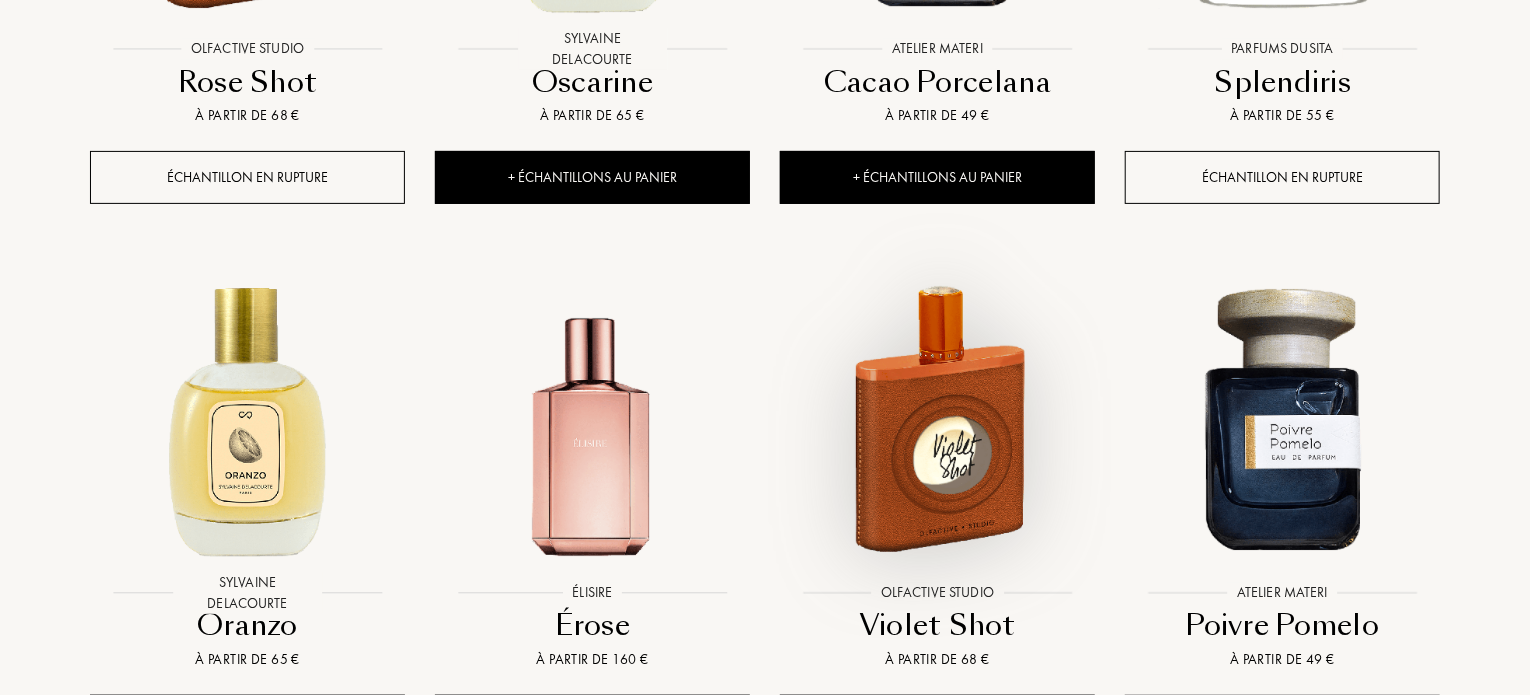 scroll, scrollTop: 19400, scrollLeft: 0, axis: vertical 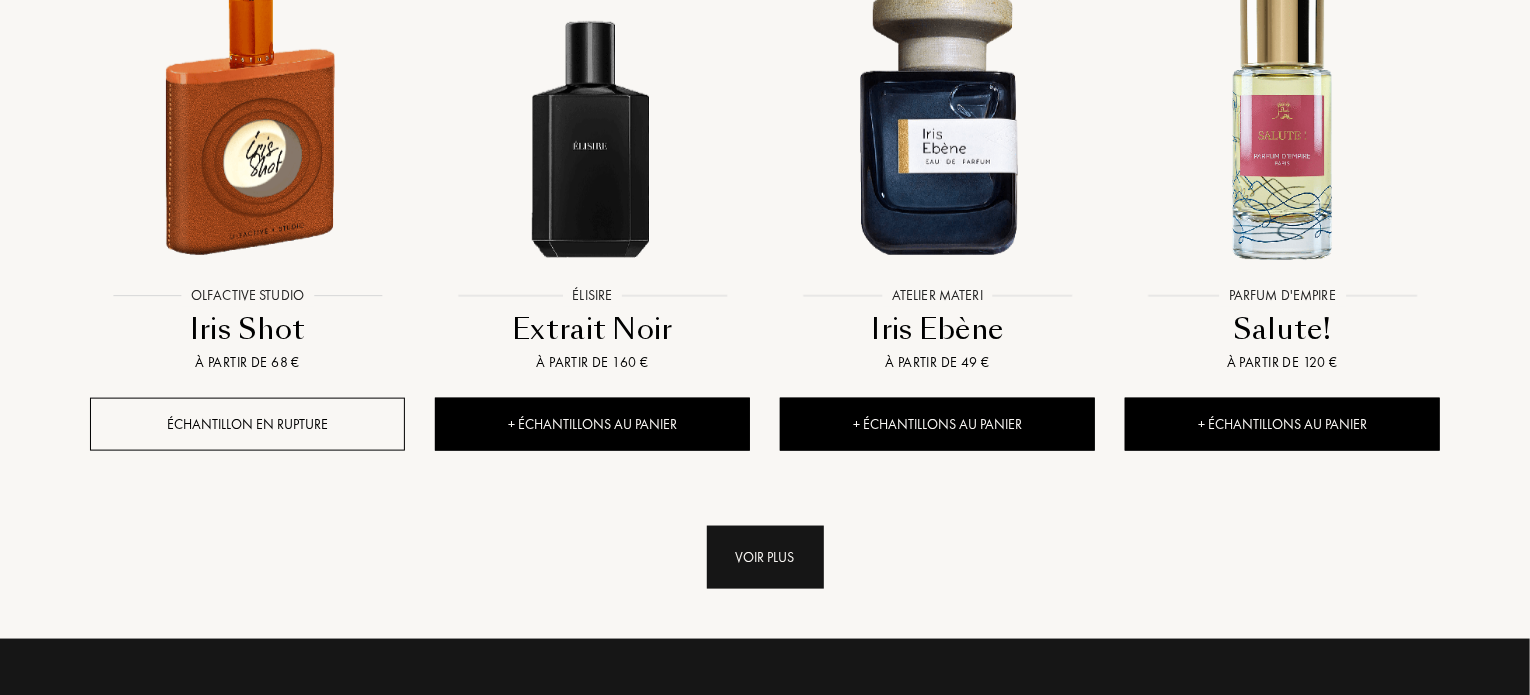 click on "Voir plus" at bounding box center [765, 557] 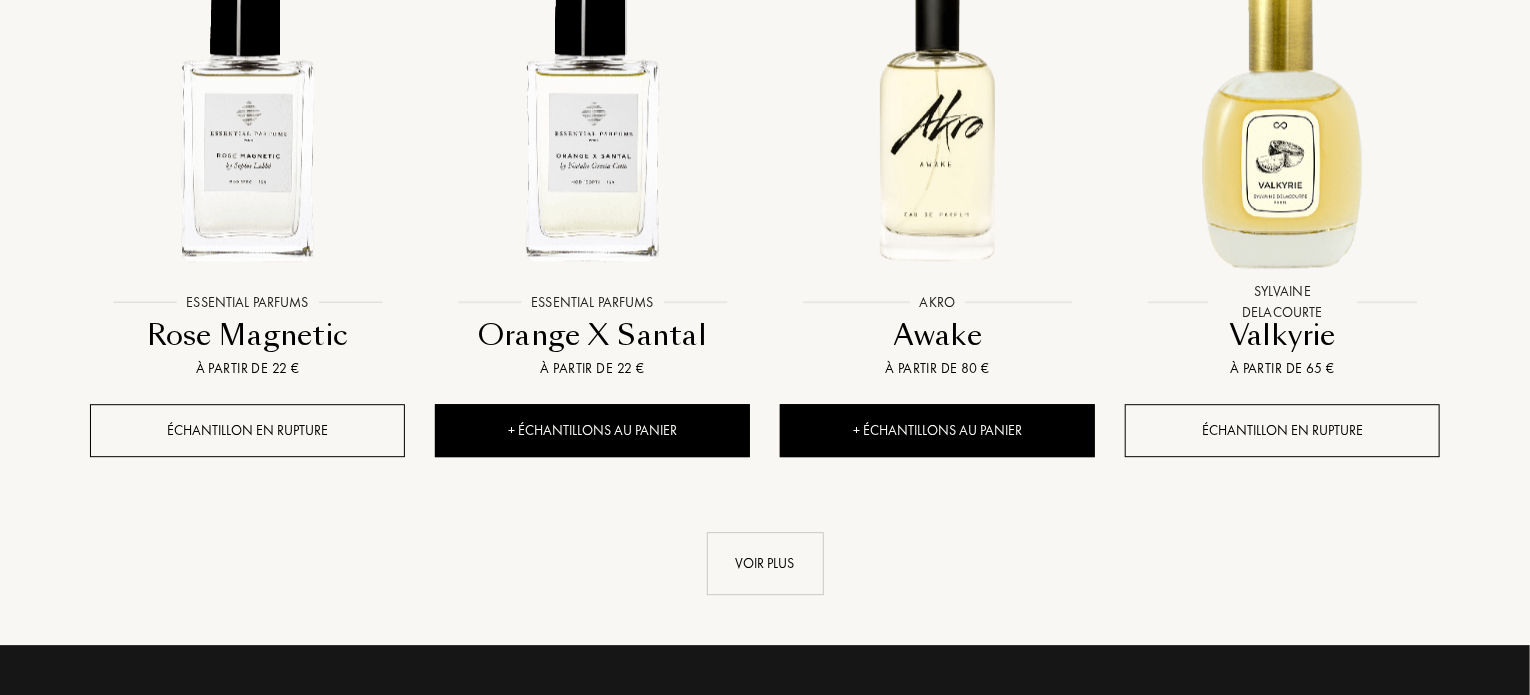 scroll, scrollTop: 22080, scrollLeft: 0, axis: vertical 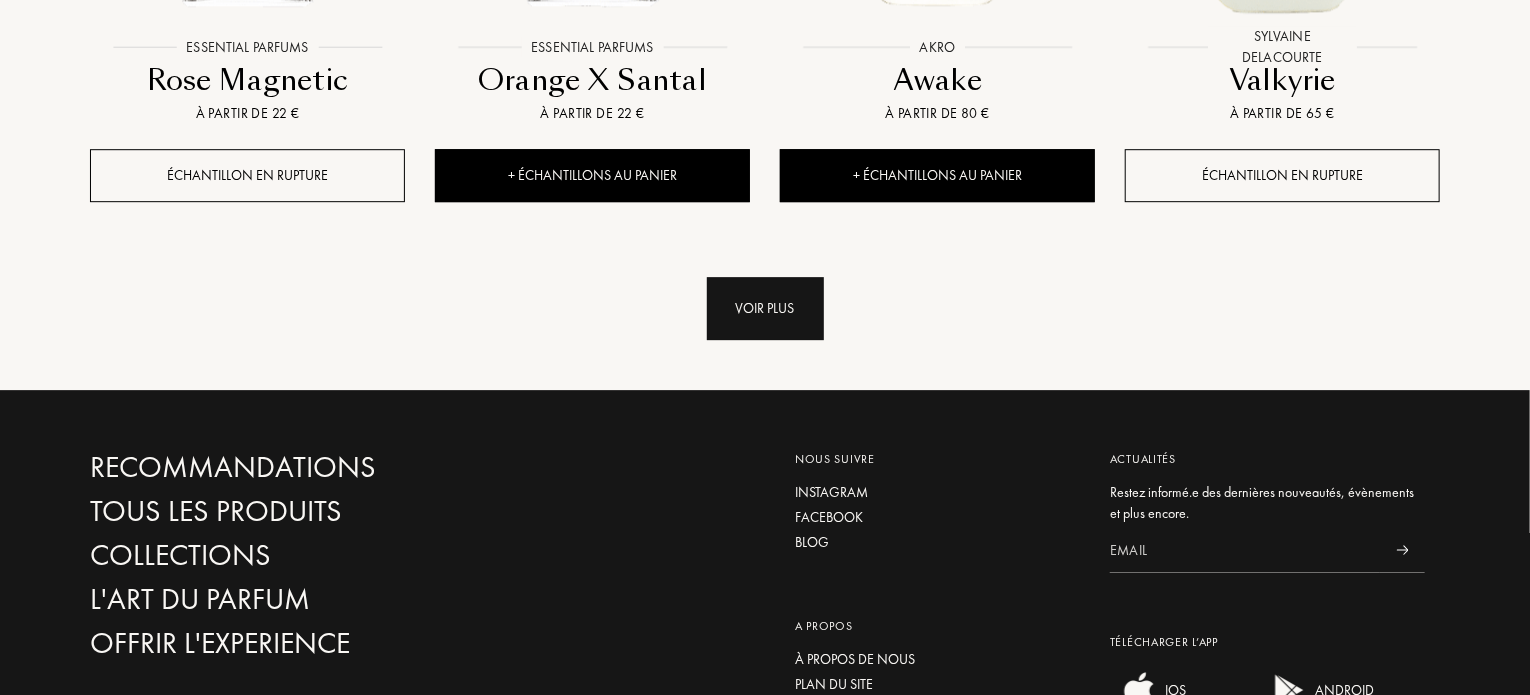 click on "Voir plus" at bounding box center [765, 308] 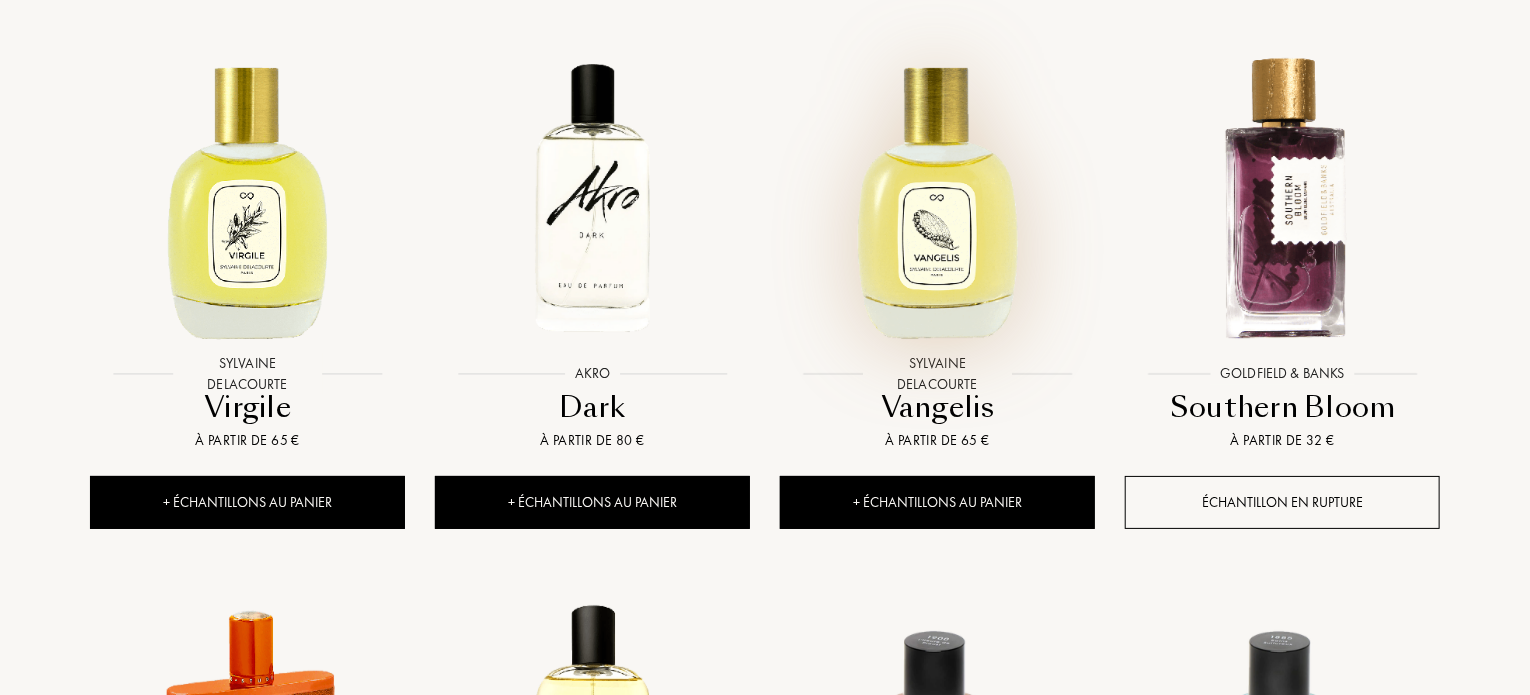 scroll, scrollTop: 22880, scrollLeft: 0, axis: vertical 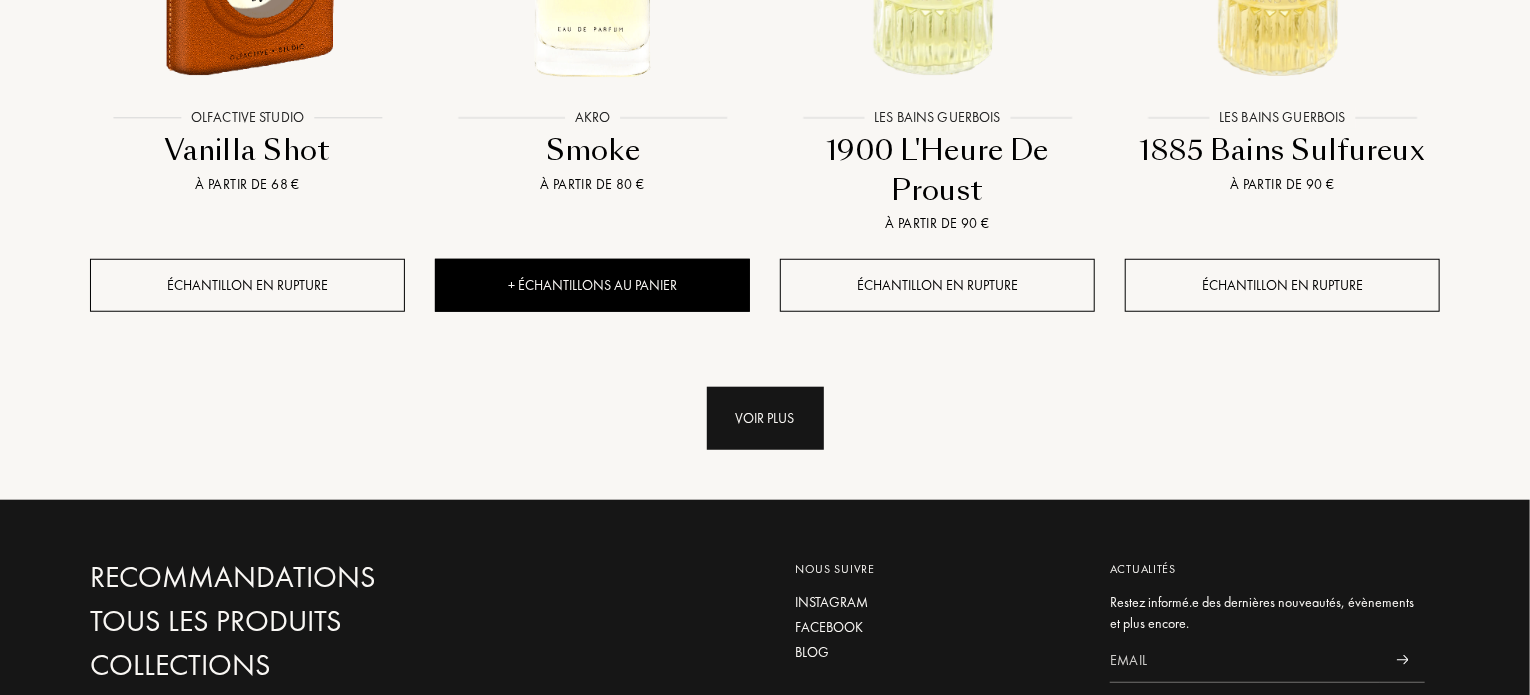 click on "Voir plus" at bounding box center (765, 418) 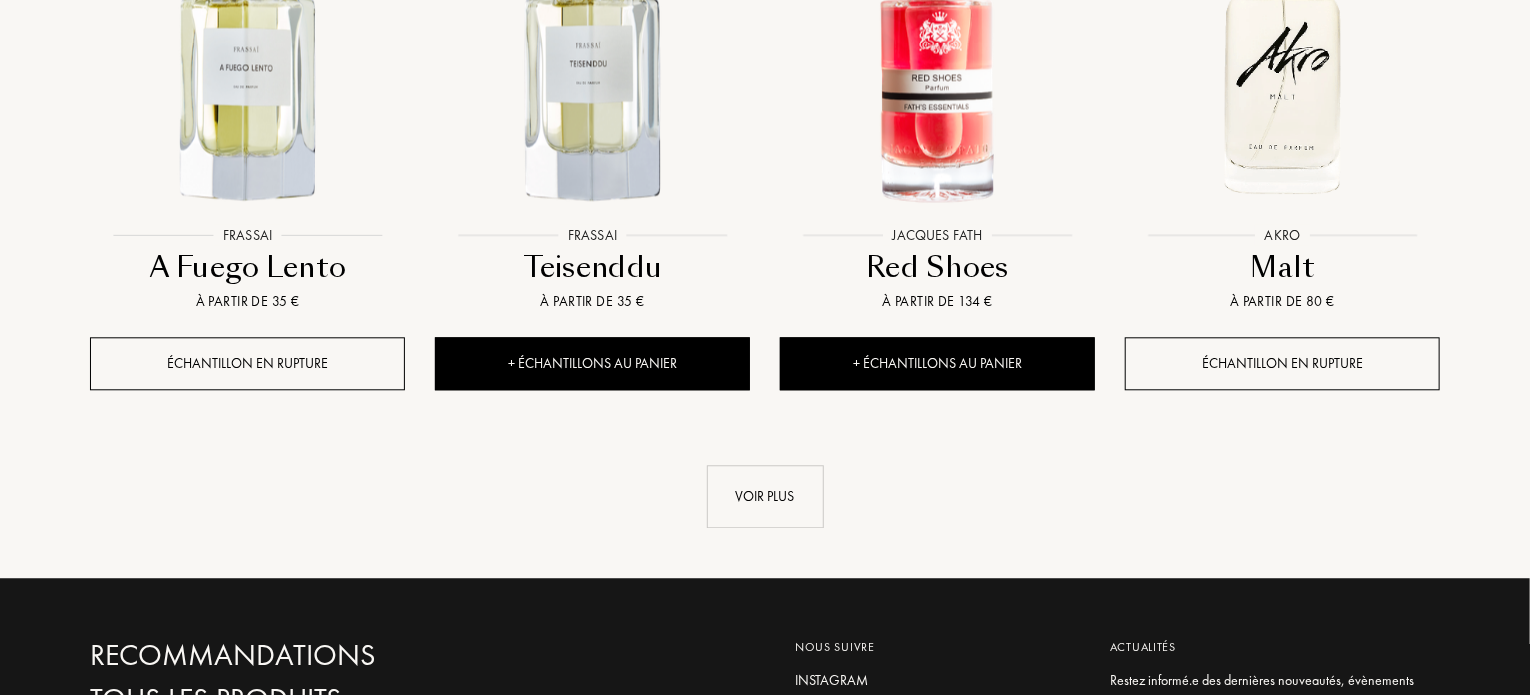 scroll, scrollTop: 25280, scrollLeft: 0, axis: vertical 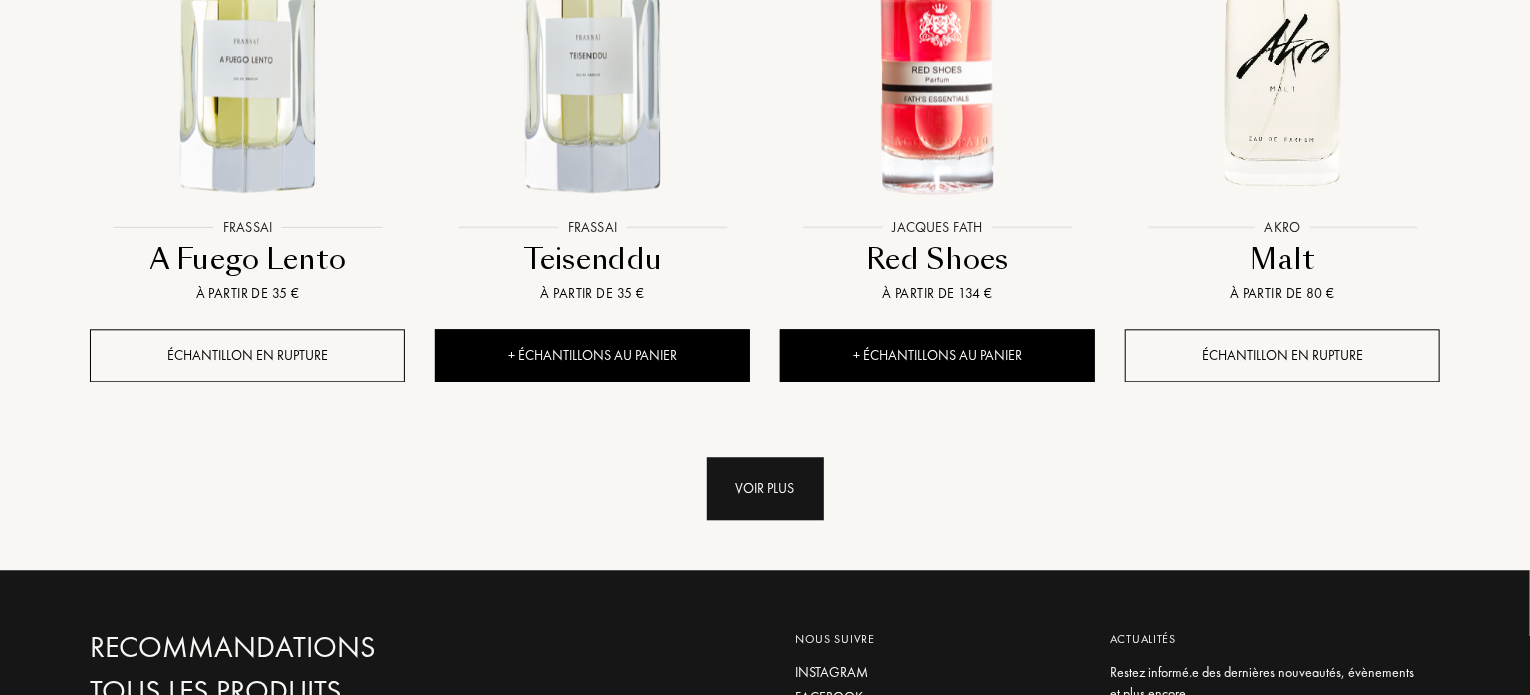 click on "Voir plus" at bounding box center [765, 488] 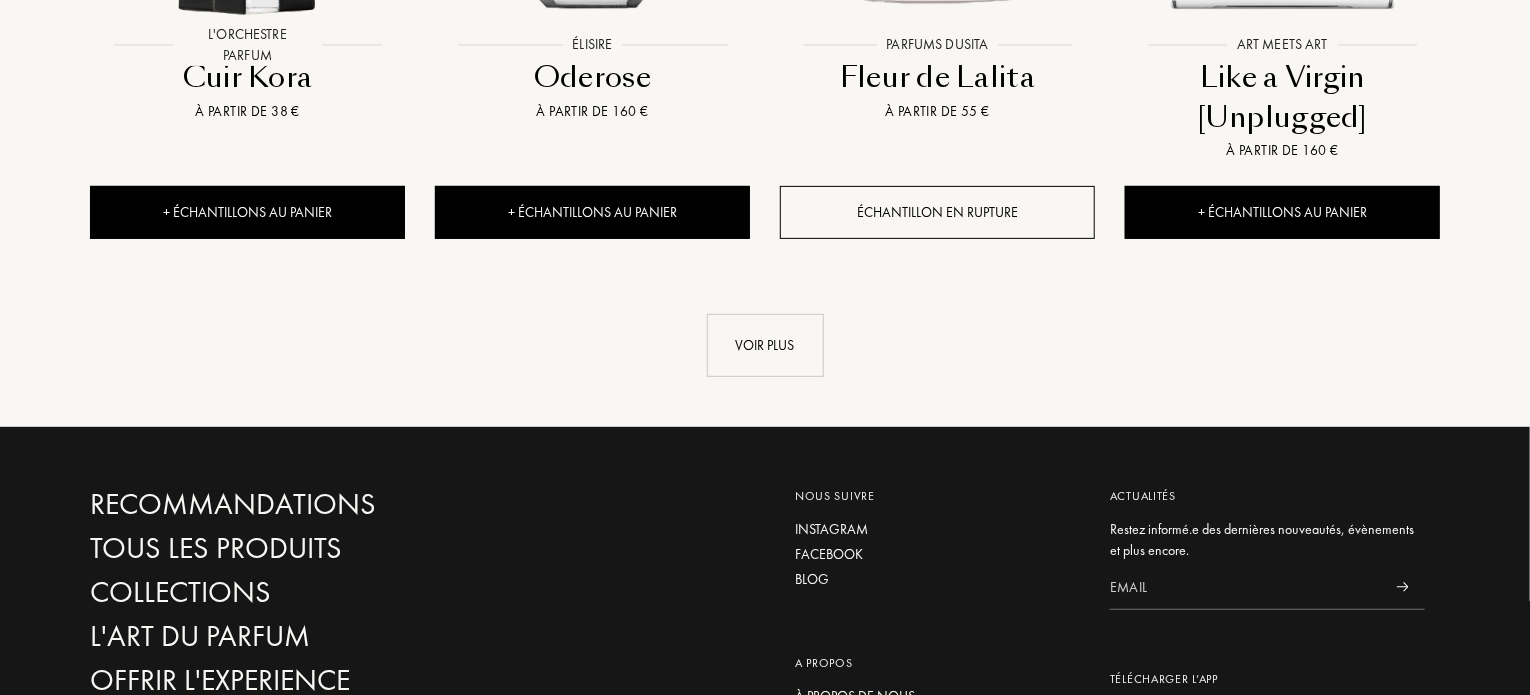 scroll, scrollTop: 27120, scrollLeft: 0, axis: vertical 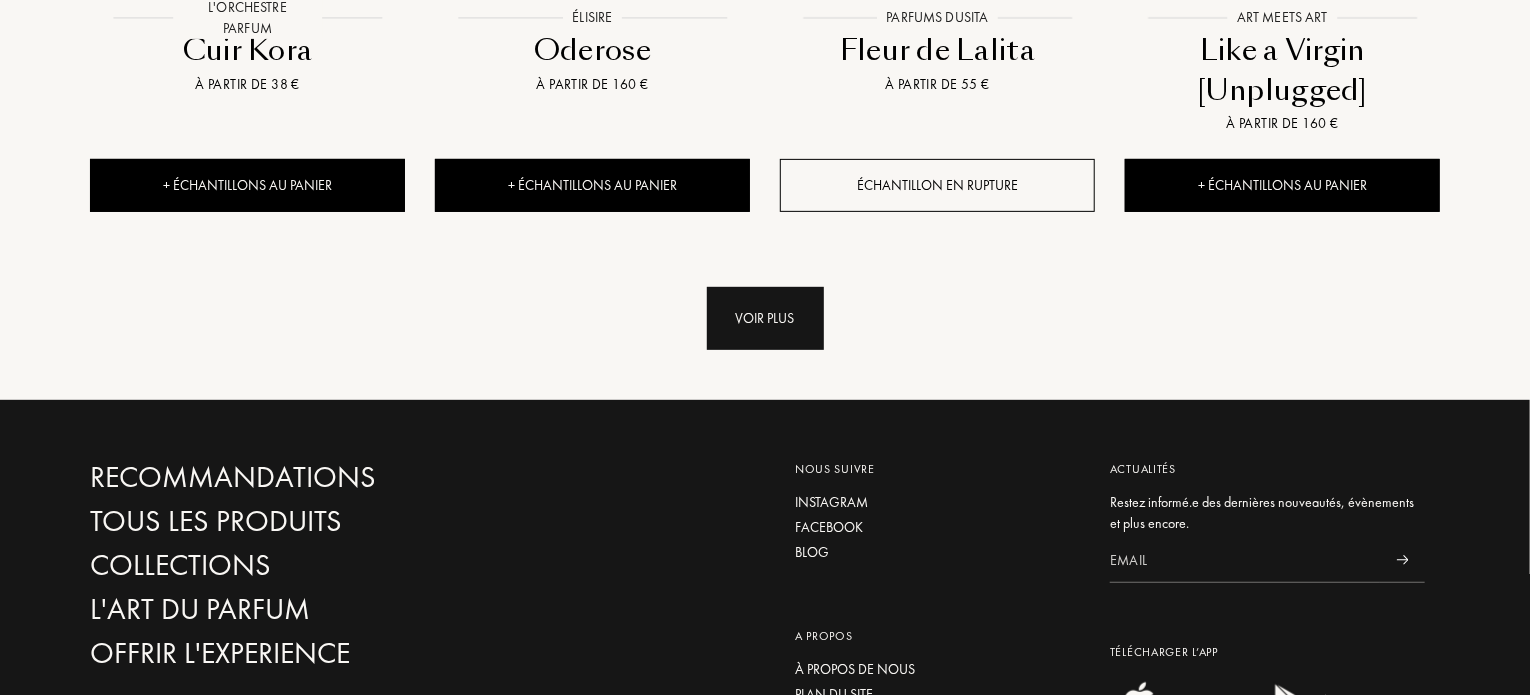 click on "Voir plus" at bounding box center [765, 318] 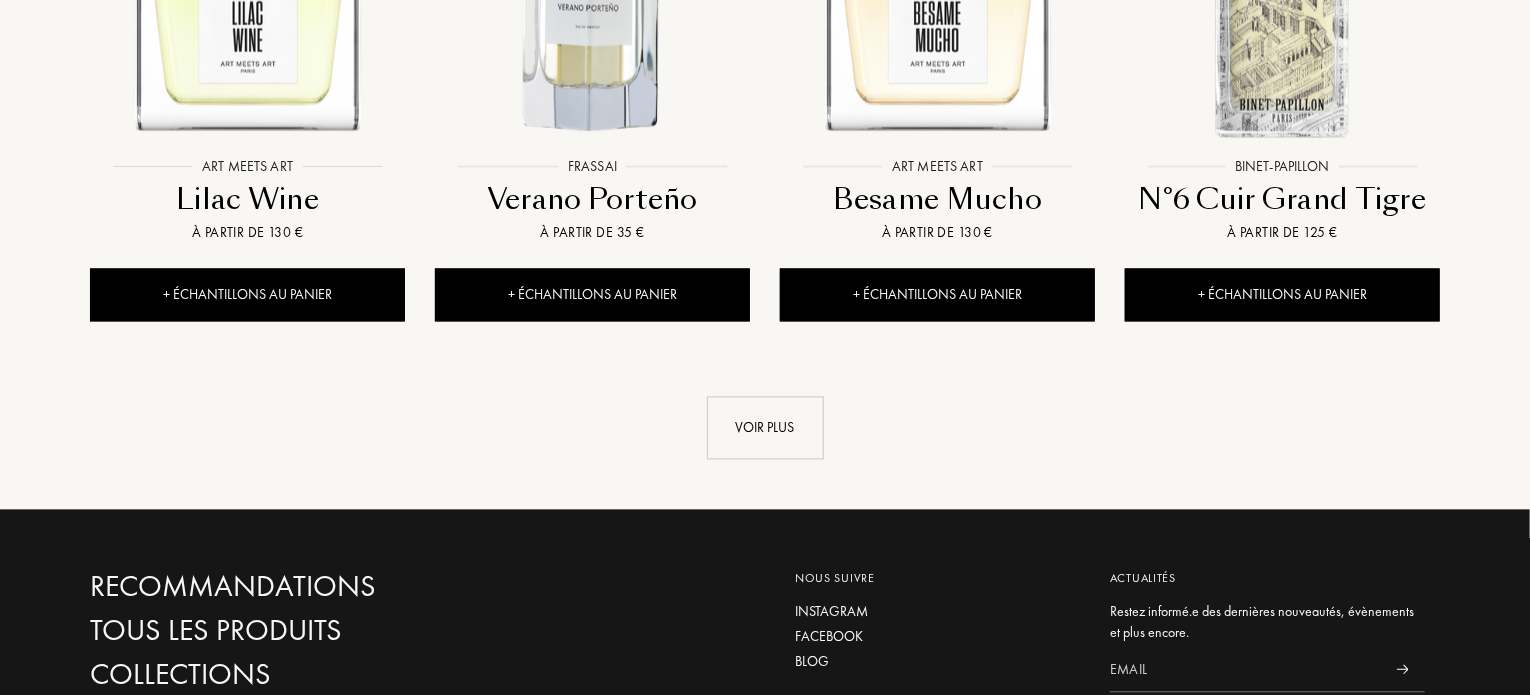 scroll, scrollTop: 28720, scrollLeft: 0, axis: vertical 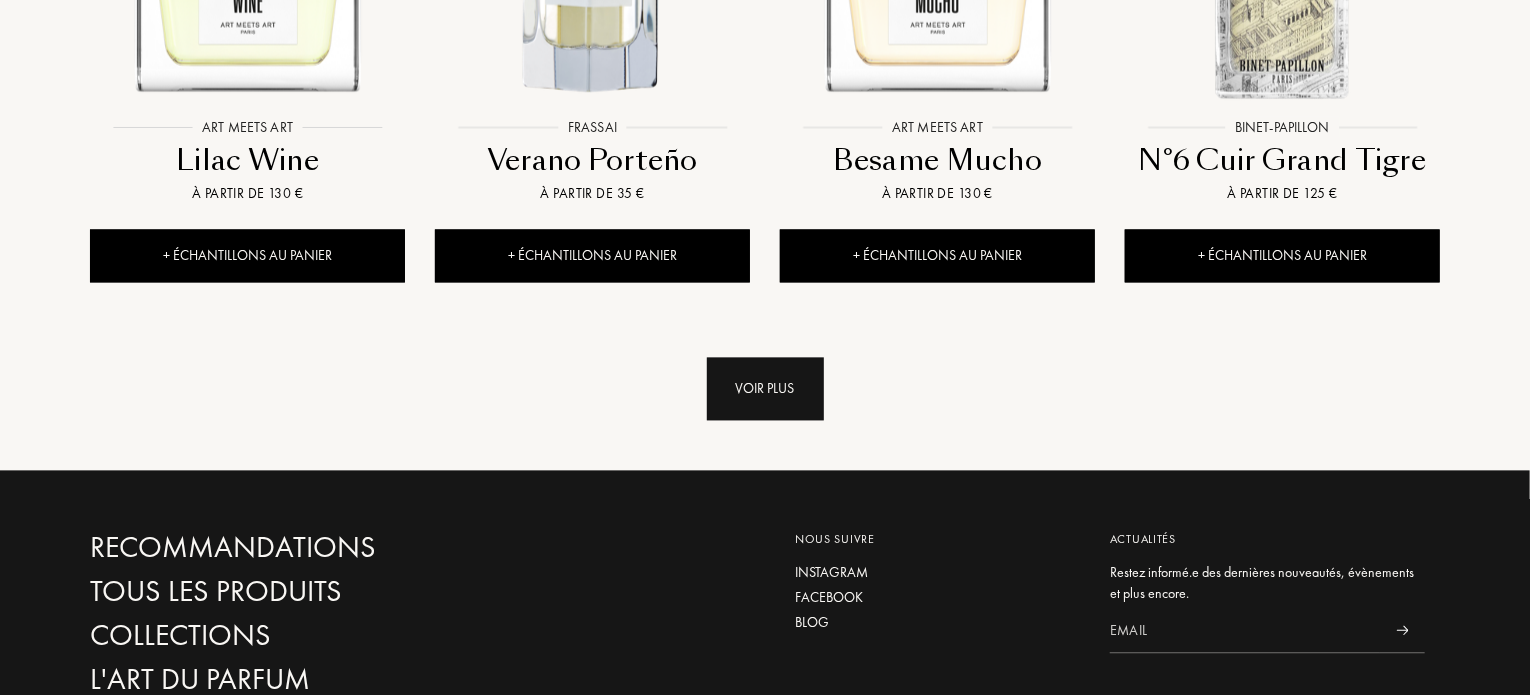 click on "Voir plus" at bounding box center (765, 388) 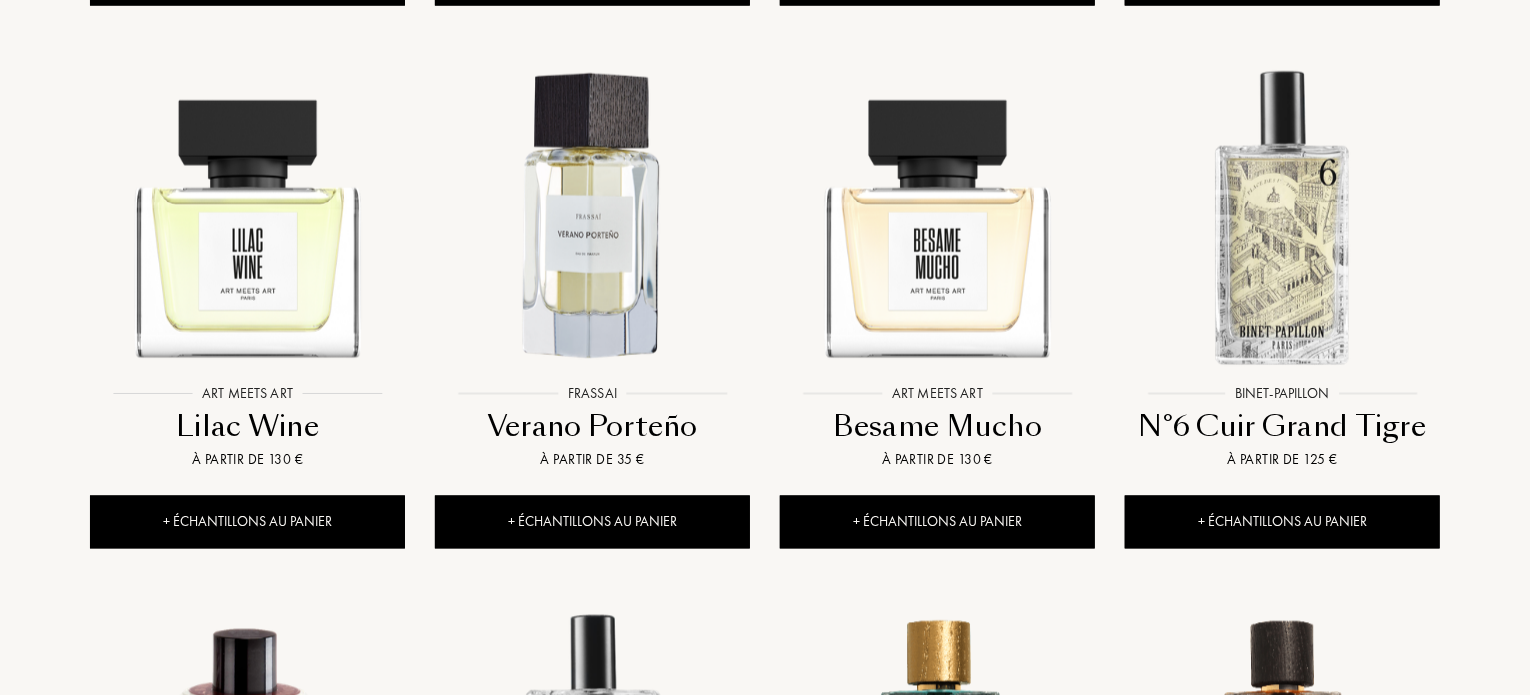 scroll, scrollTop: 28400, scrollLeft: 0, axis: vertical 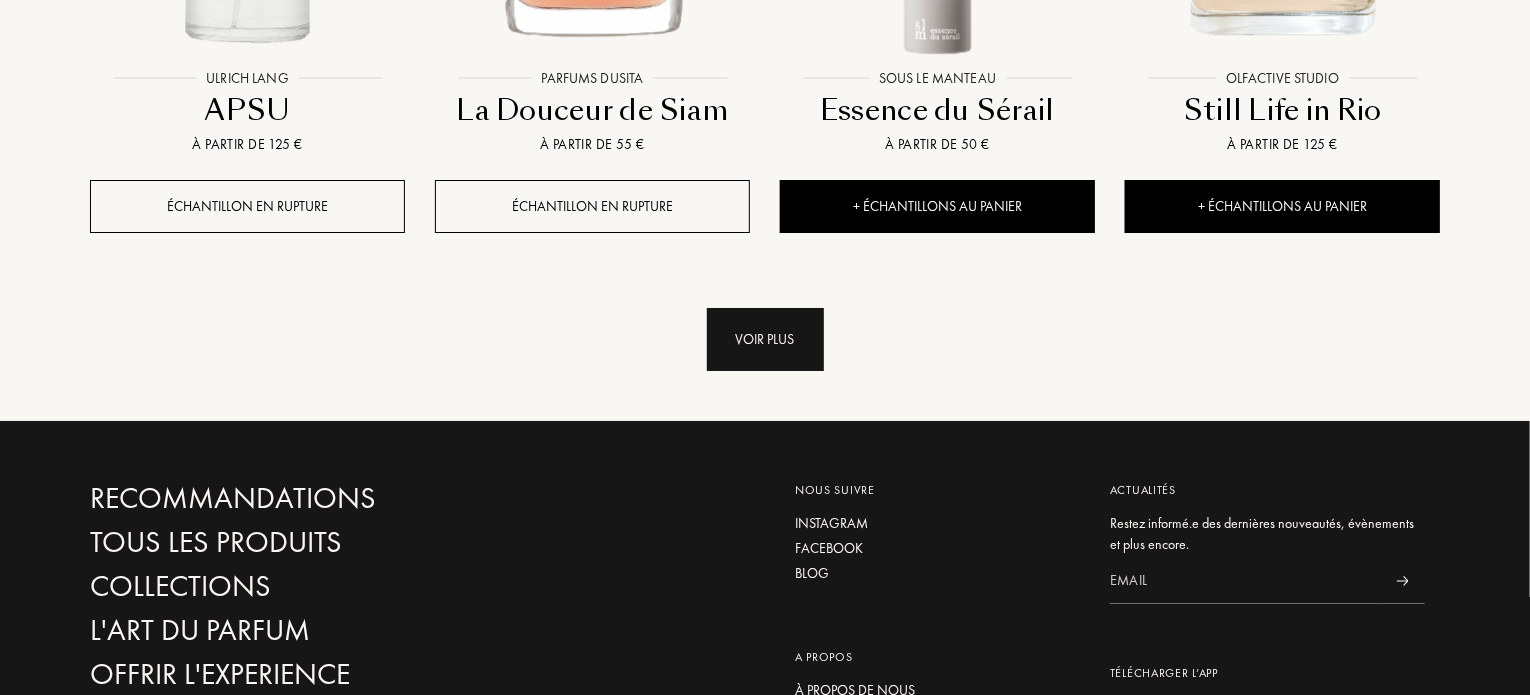 click on "Voir plus" at bounding box center [765, 339] 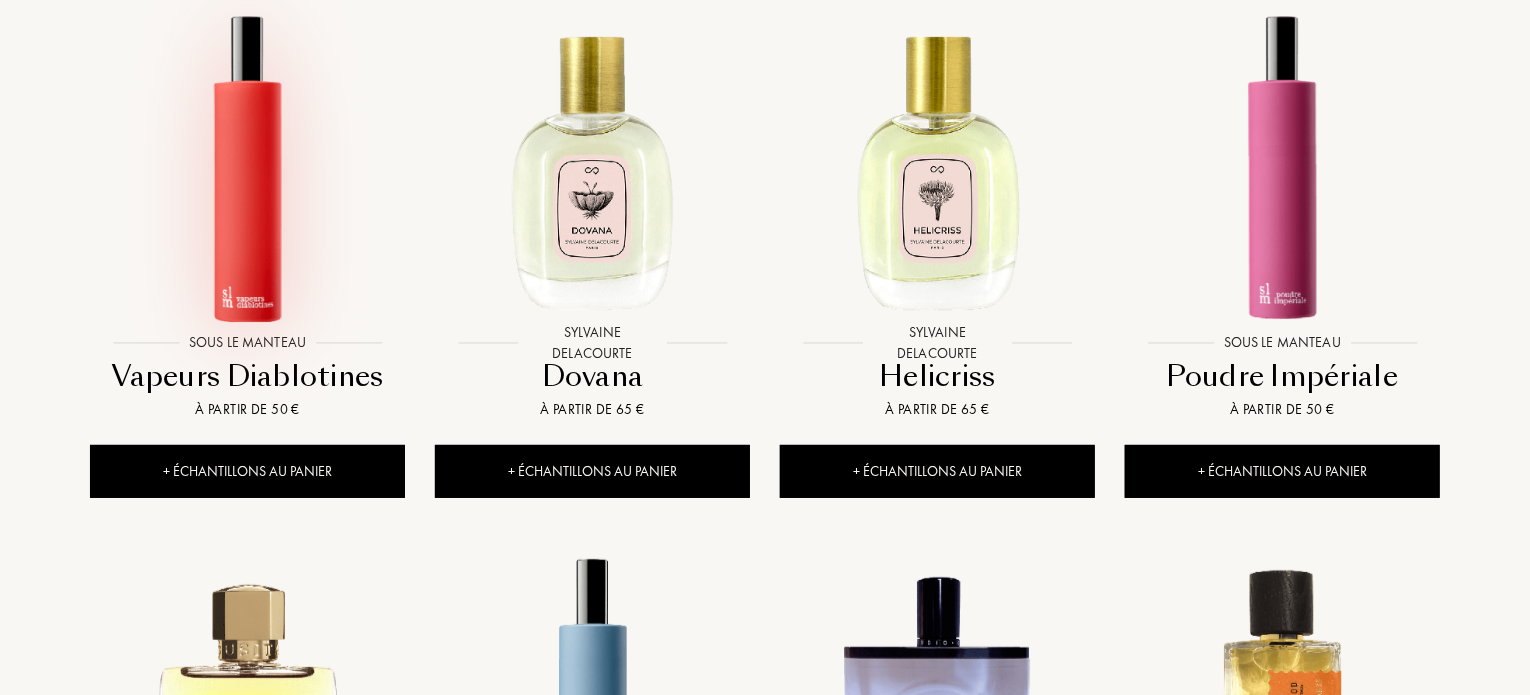 scroll, scrollTop: 30680, scrollLeft: 0, axis: vertical 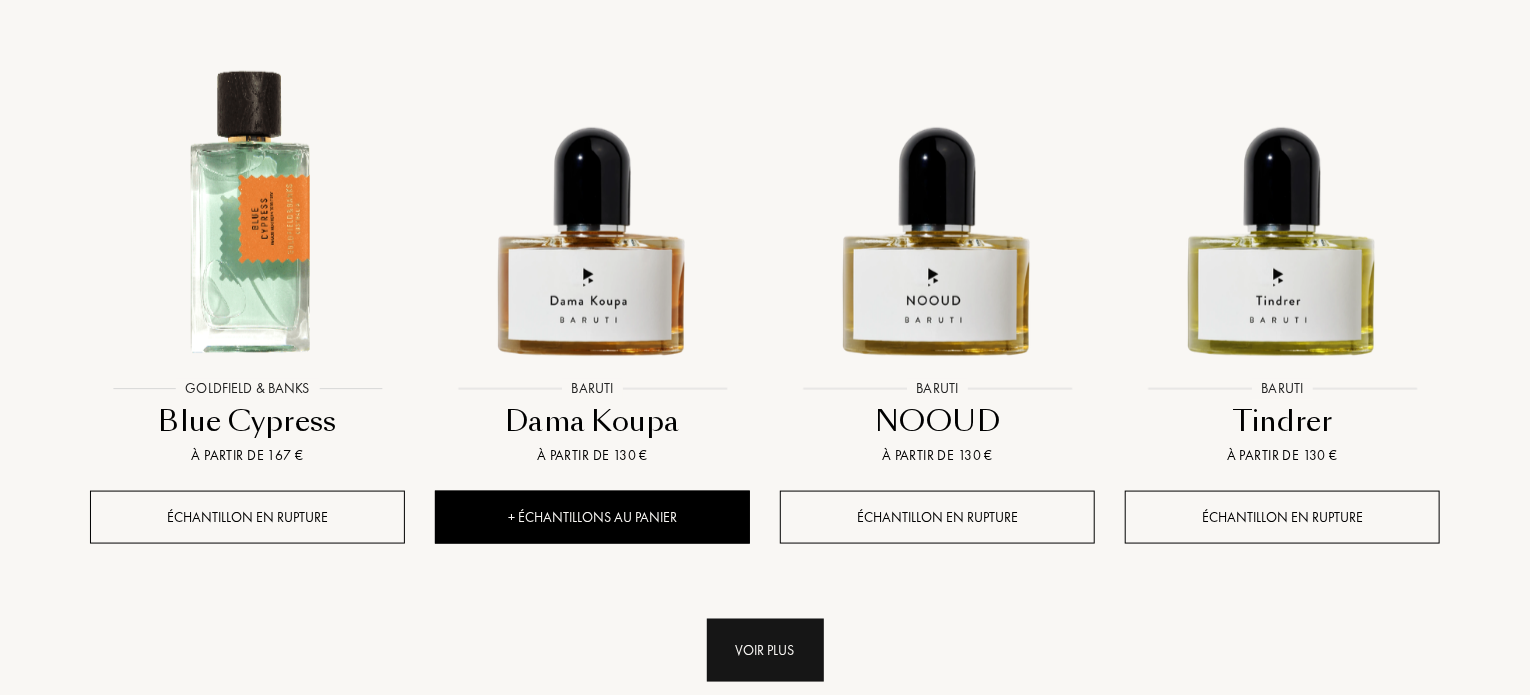 click on "Voir plus" at bounding box center [765, 650] 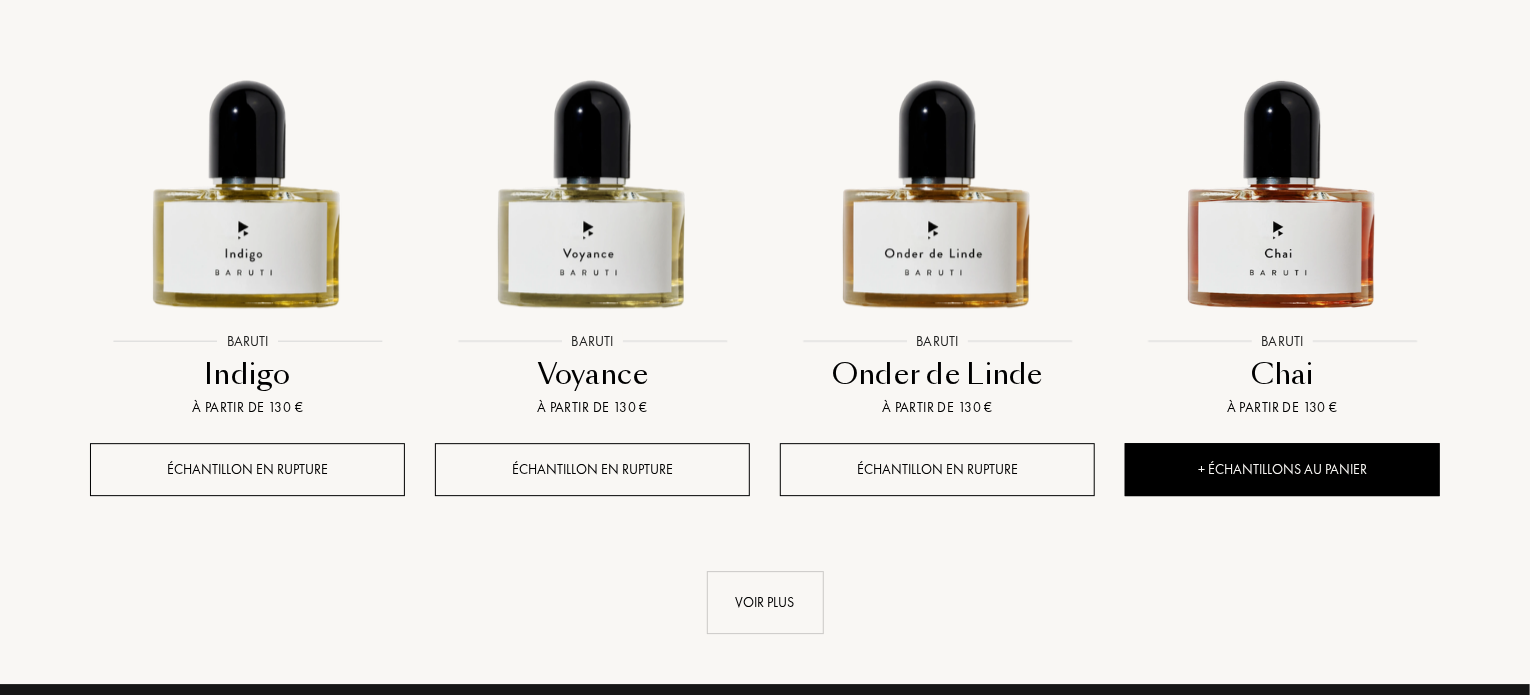 scroll, scrollTop: 33400, scrollLeft: 0, axis: vertical 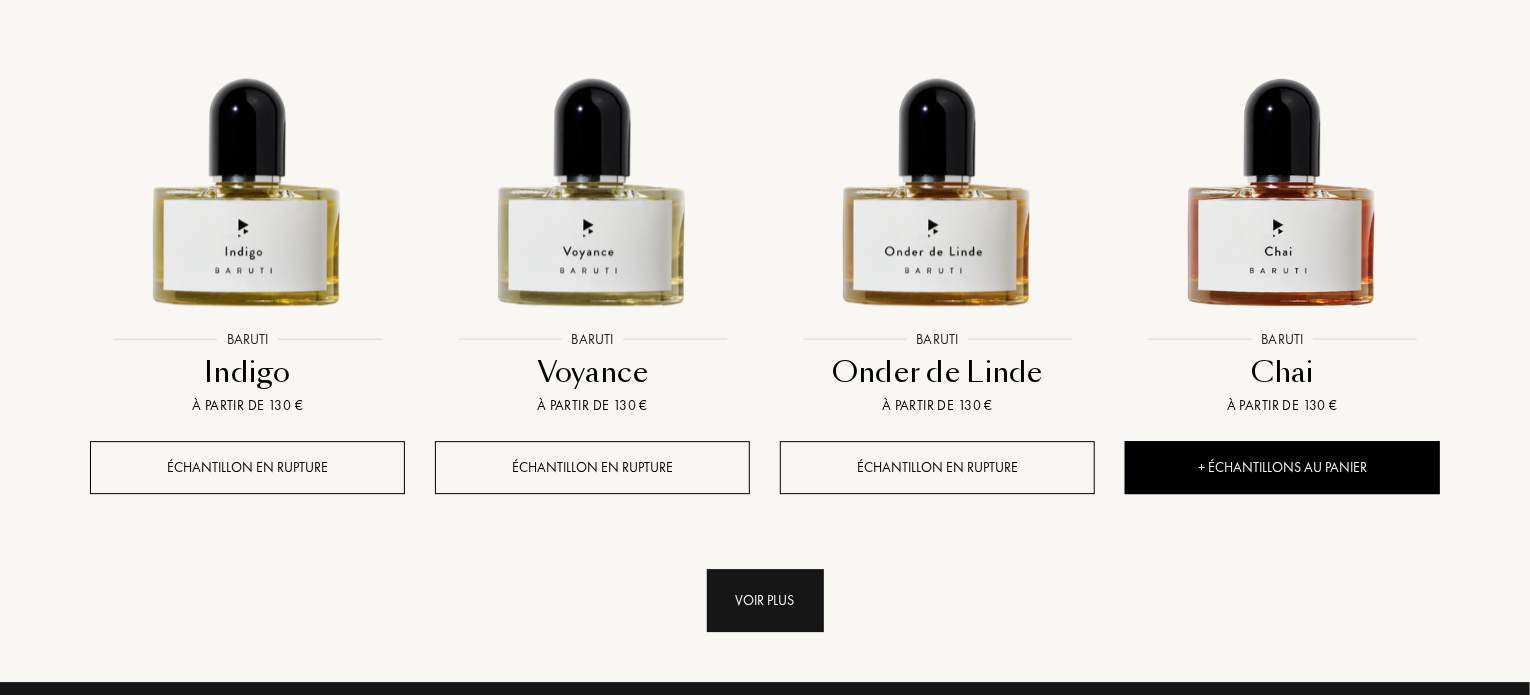 click on "Voir plus" at bounding box center (765, 600) 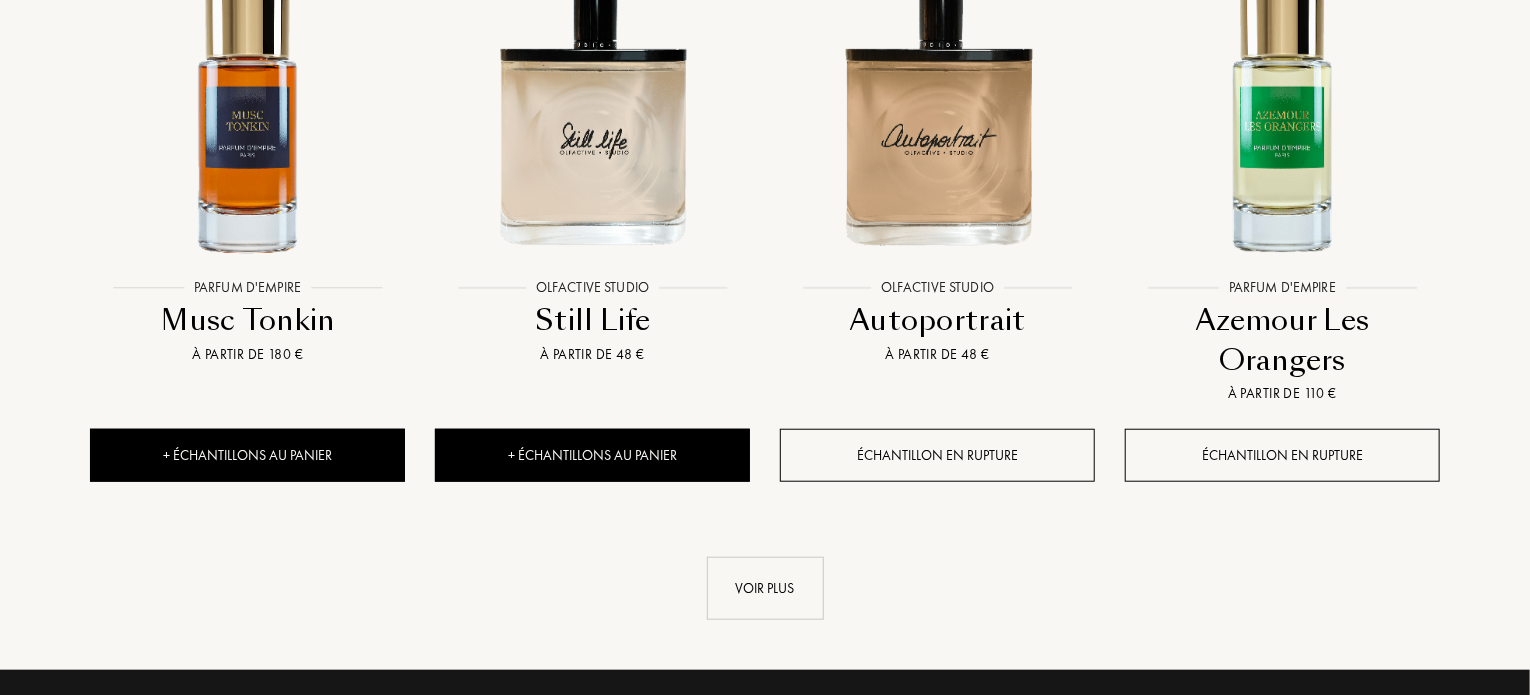 scroll, scrollTop: 35120, scrollLeft: 0, axis: vertical 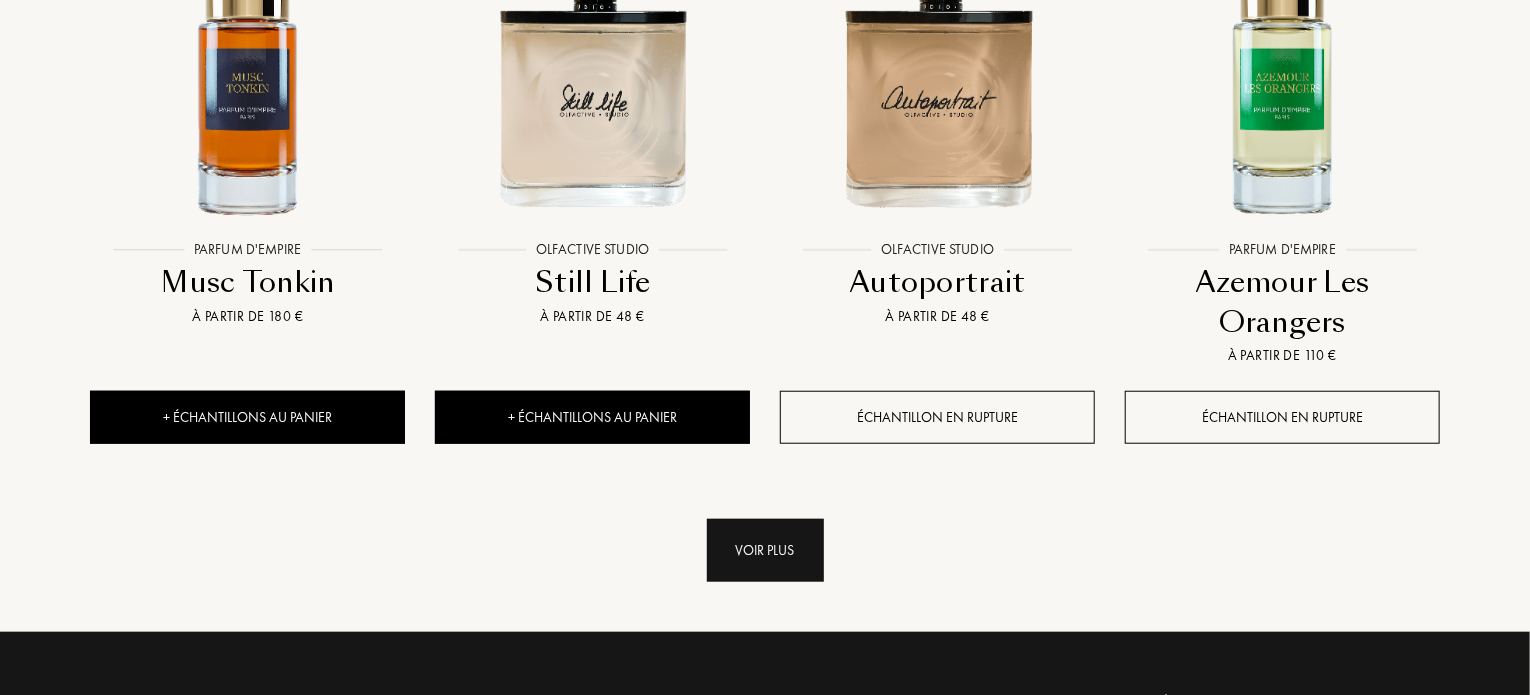 click on "Voir plus" at bounding box center [765, 550] 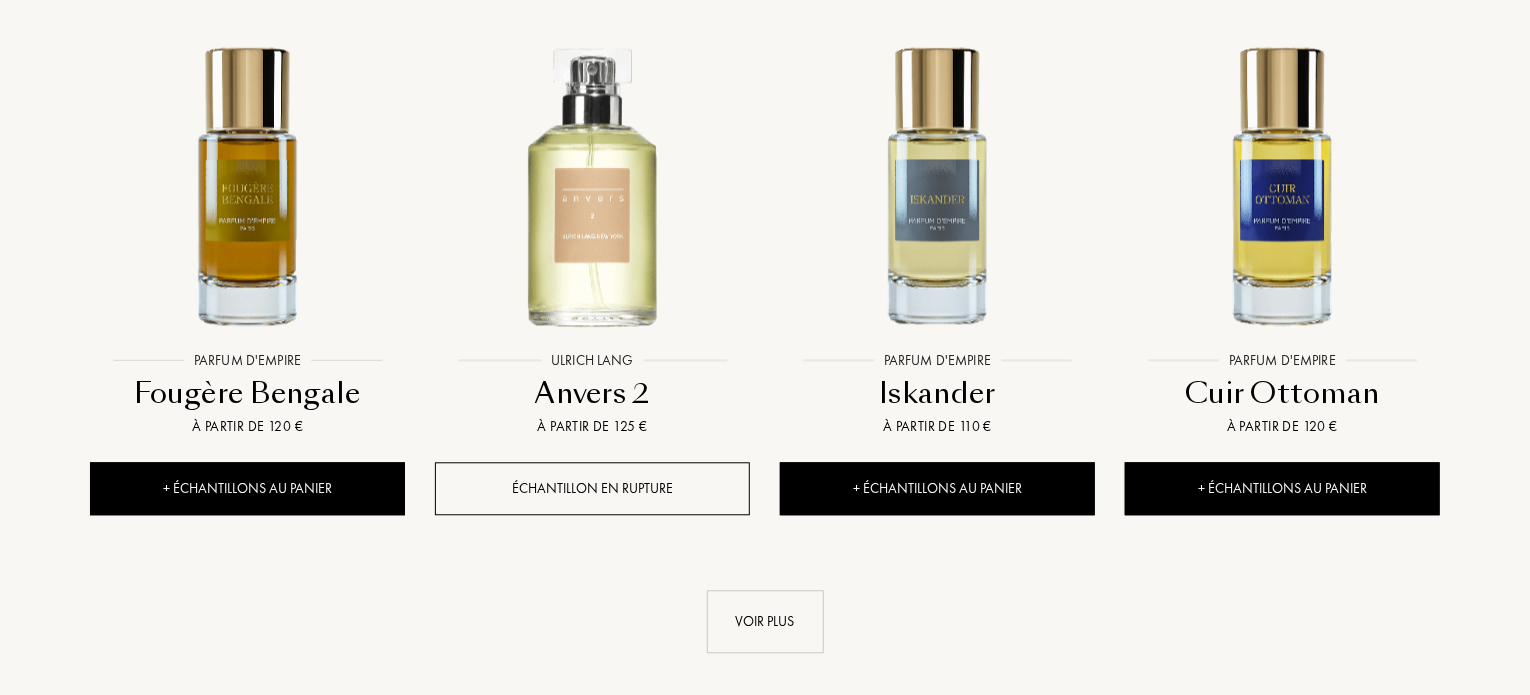 scroll, scrollTop: 36720, scrollLeft: 0, axis: vertical 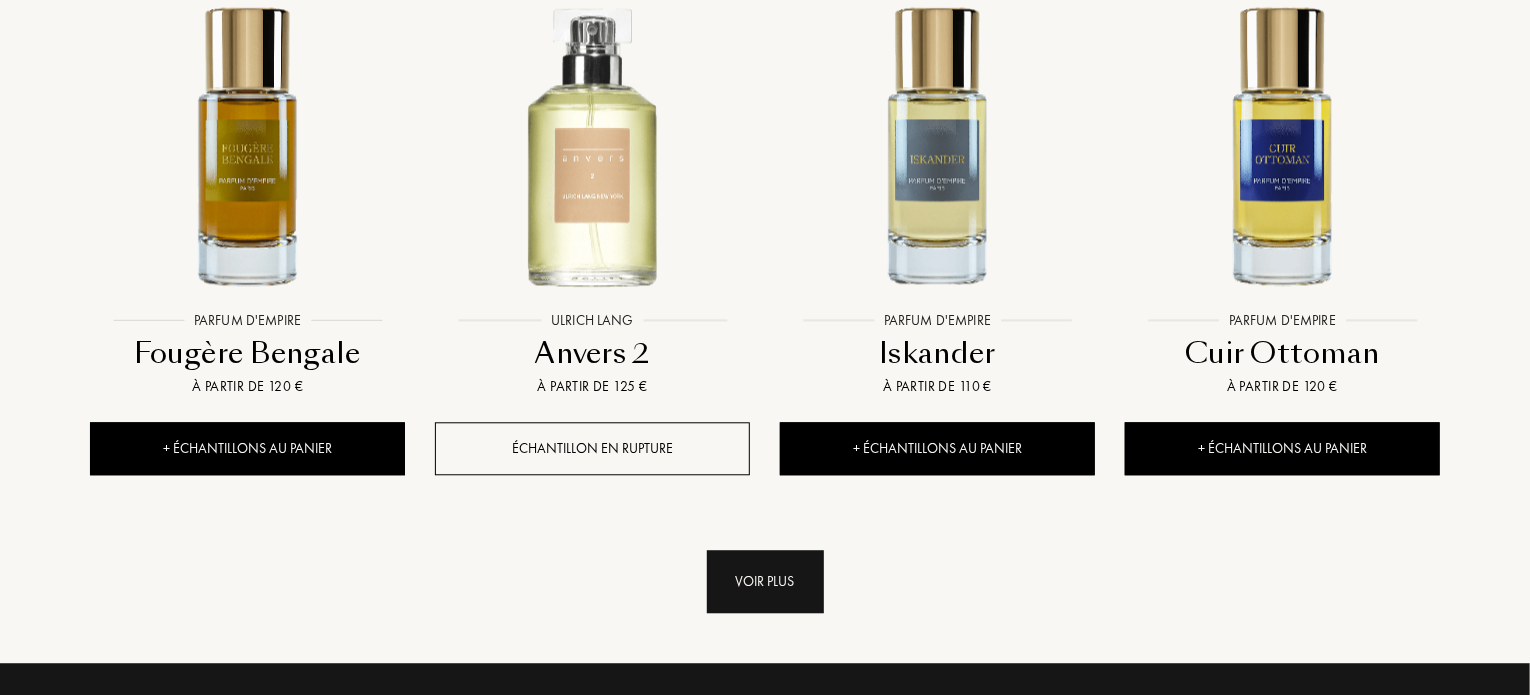 click on "Voir plus" at bounding box center [765, 581] 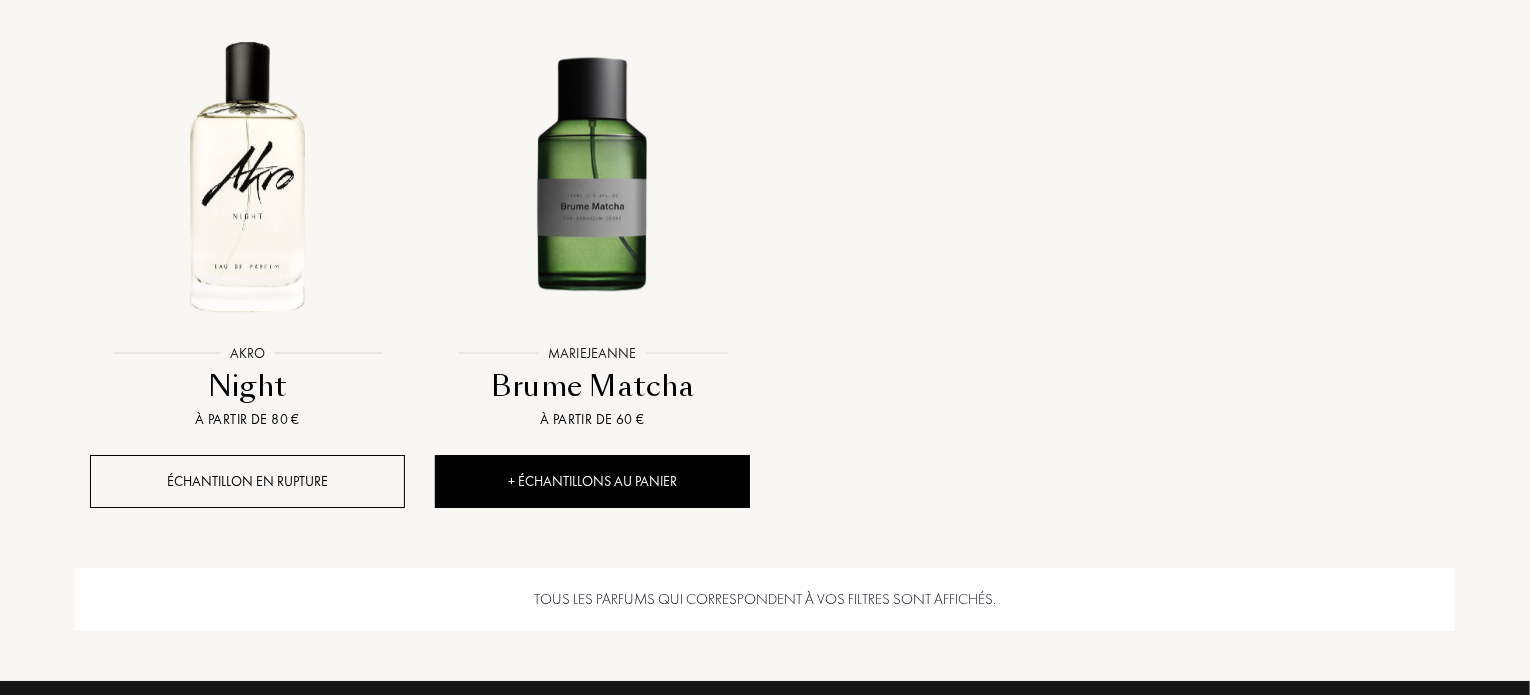 scroll, scrollTop: 37800, scrollLeft: 0, axis: vertical 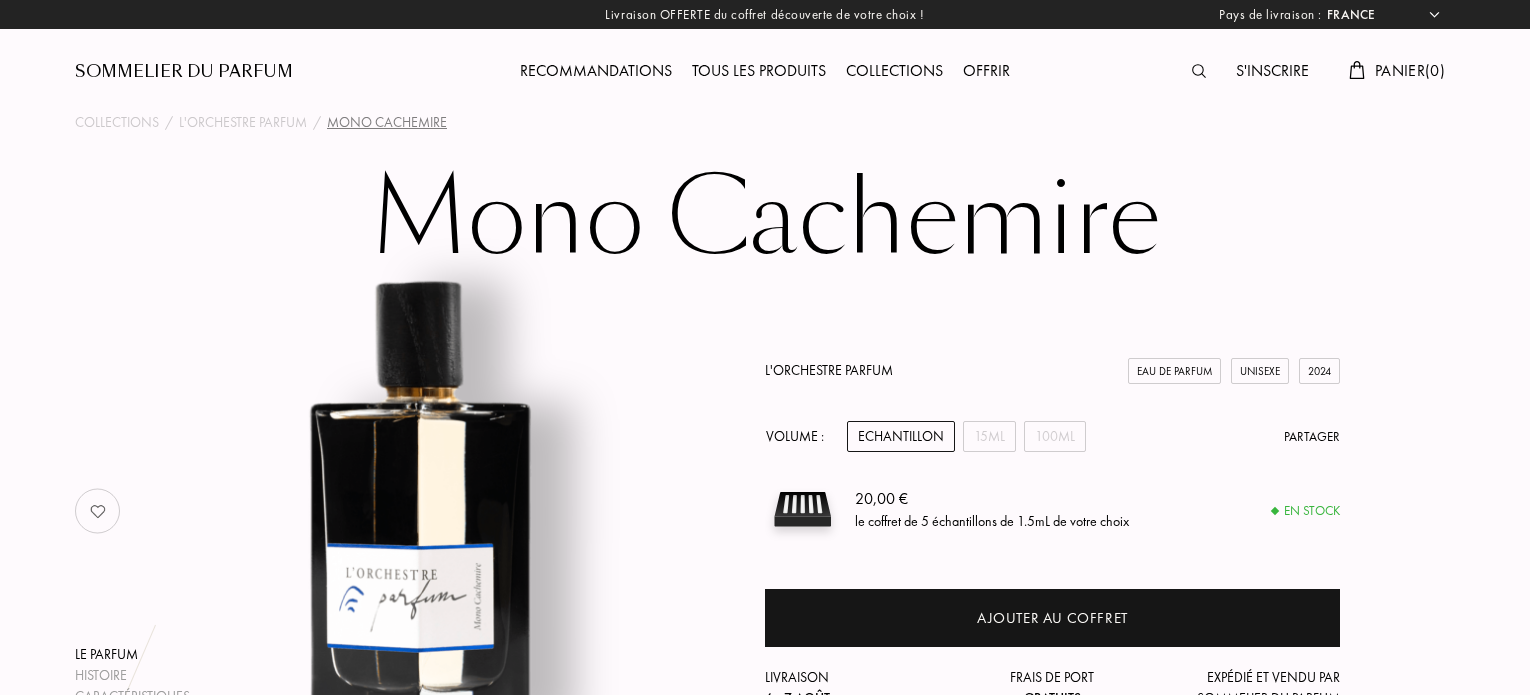 select on "FR" 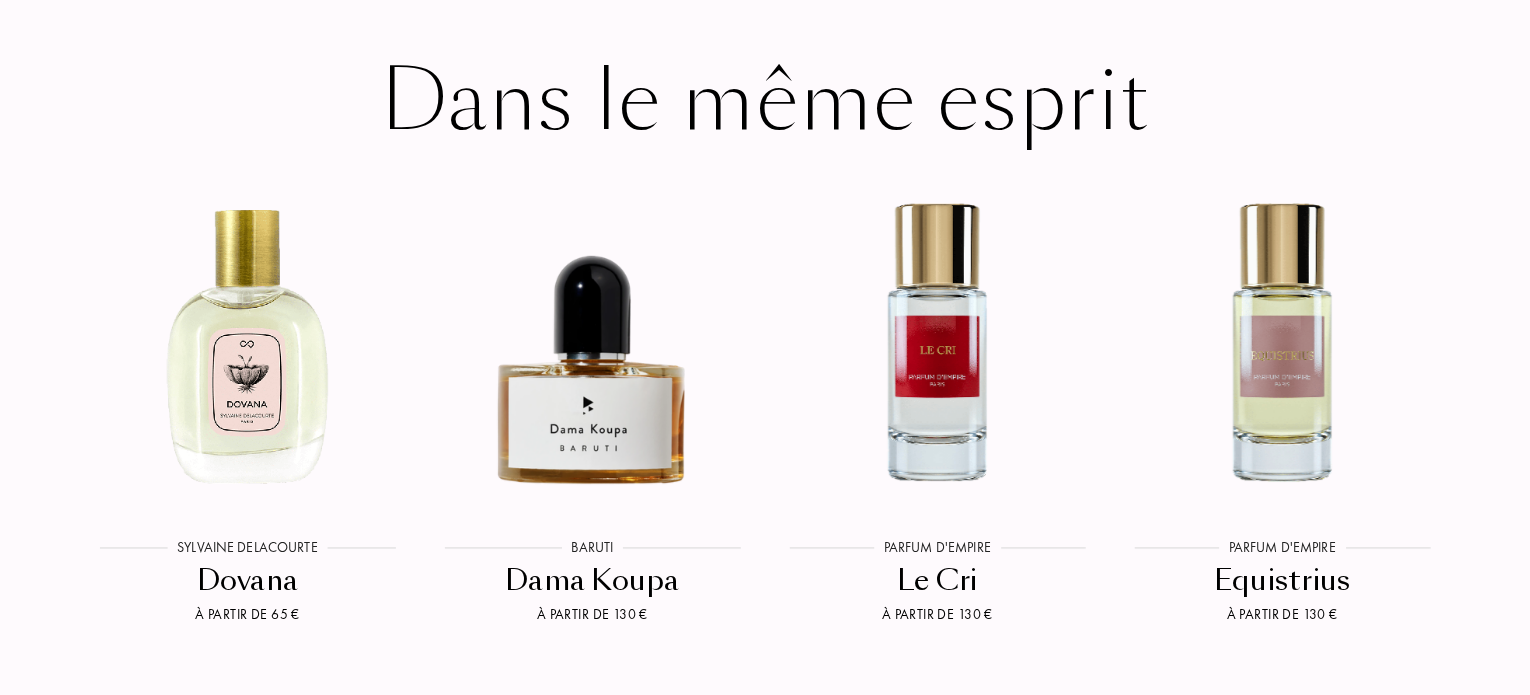 scroll, scrollTop: 3480, scrollLeft: 0, axis: vertical 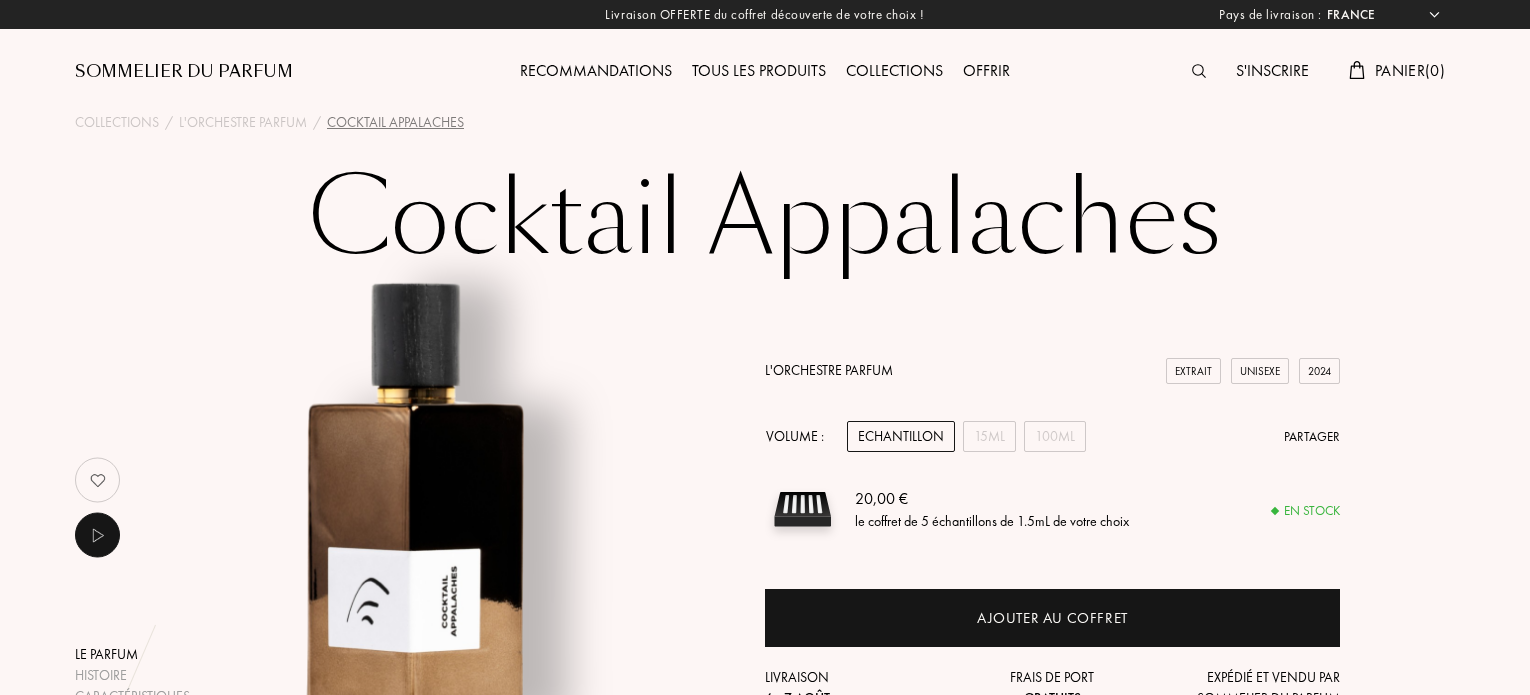 select on "FR" 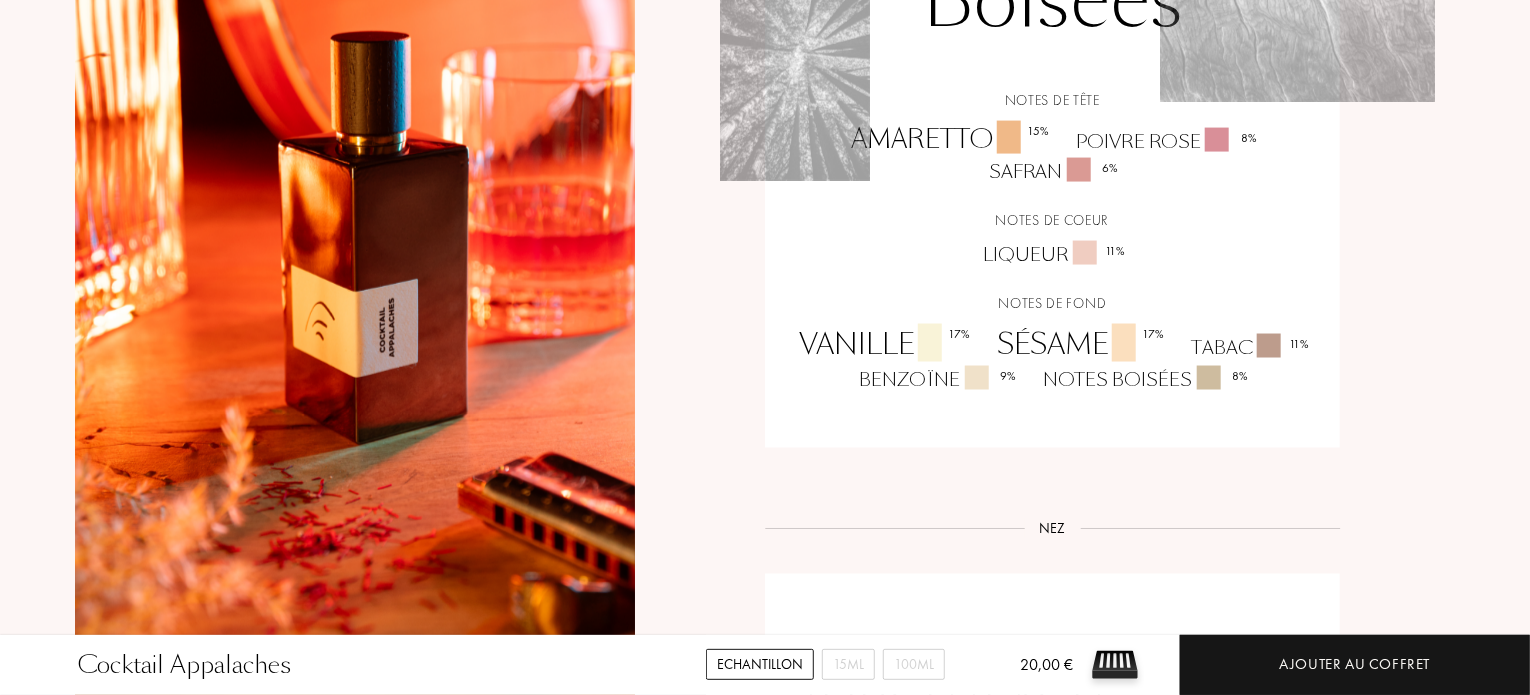 scroll, scrollTop: 1520, scrollLeft: 0, axis: vertical 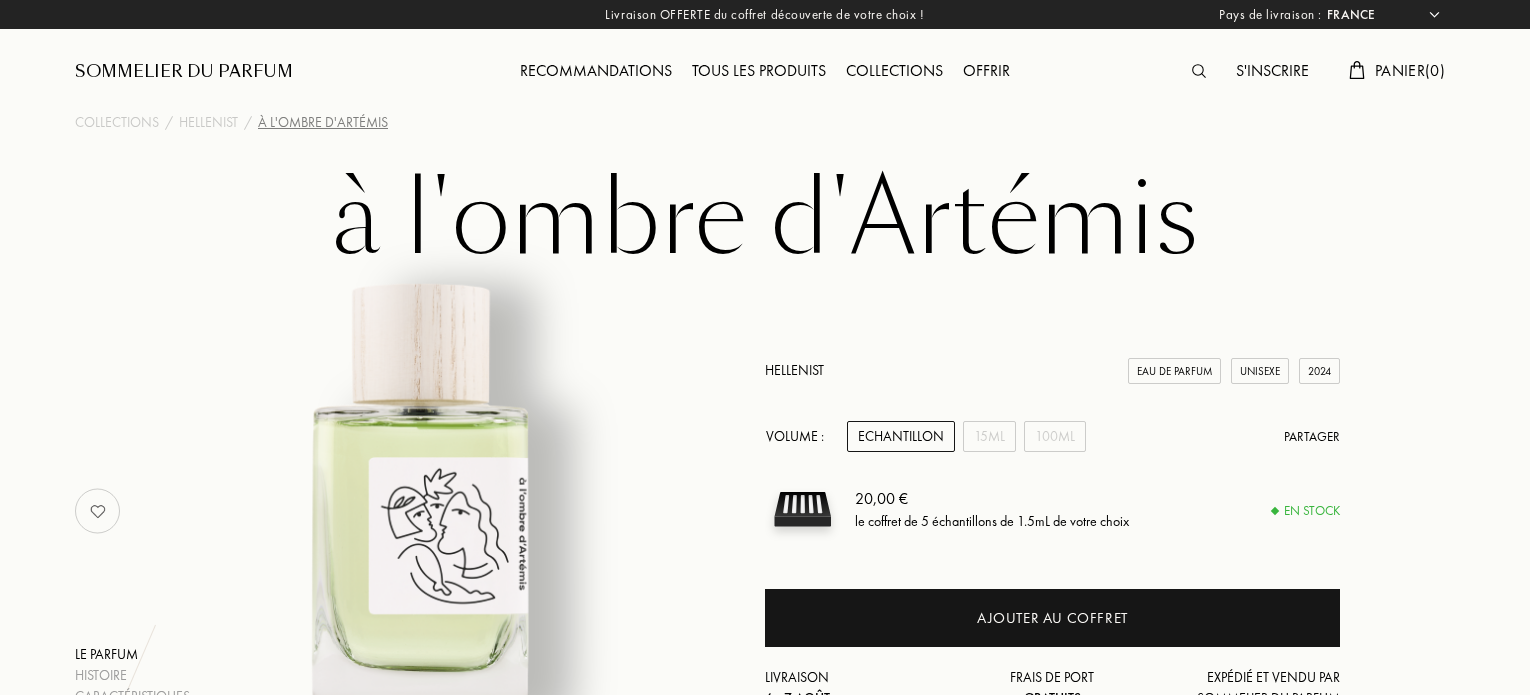 select on "FR" 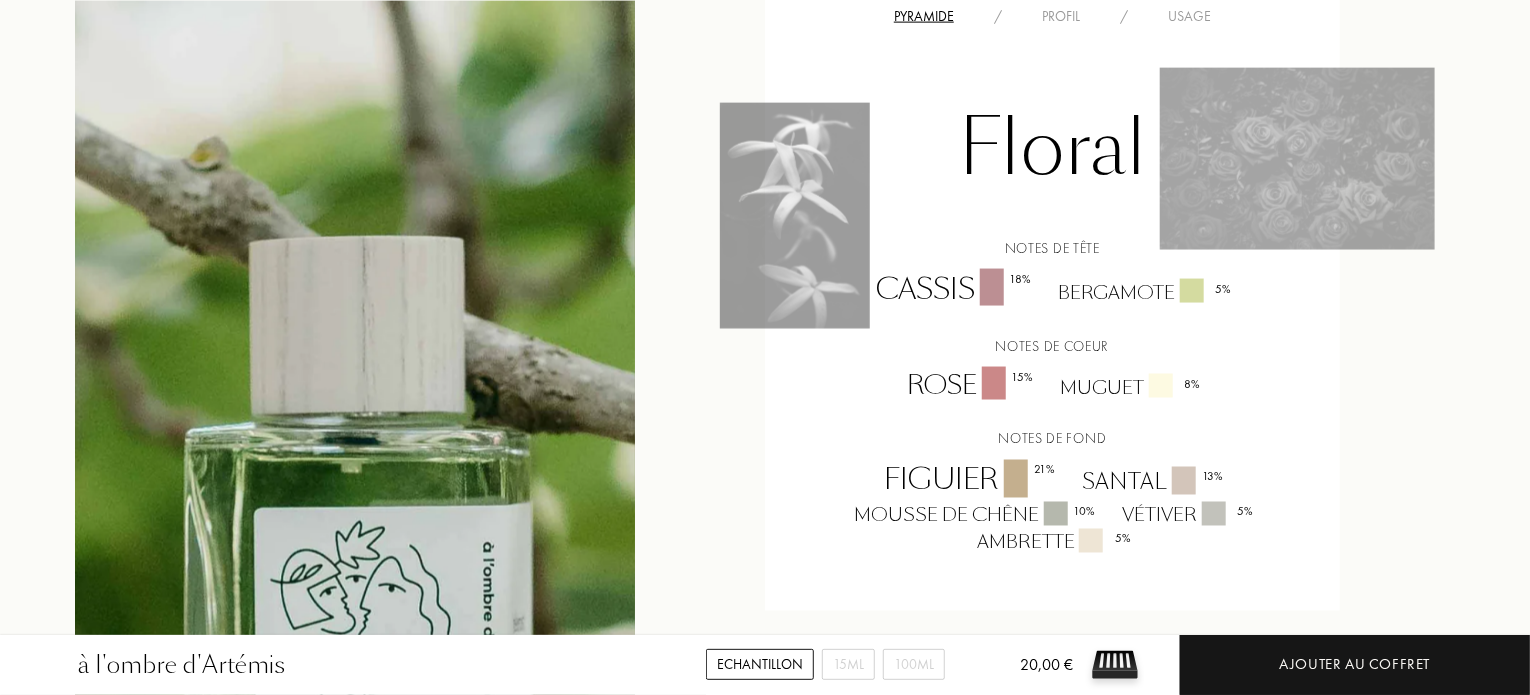 scroll, scrollTop: 1480, scrollLeft: 0, axis: vertical 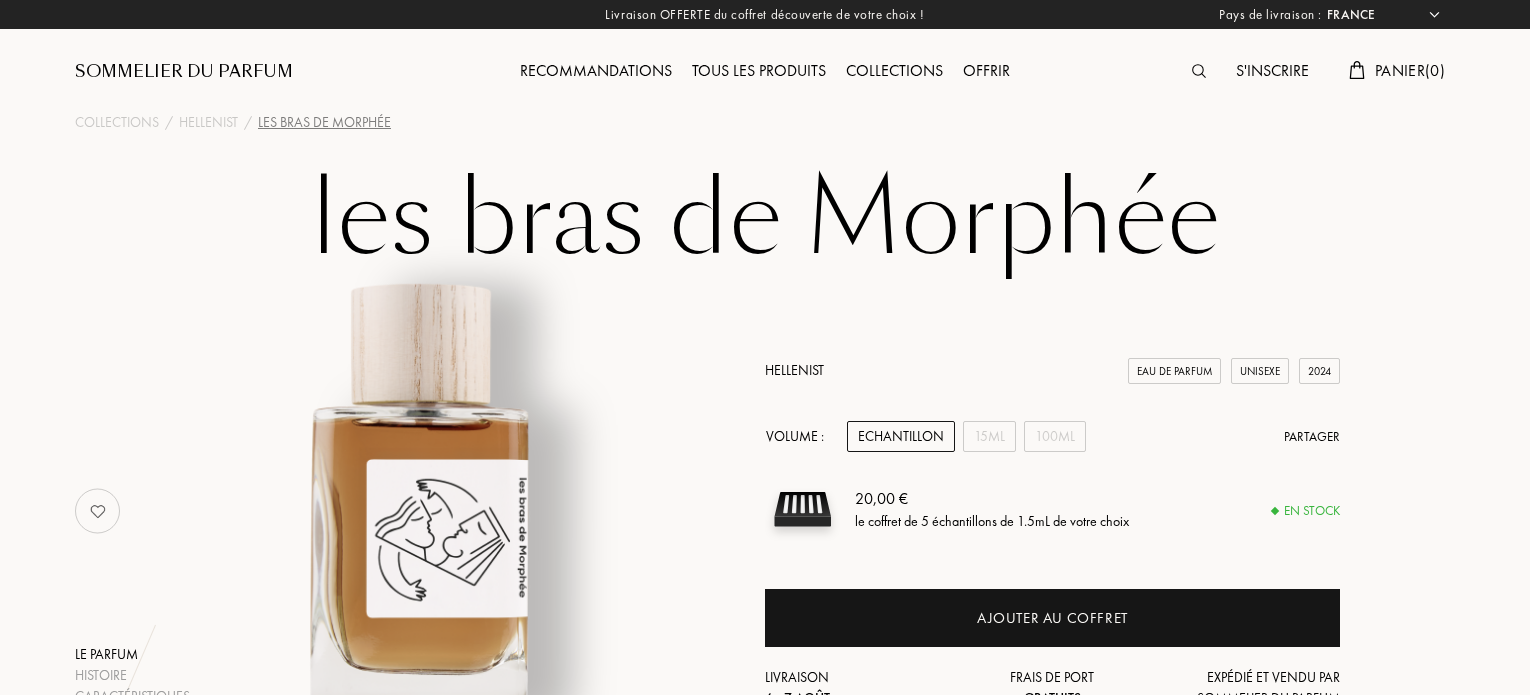 select on "FR" 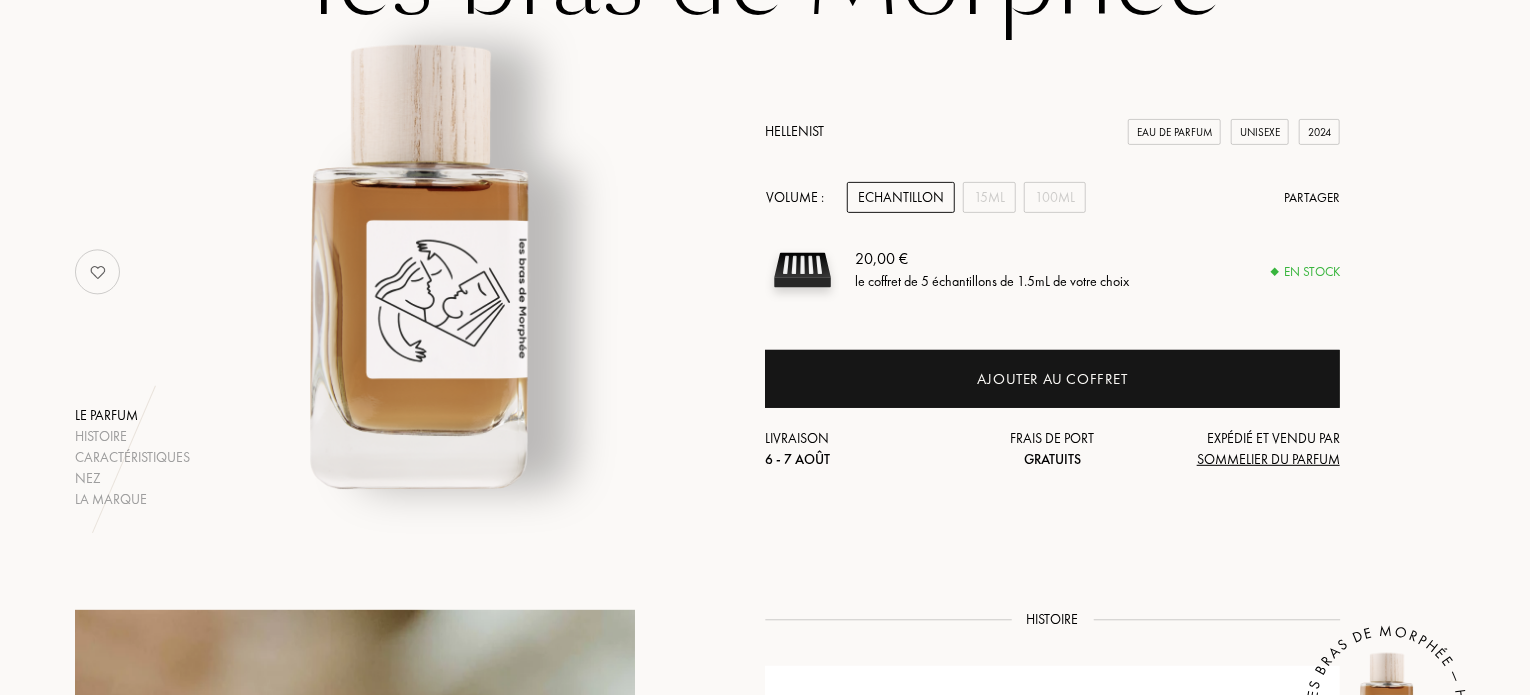 scroll, scrollTop: 0, scrollLeft: 0, axis: both 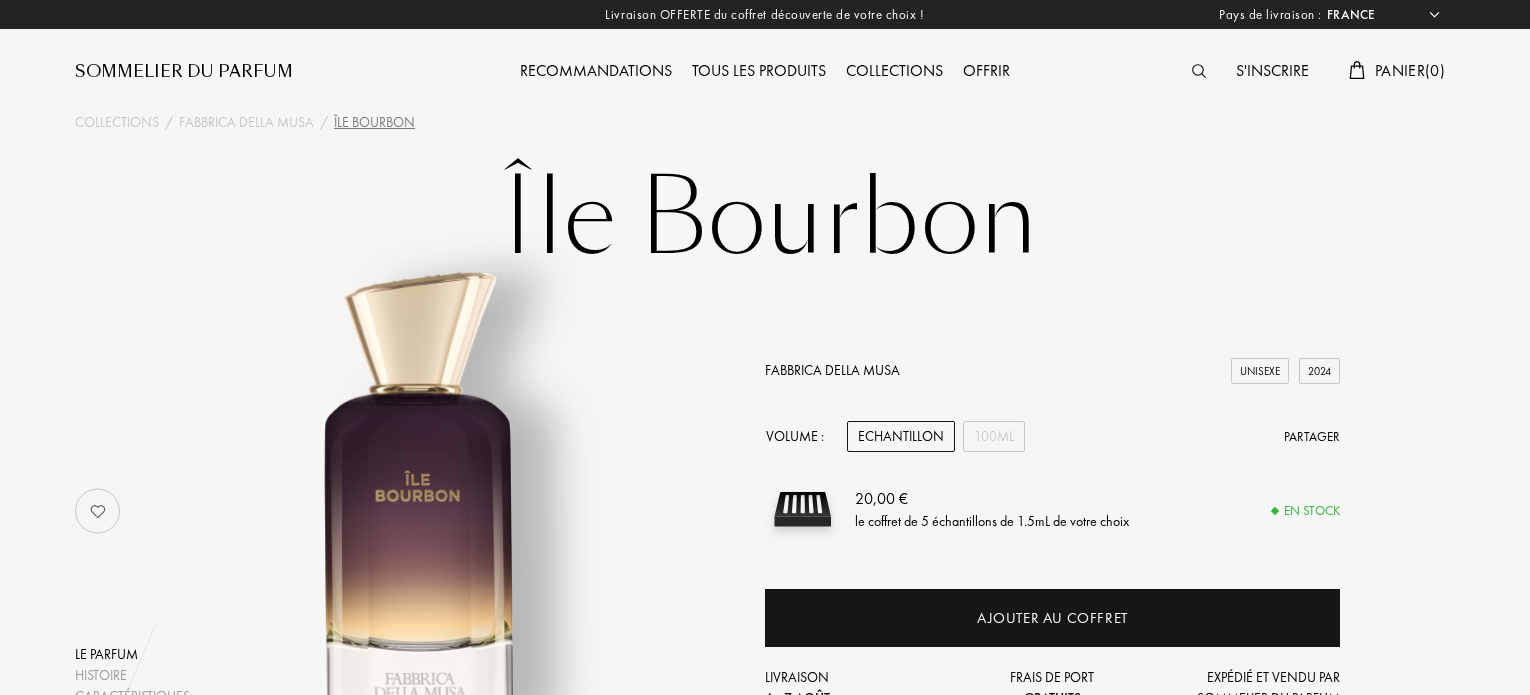 select on "FR" 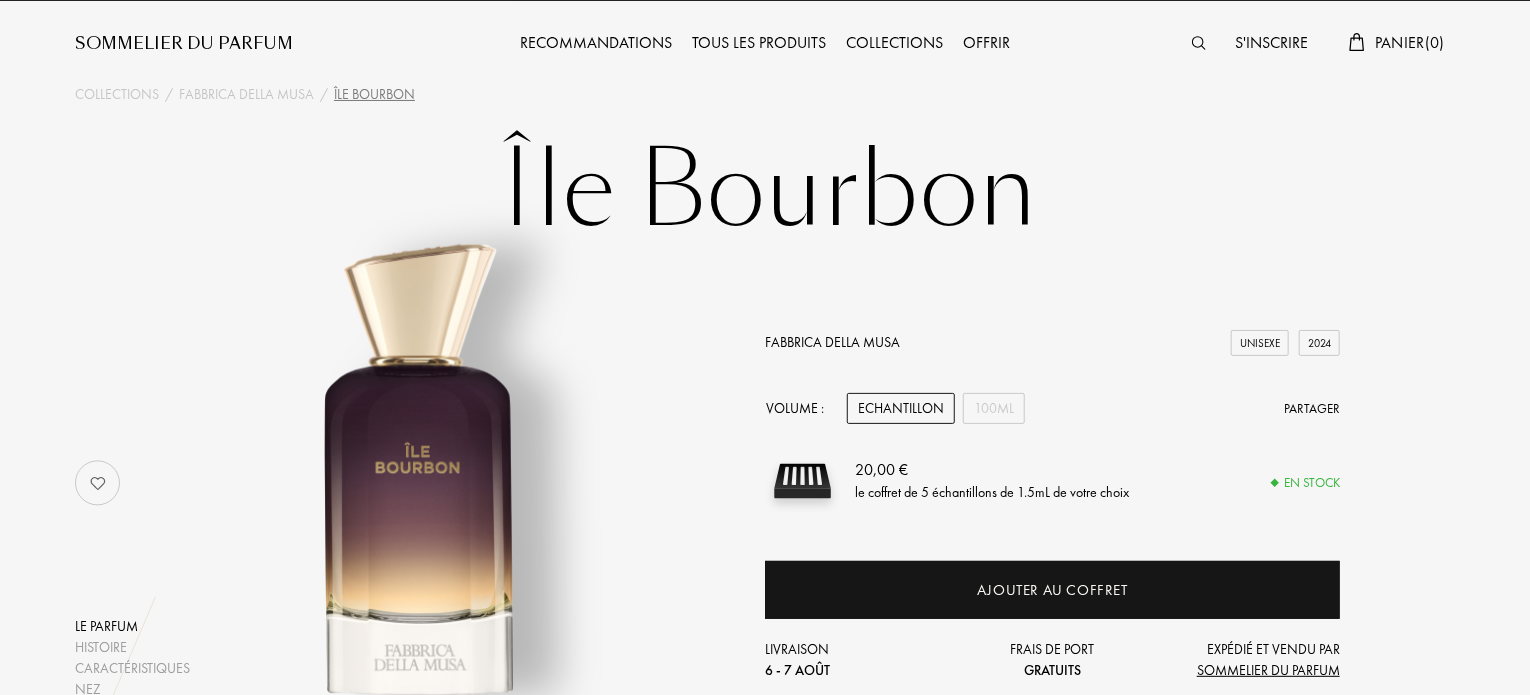 scroll, scrollTop: 0, scrollLeft: 0, axis: both 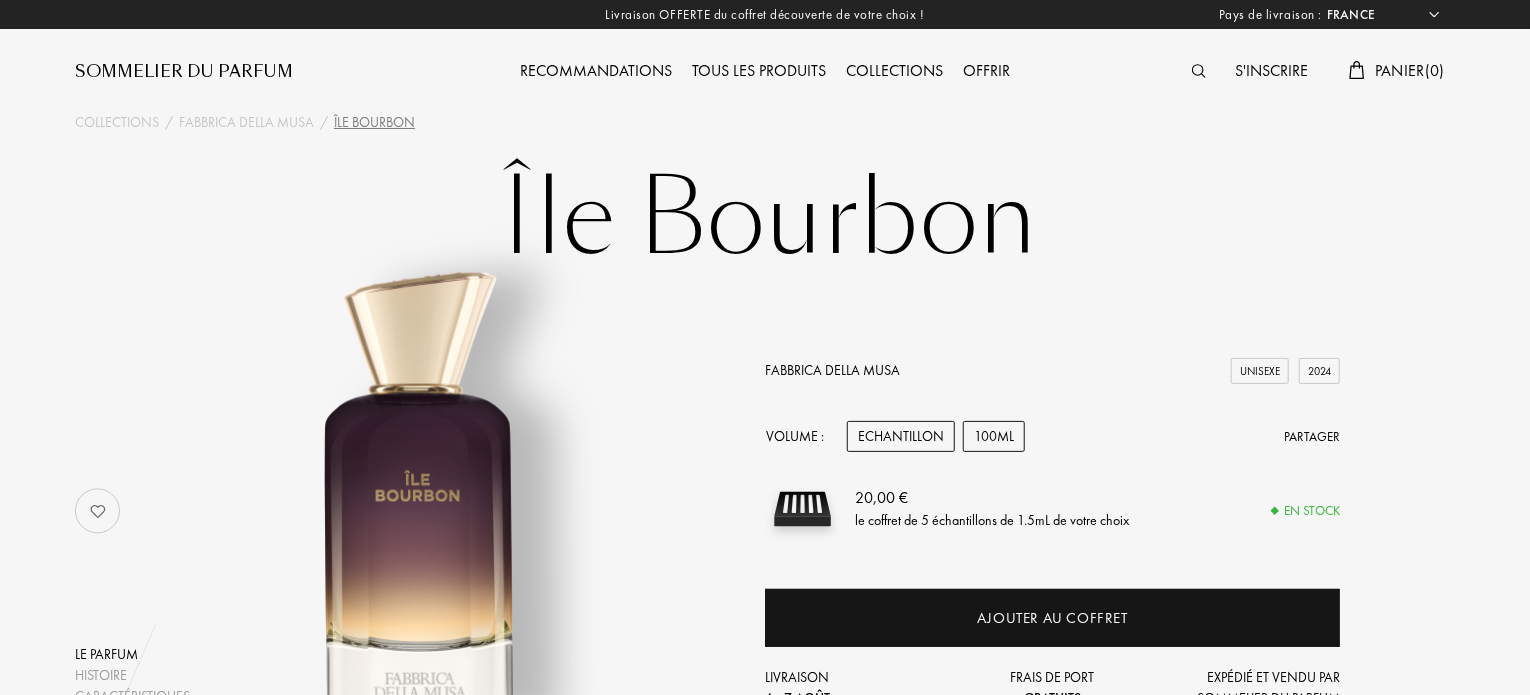 click on "100mL" at bounding box center [994, 436] 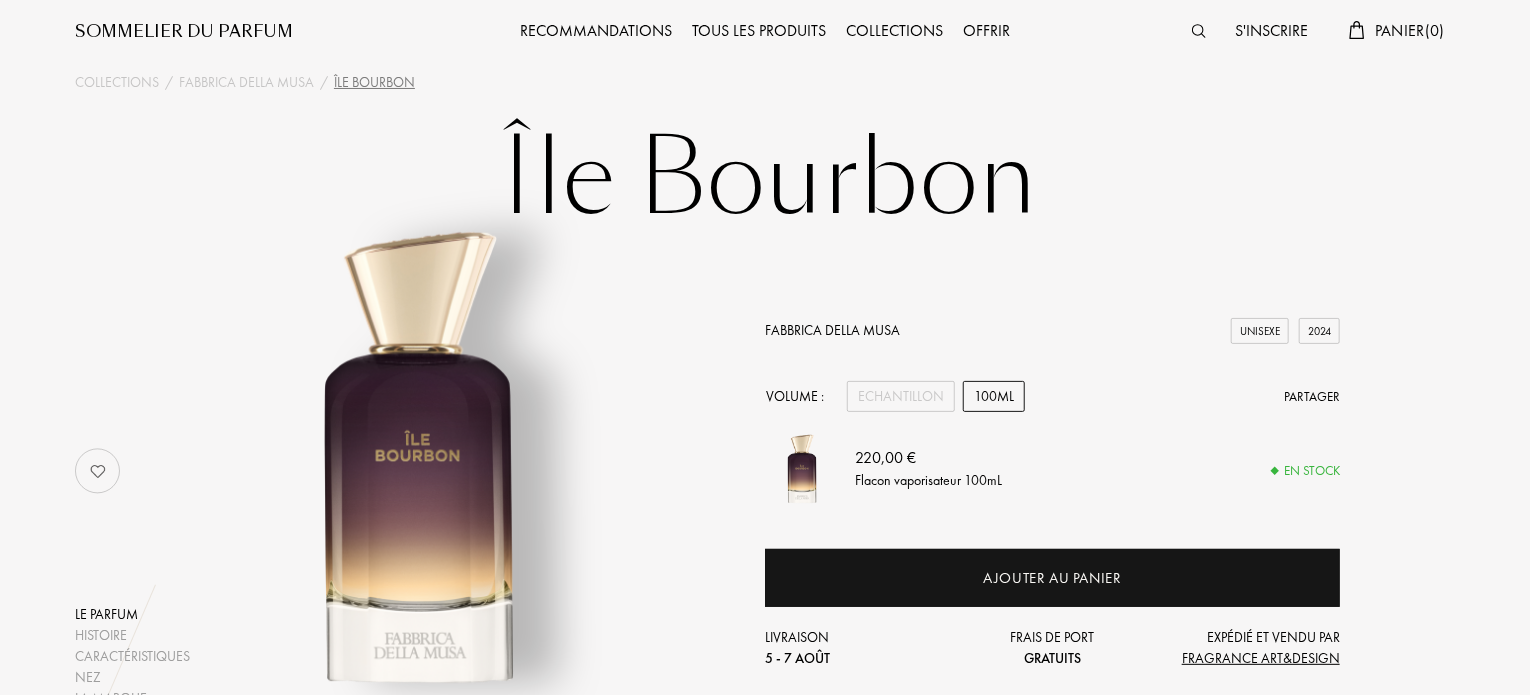 scroll, scrollTop: 80, scrollLeft: 0, axis: vertical 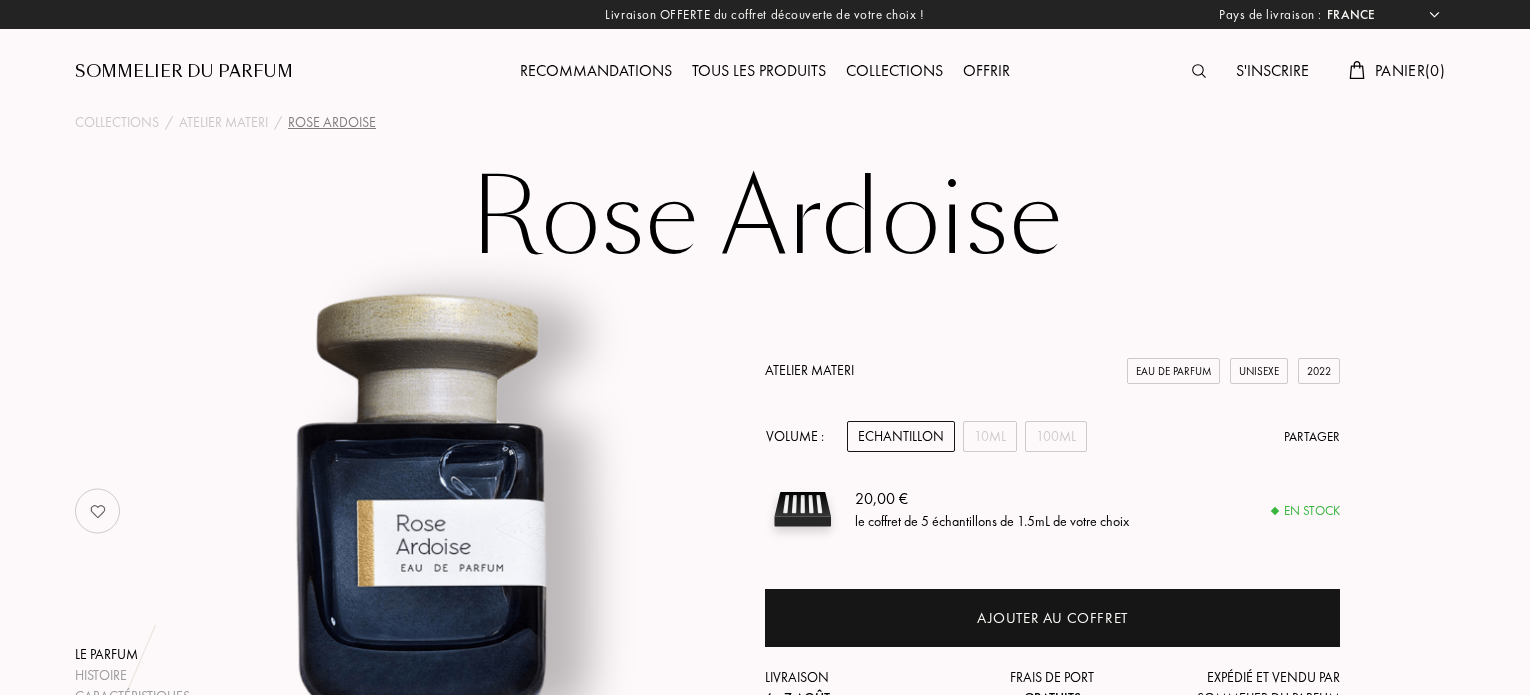 select on "FR" 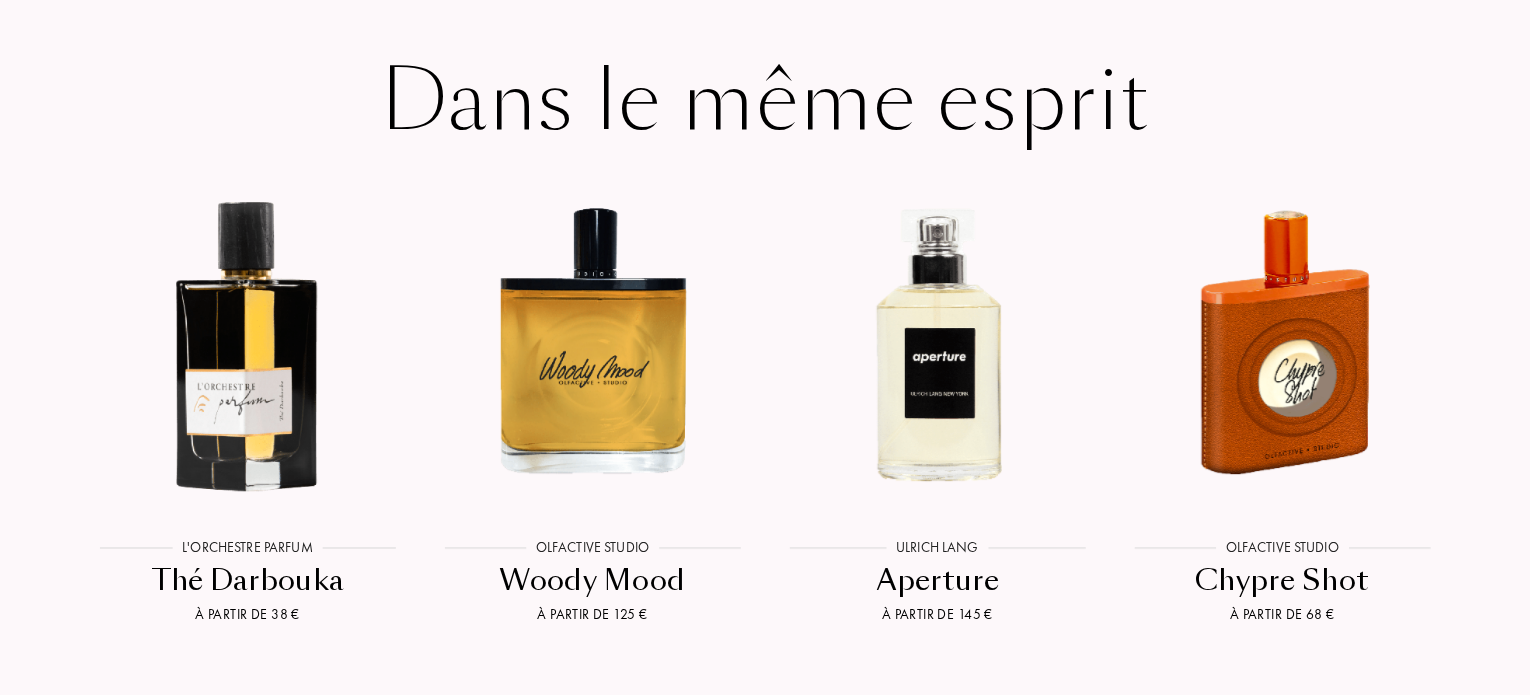 scroll, scrollTop: 3440, scrollLeft: 0, axis: vertical 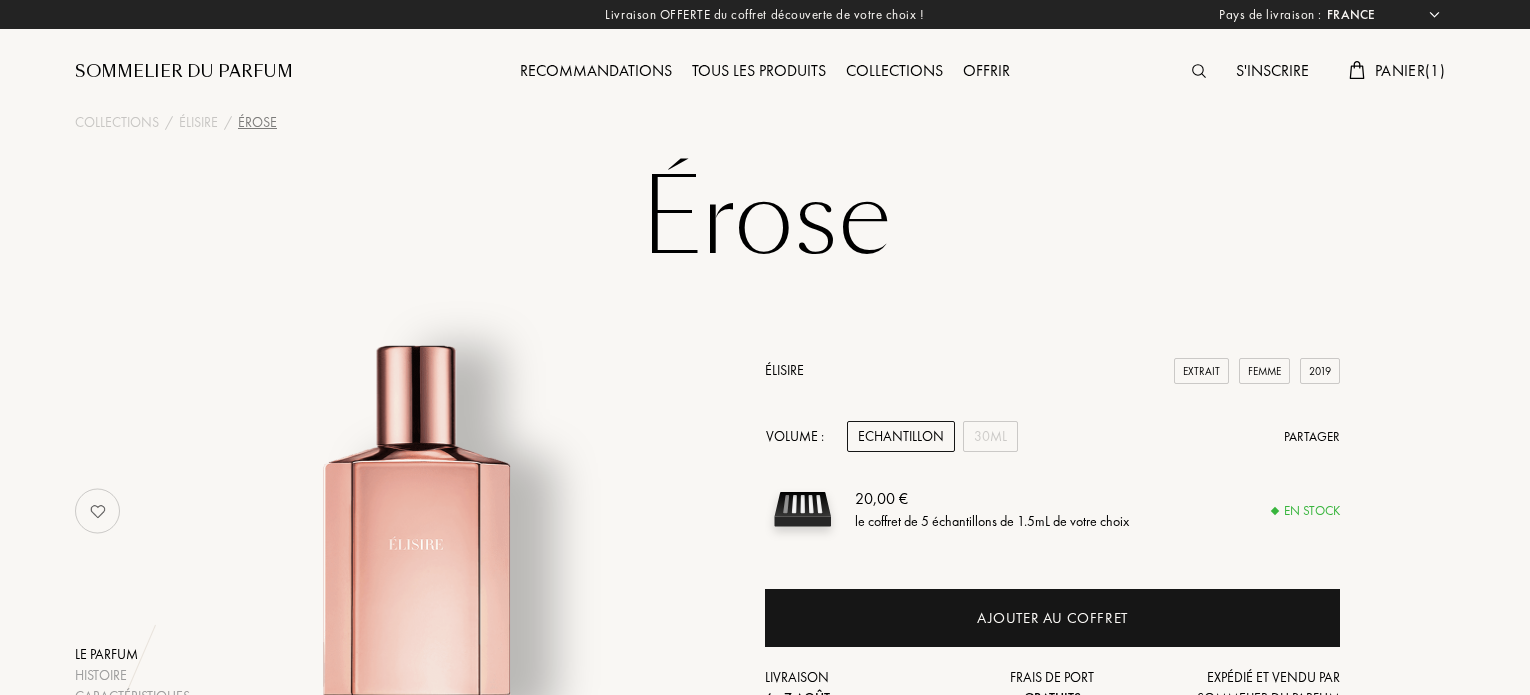 select on "FR" 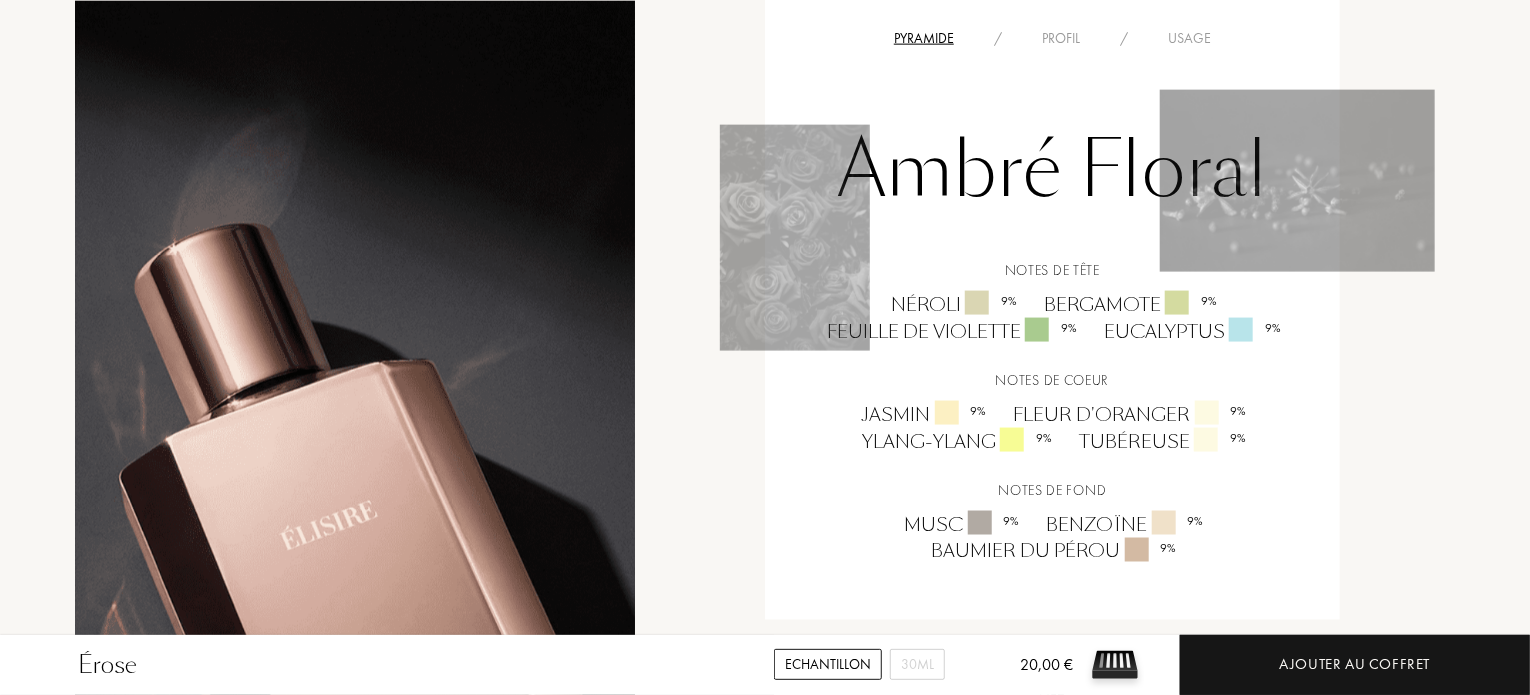 scroll, scrollTop: 1360, scrollLeft: 0, axis: vertical 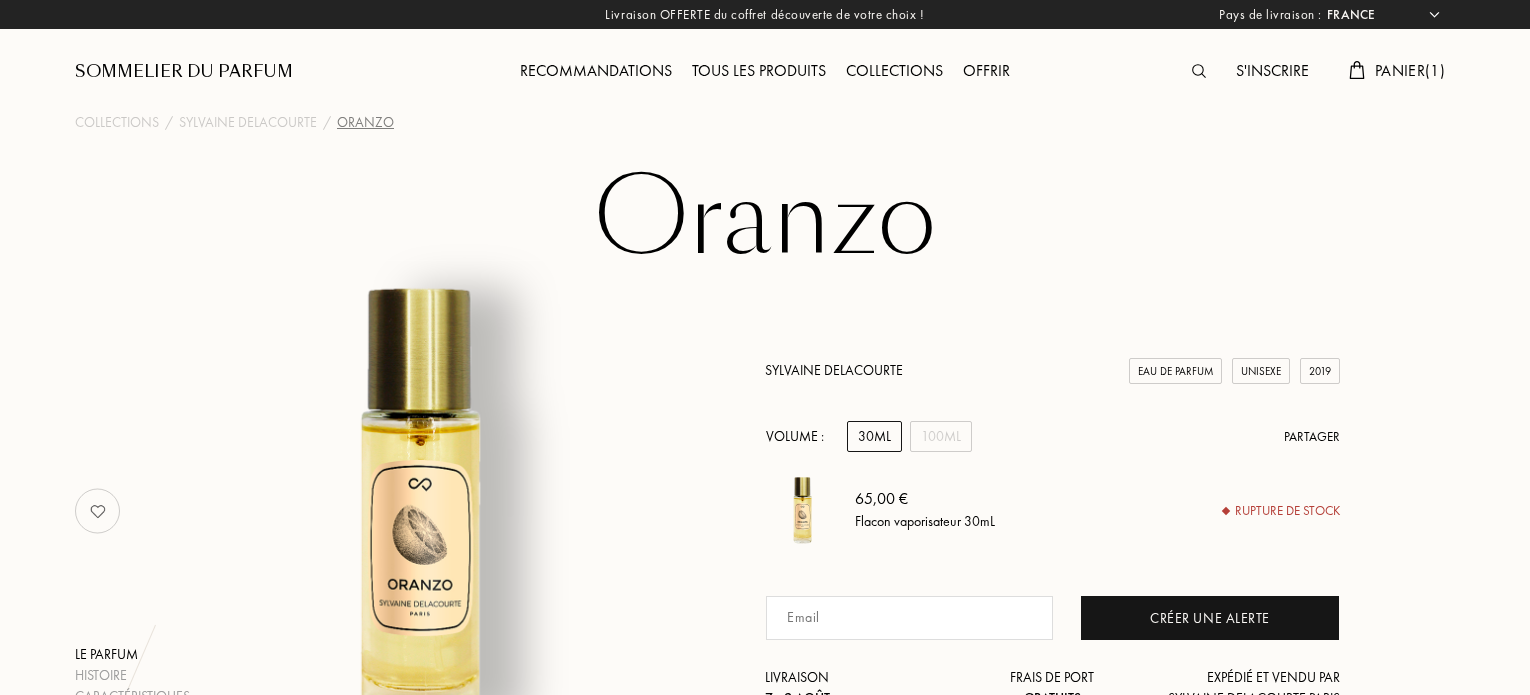 select on "FR" 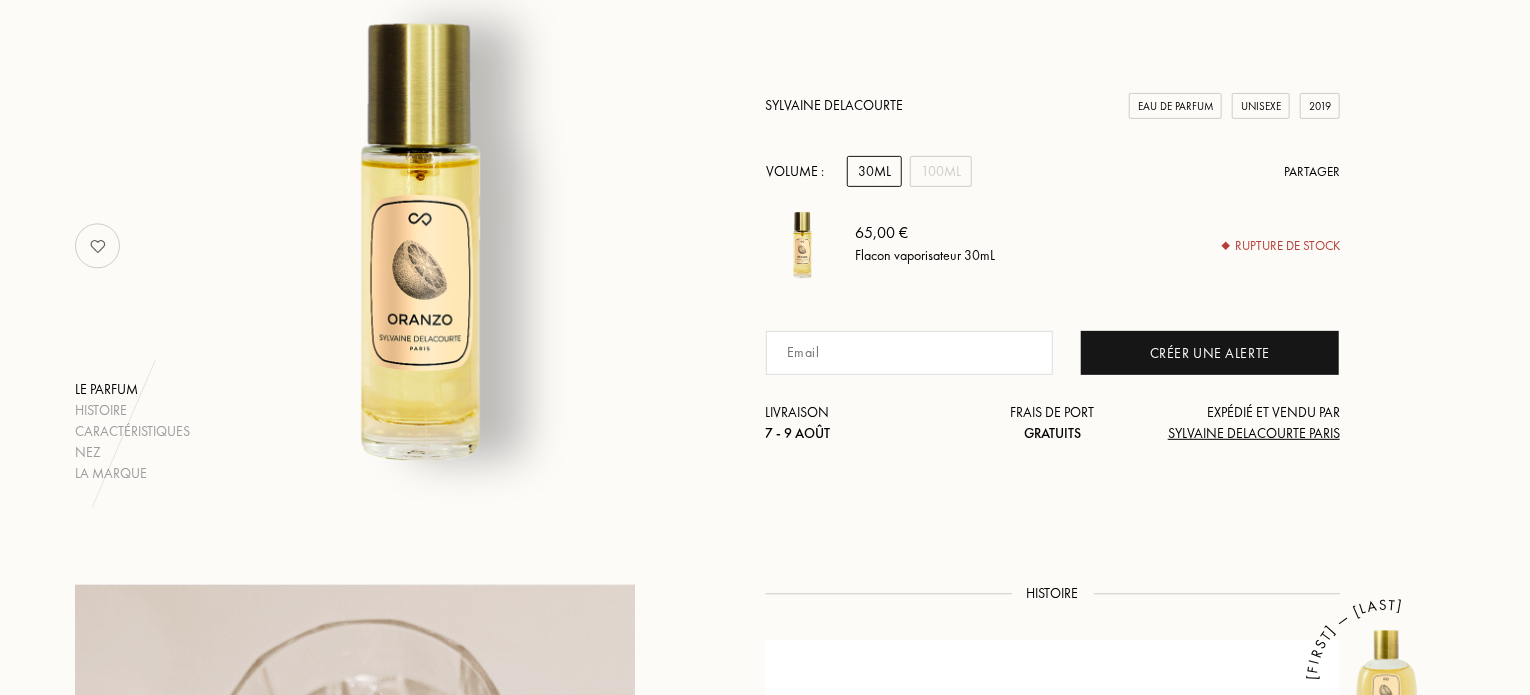 scroll, scrollTop: 200, scrollLeft: 0, axis: vertical 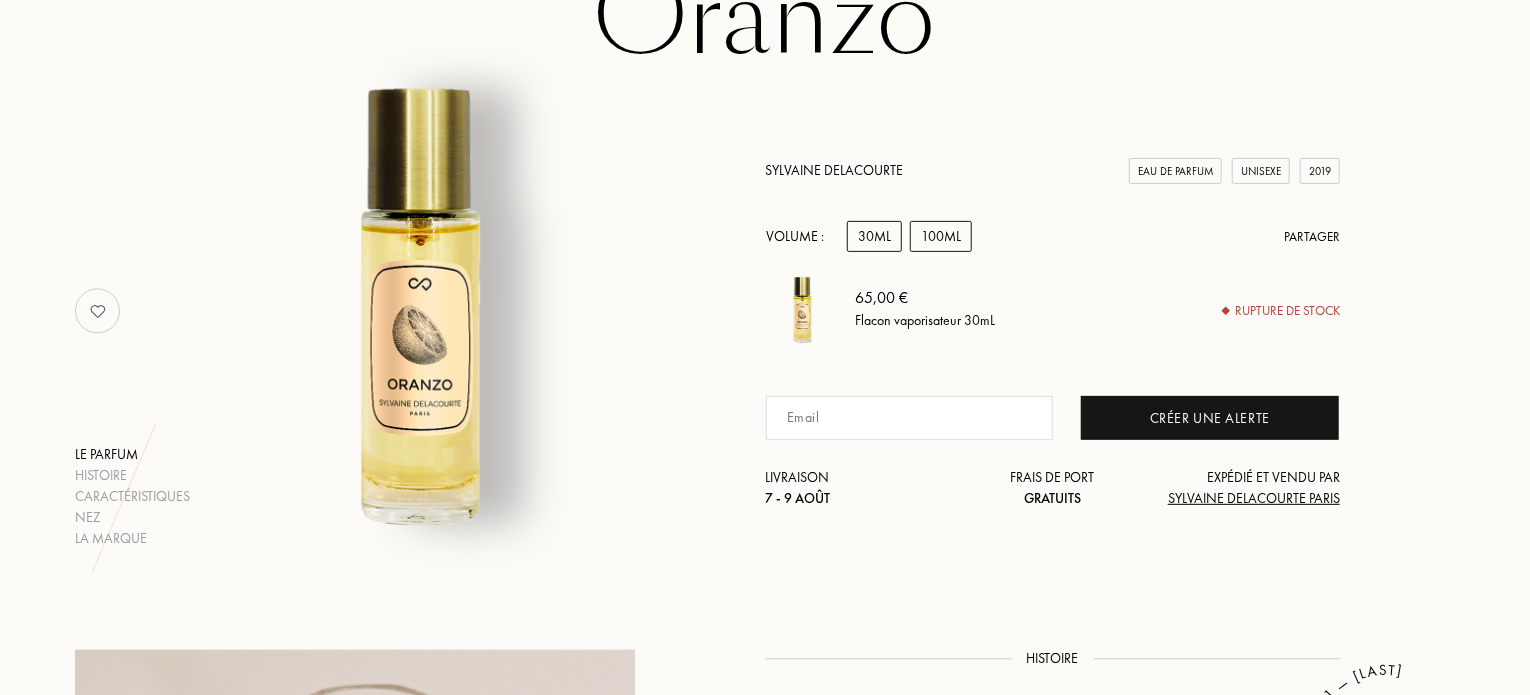 click on "100mL" at bounding box center [941, 236] 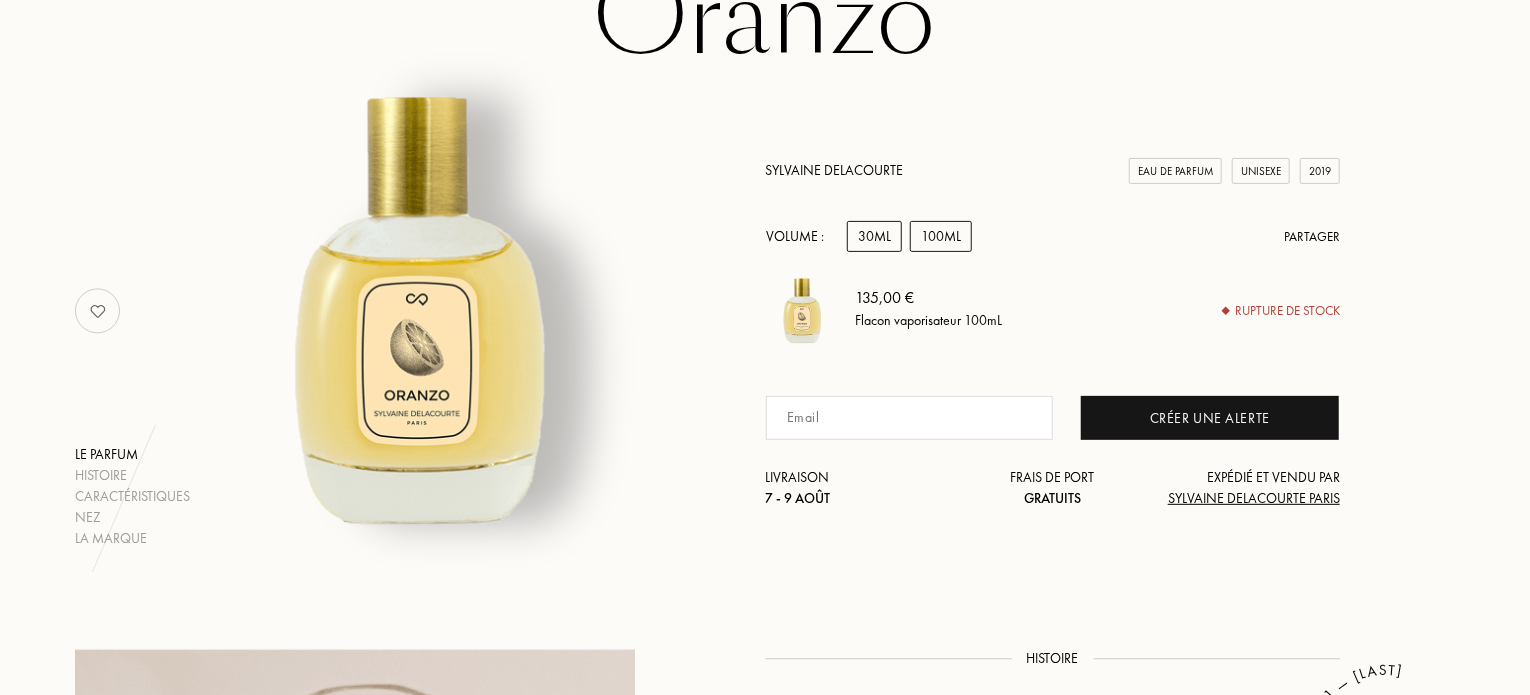 click on "30mL" at bounding box center [874, 236] 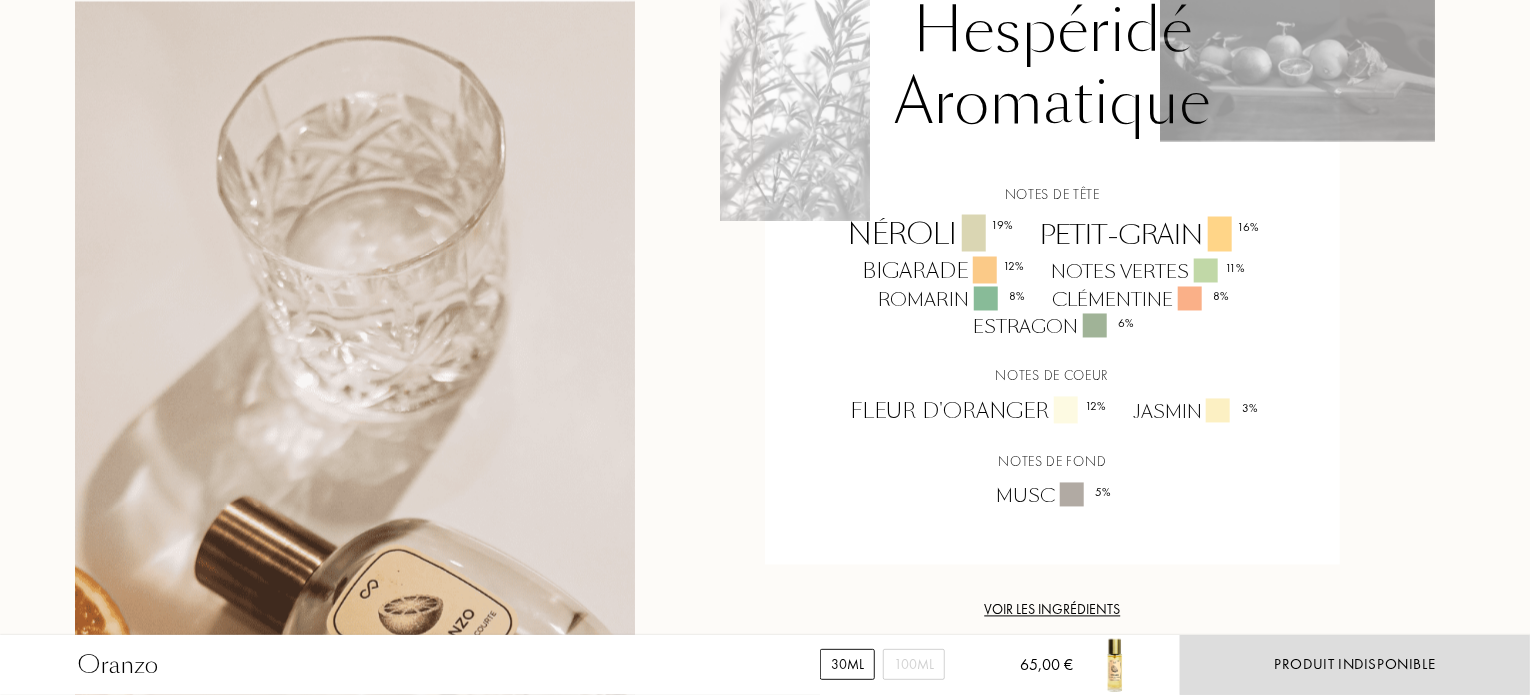 scroll, scrollTop: 1680, scrollLeft: 0, axis: vertical 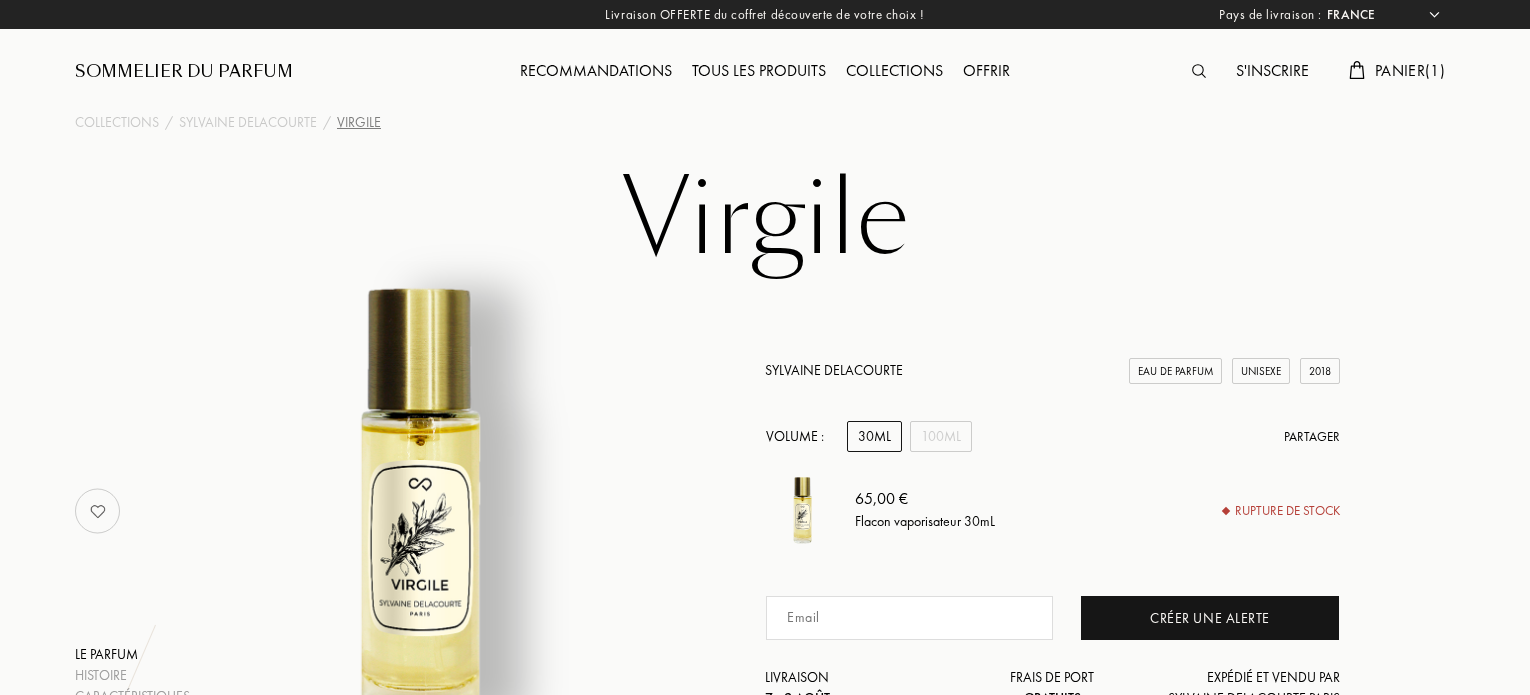 select on "FR" 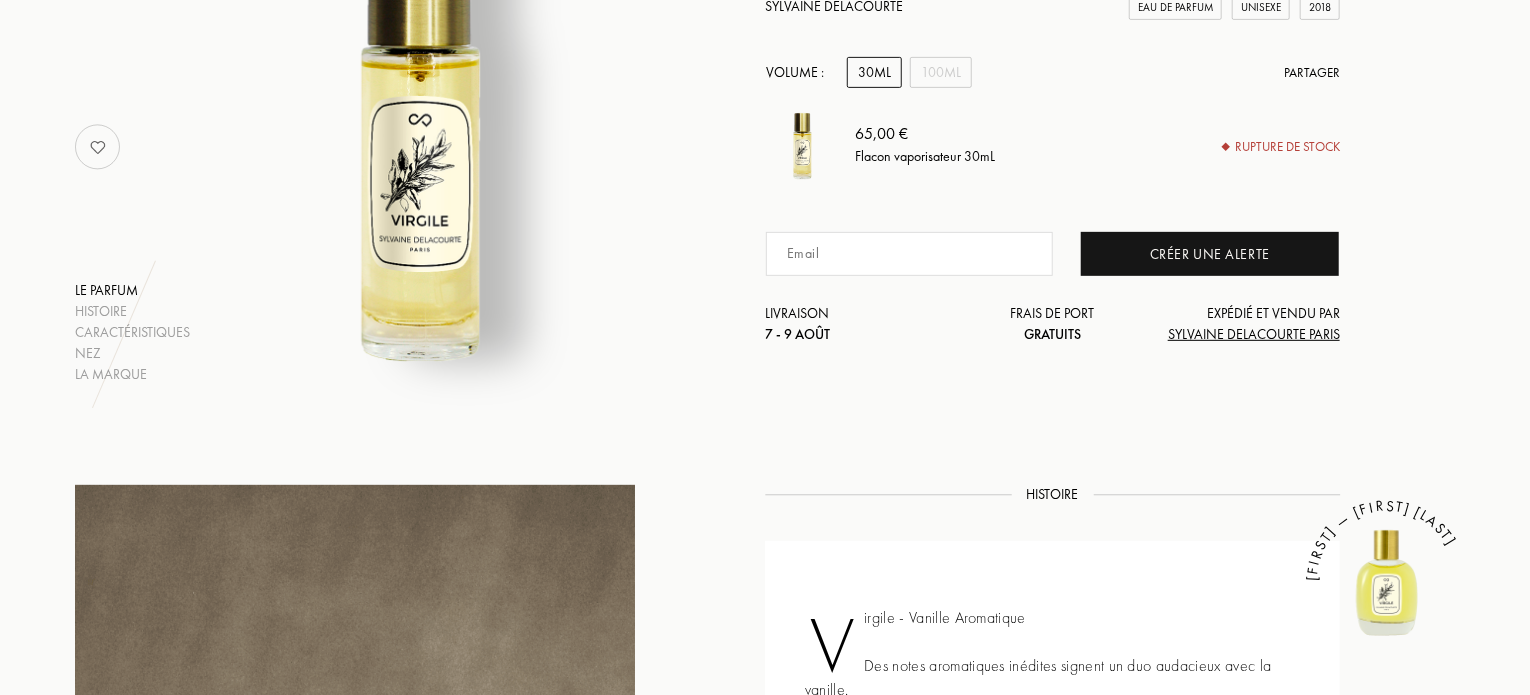 scroll, scrollTop: 200, scrollLeft: 0, axis: vertical 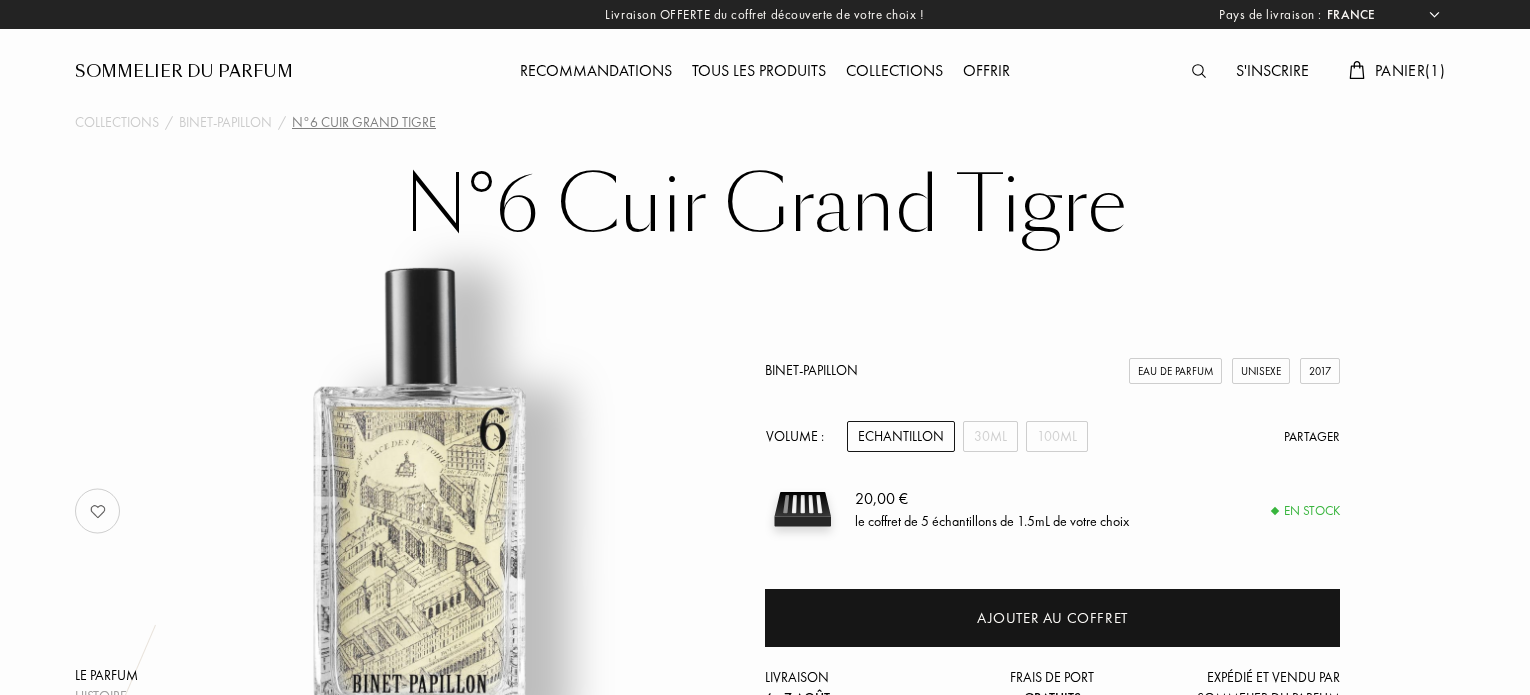 select on "FR" 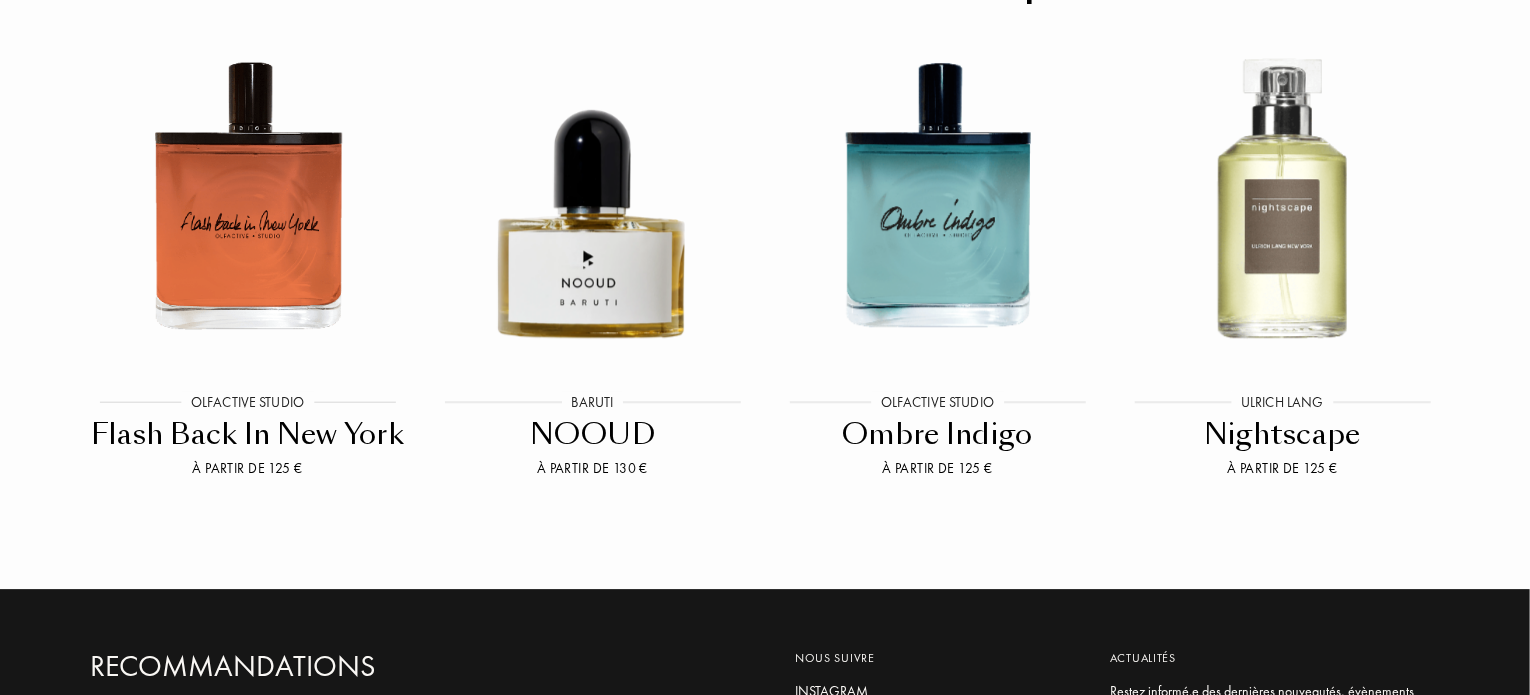 scroll, scrollTop: 2800, scrollLeft: 0, axis: vertical 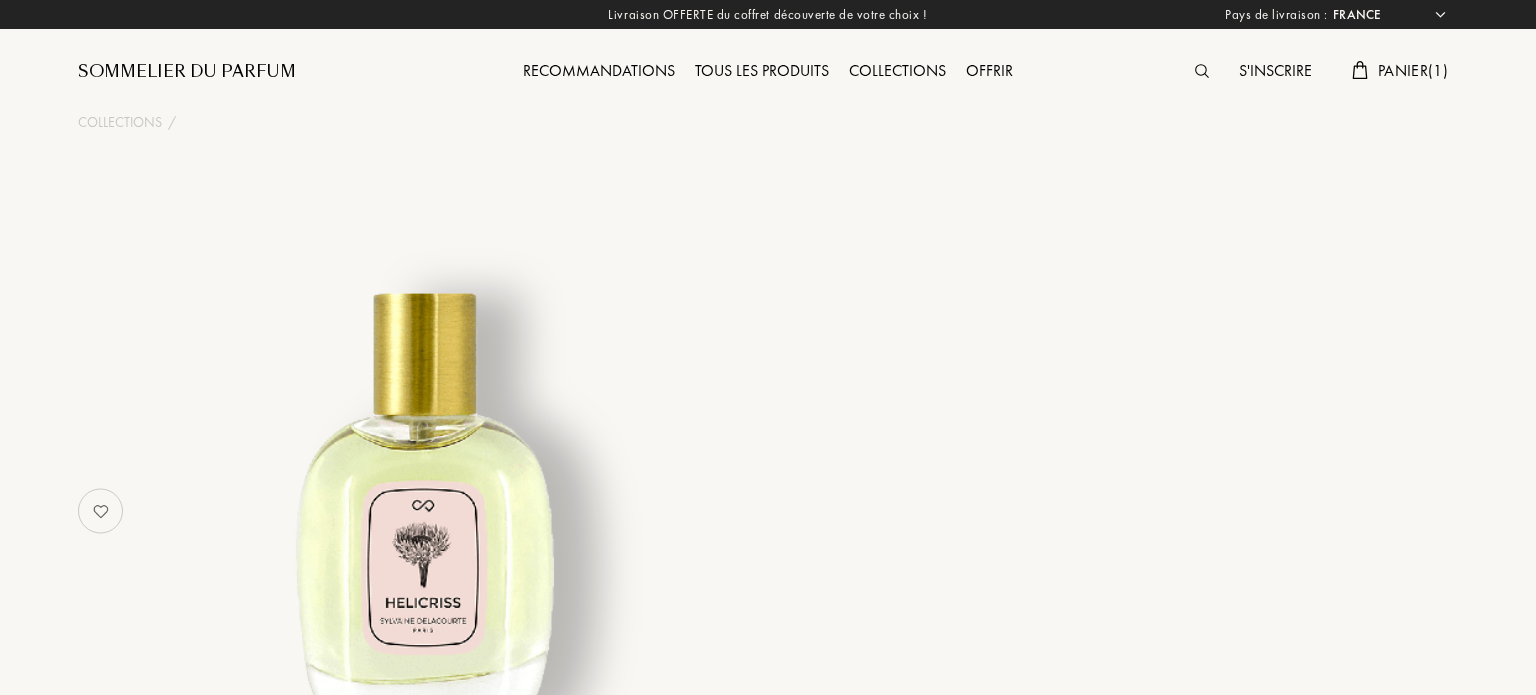 select on "FR" 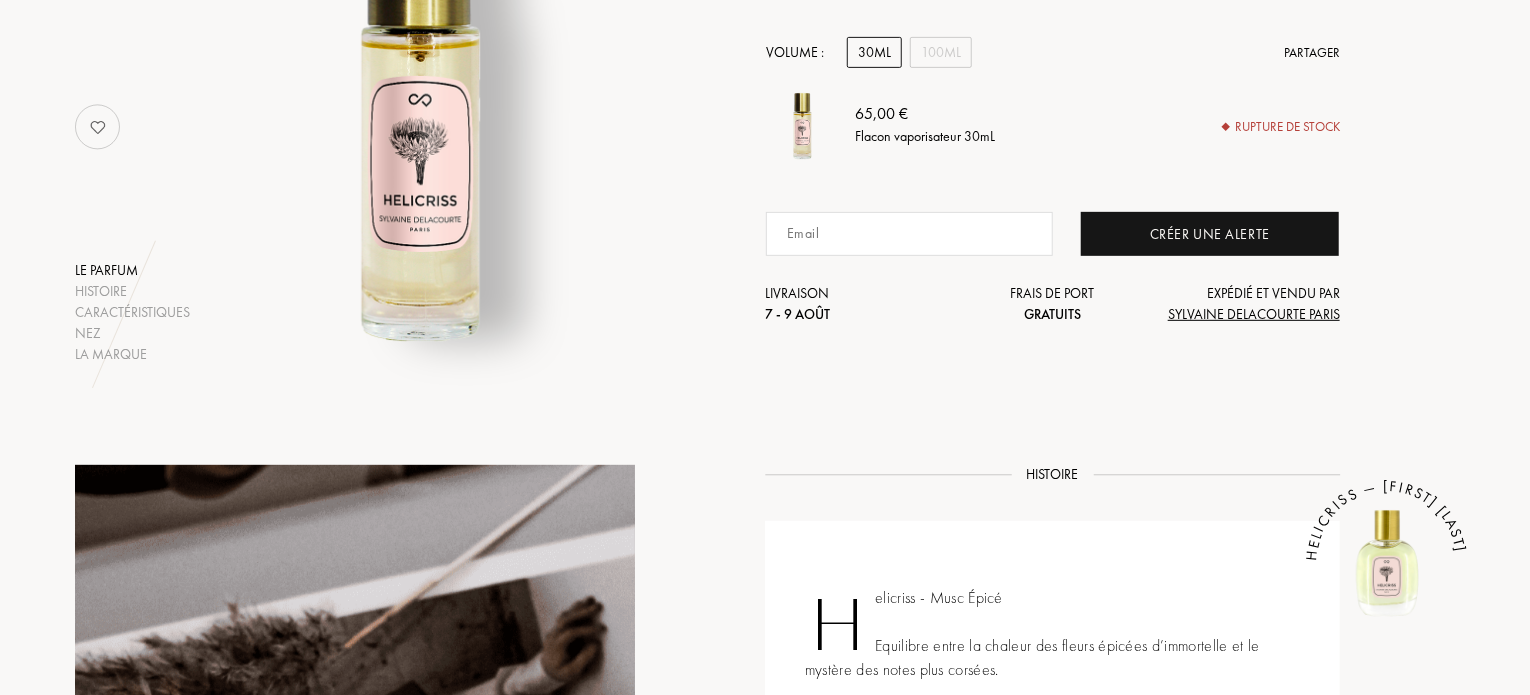 scroll, scrollTop: 320, scrollLeft: 0, axis: vertical 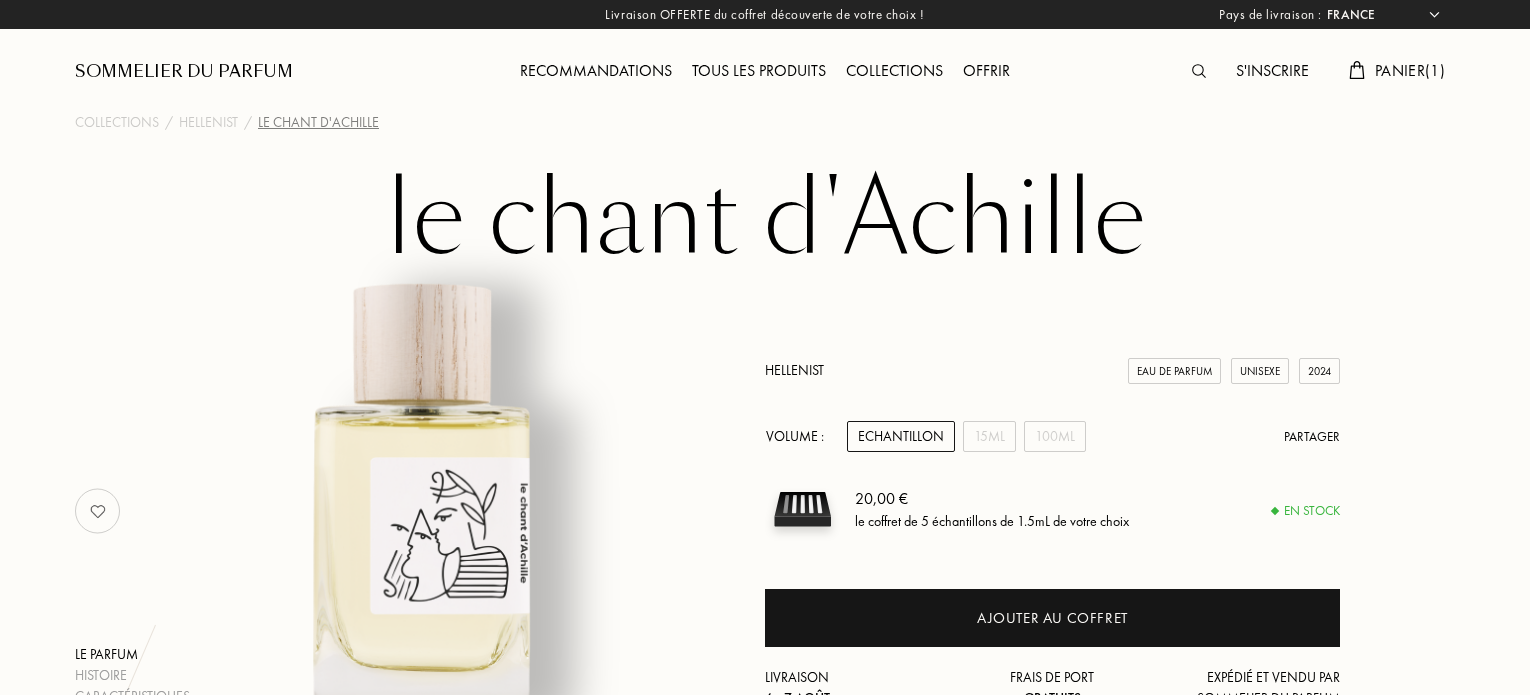 select on "FR" 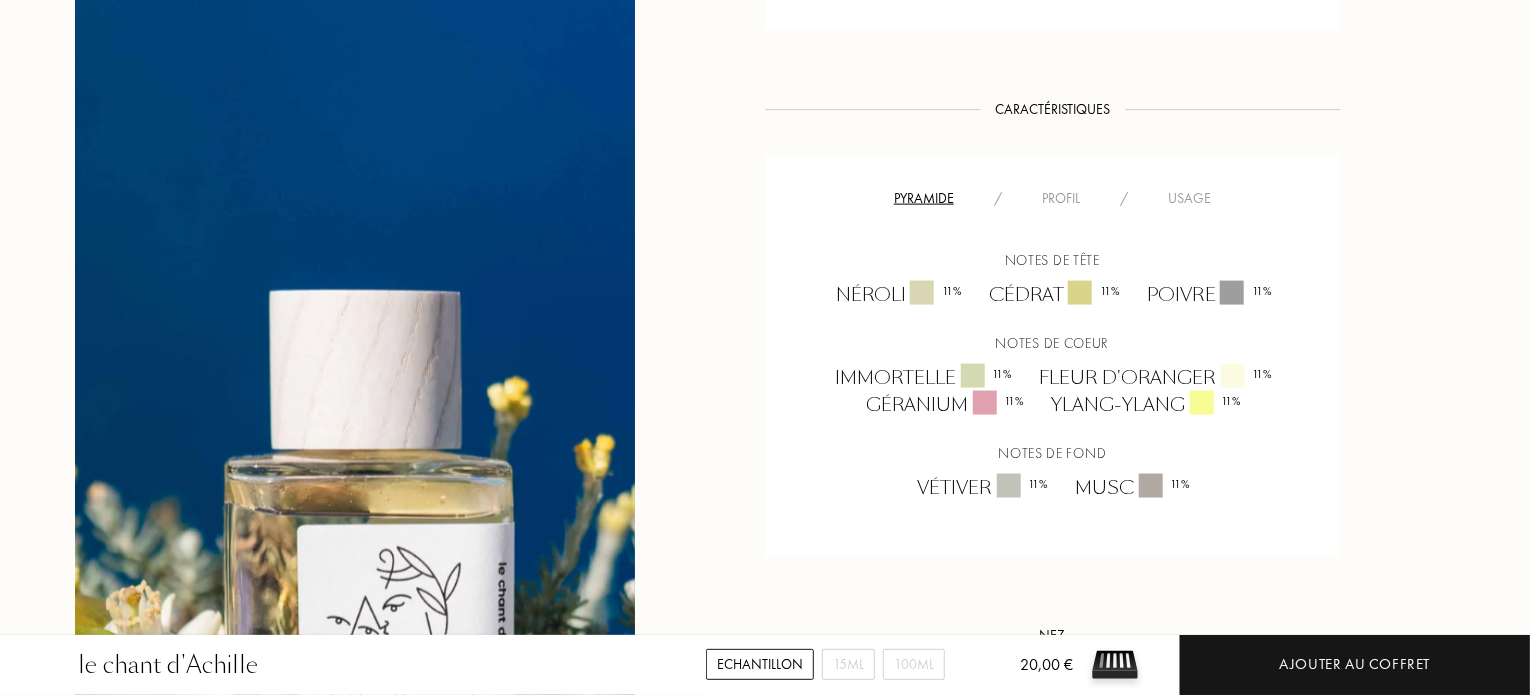 scroll, scrollTop: 1320, scrollLeft: 0, axis: vertical 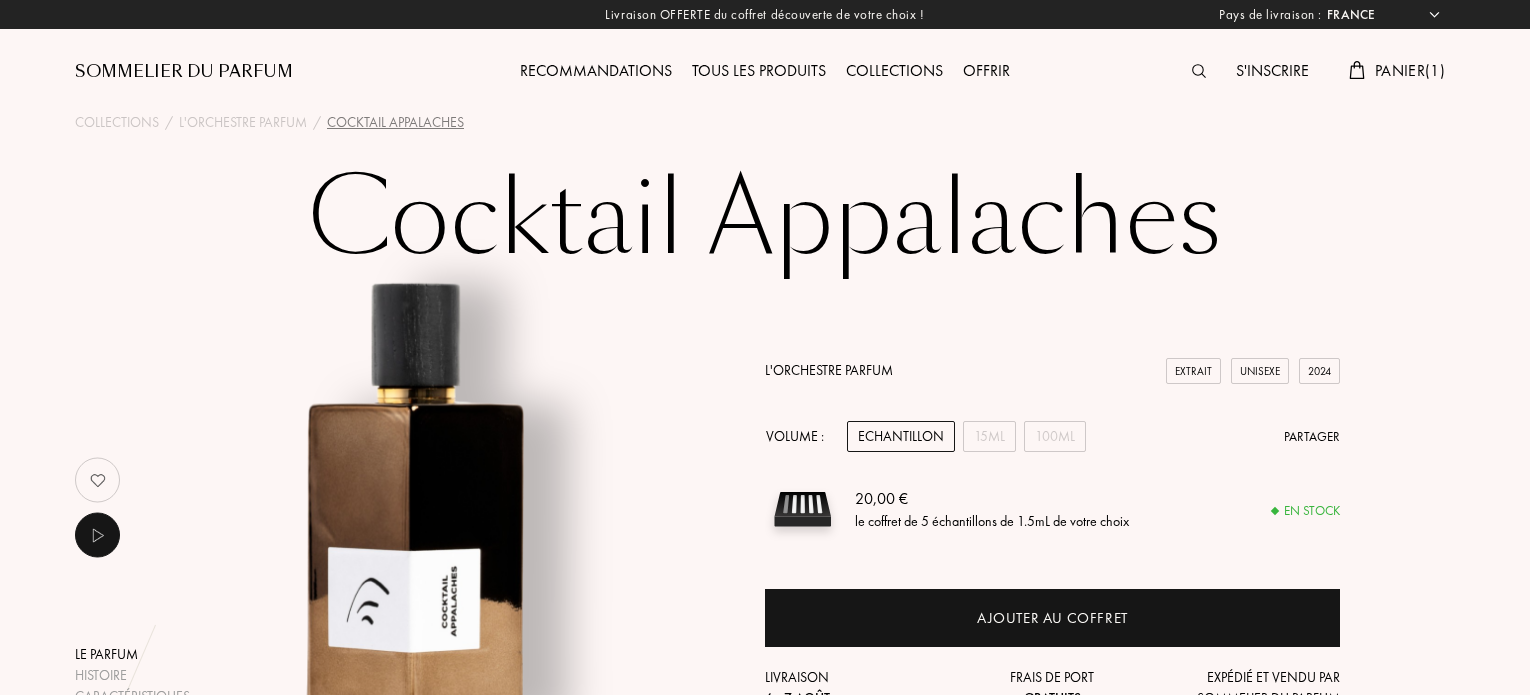 select on "FR" 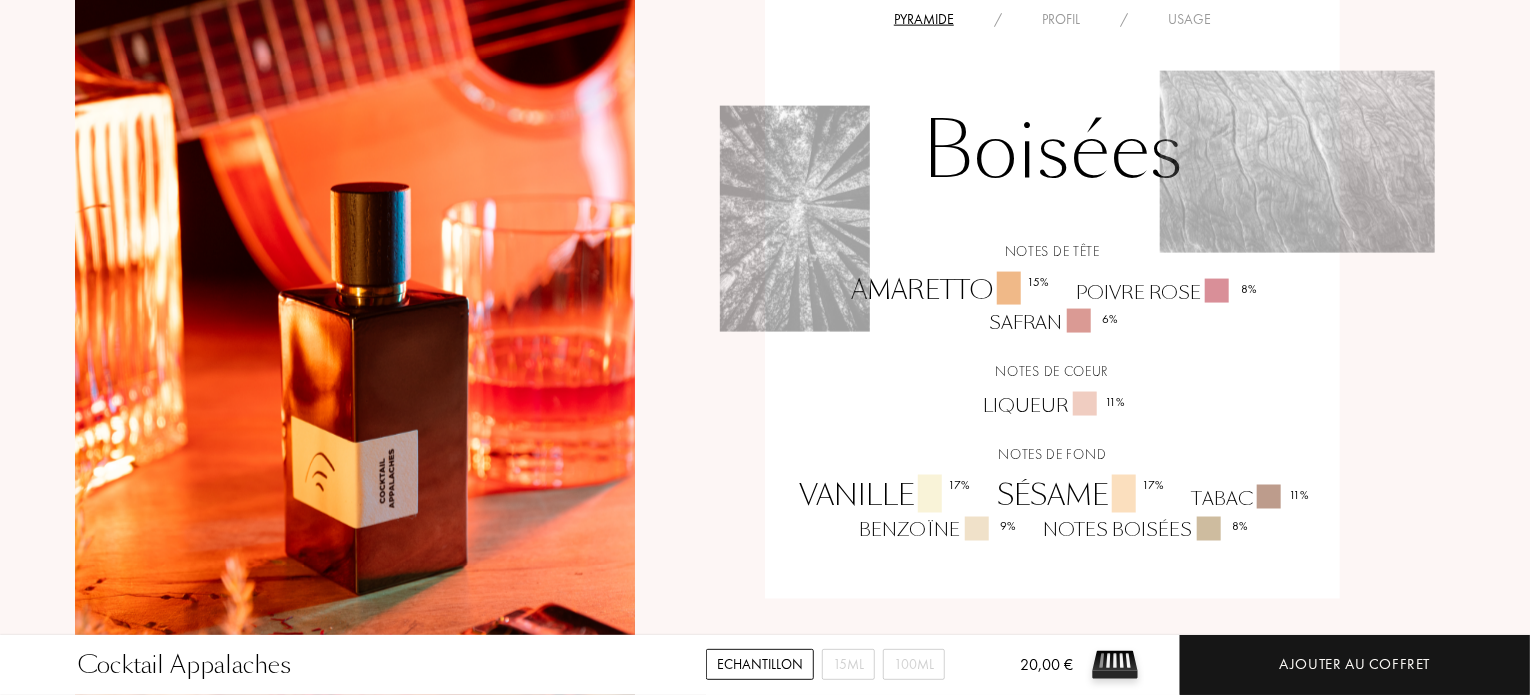 scroll, scrollTop: 1440, scrollLeft: 0, axis: vertical 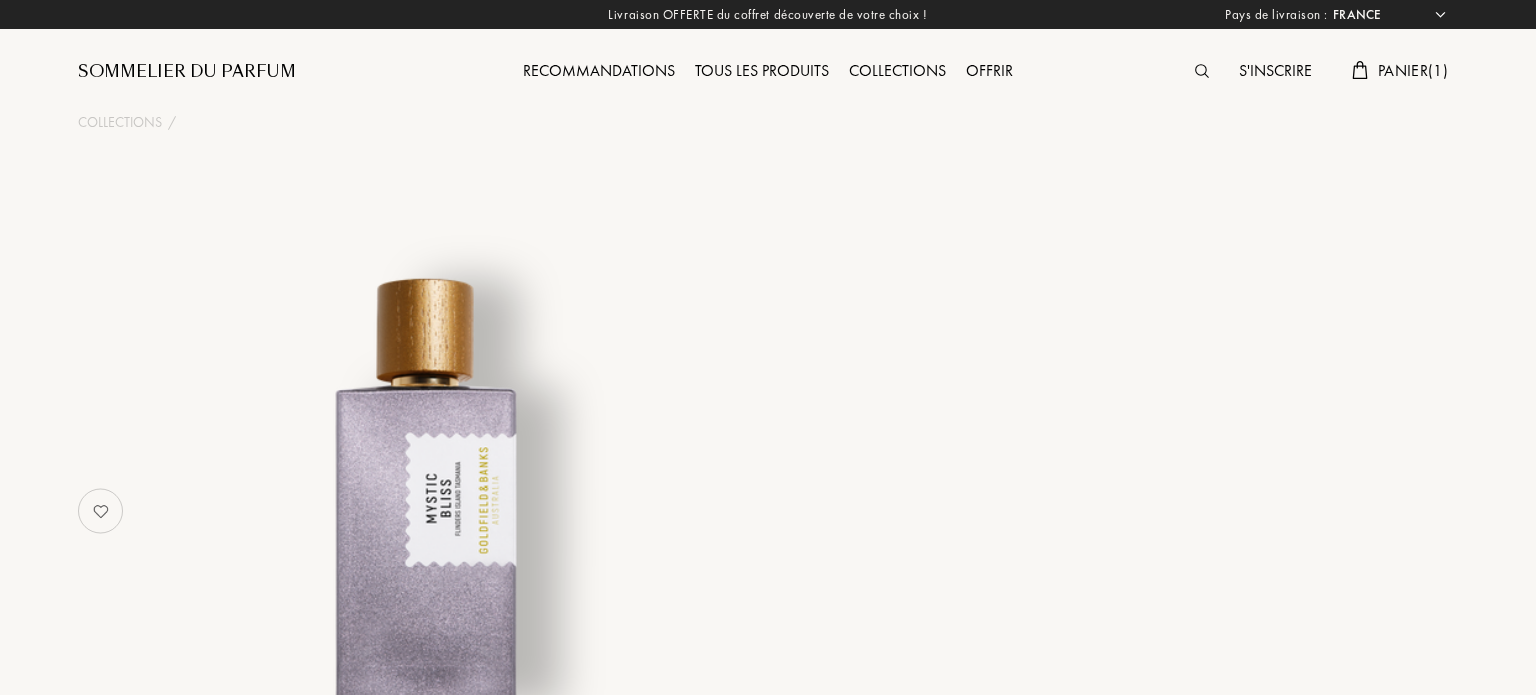 select on "FR" 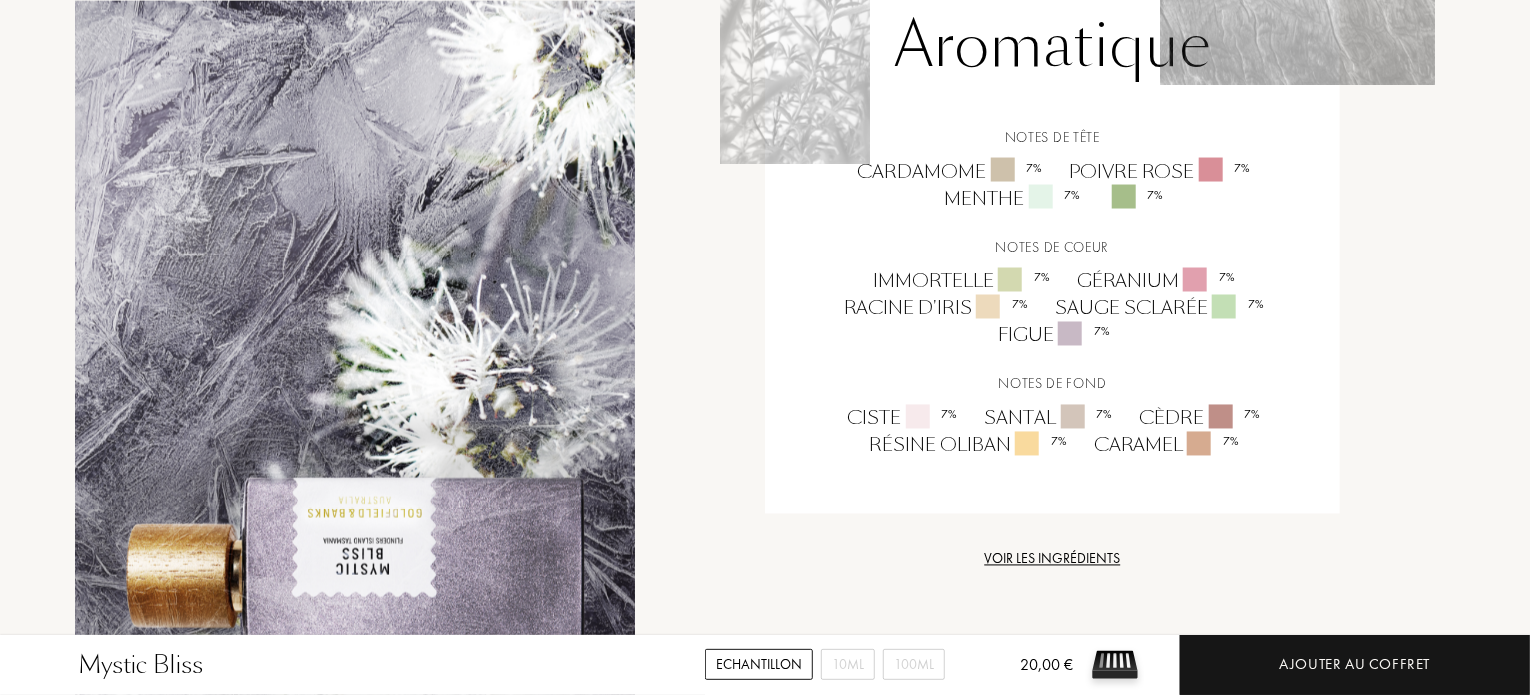 scroll, scrollTop: 1680, scrollLeft: 0, axis: vertical 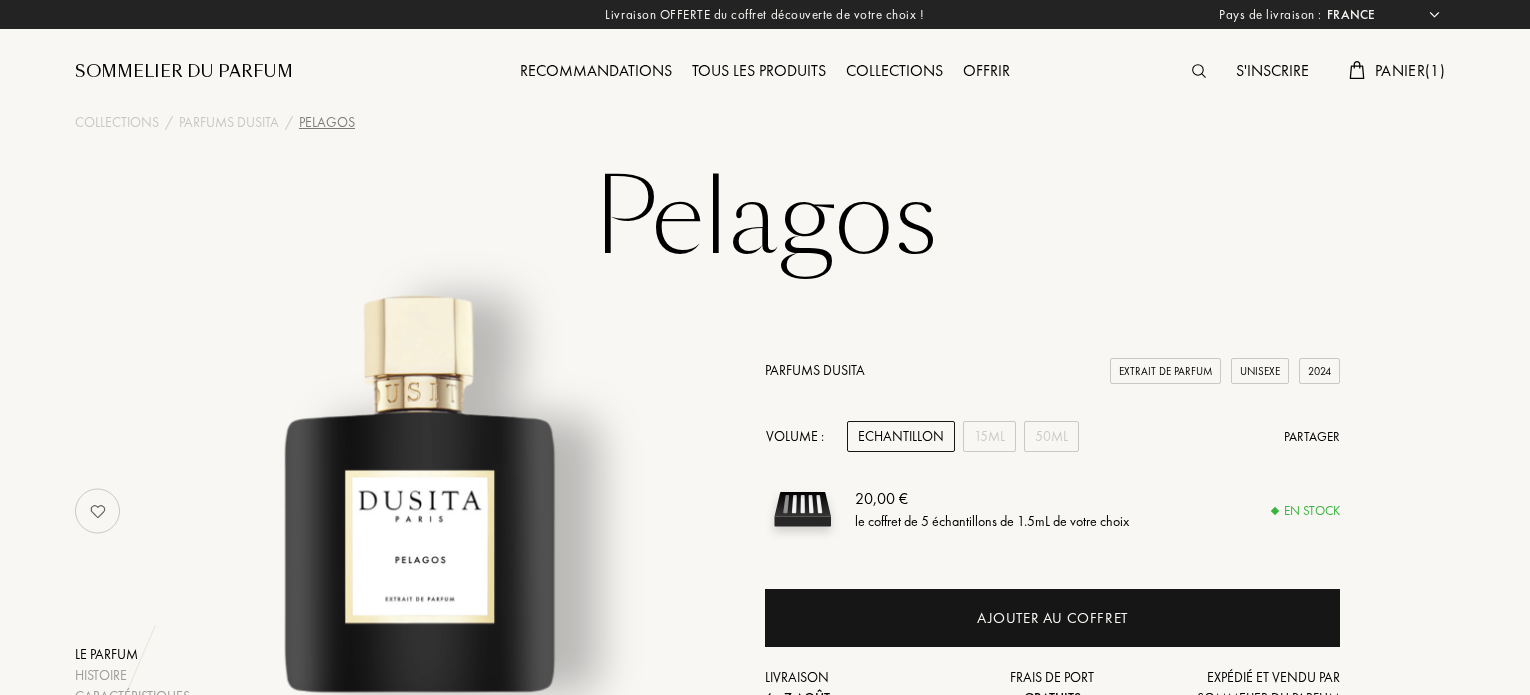 select on "FR" 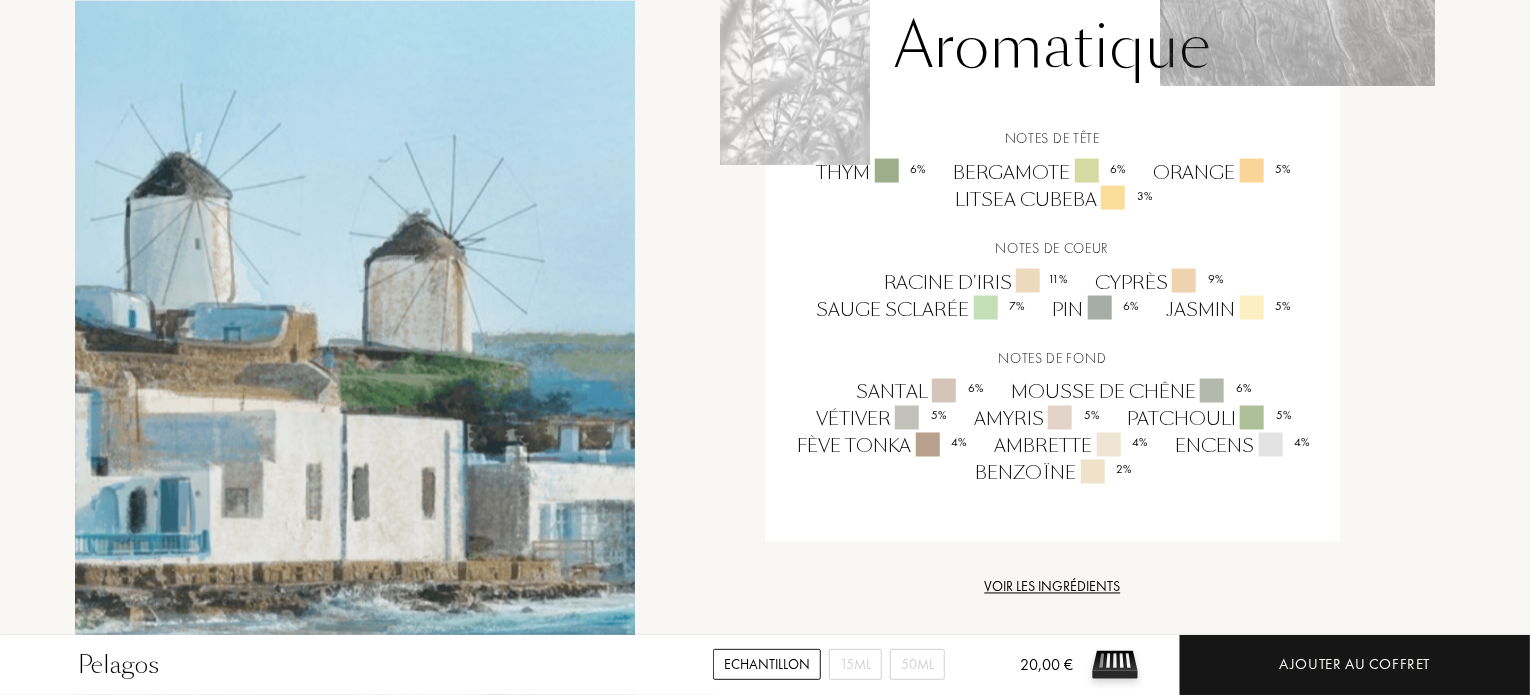 scroll, scrollTop: 1560, scrollLeft: 0, axis: vertical 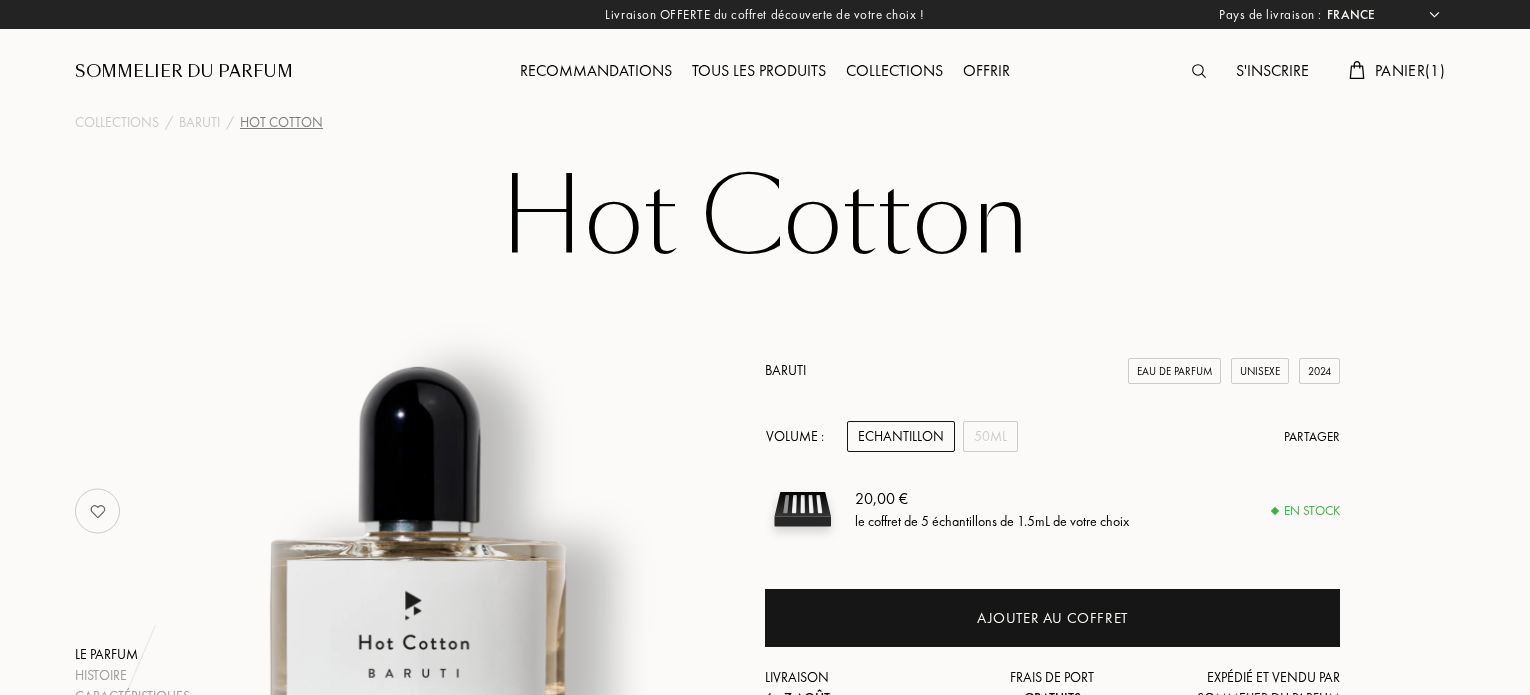 select on "FR" 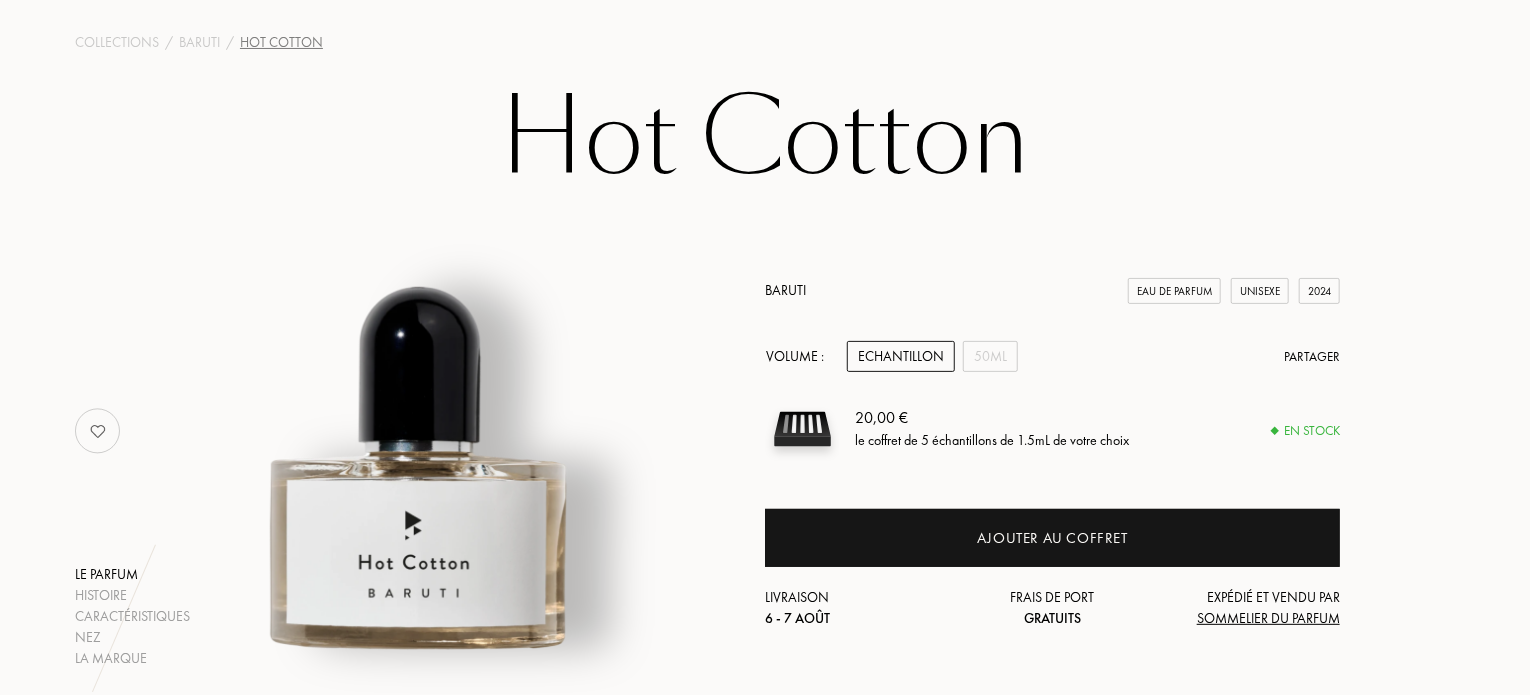 scroll, scrollTop: 120, scrollLeft: 0, axis: vertical 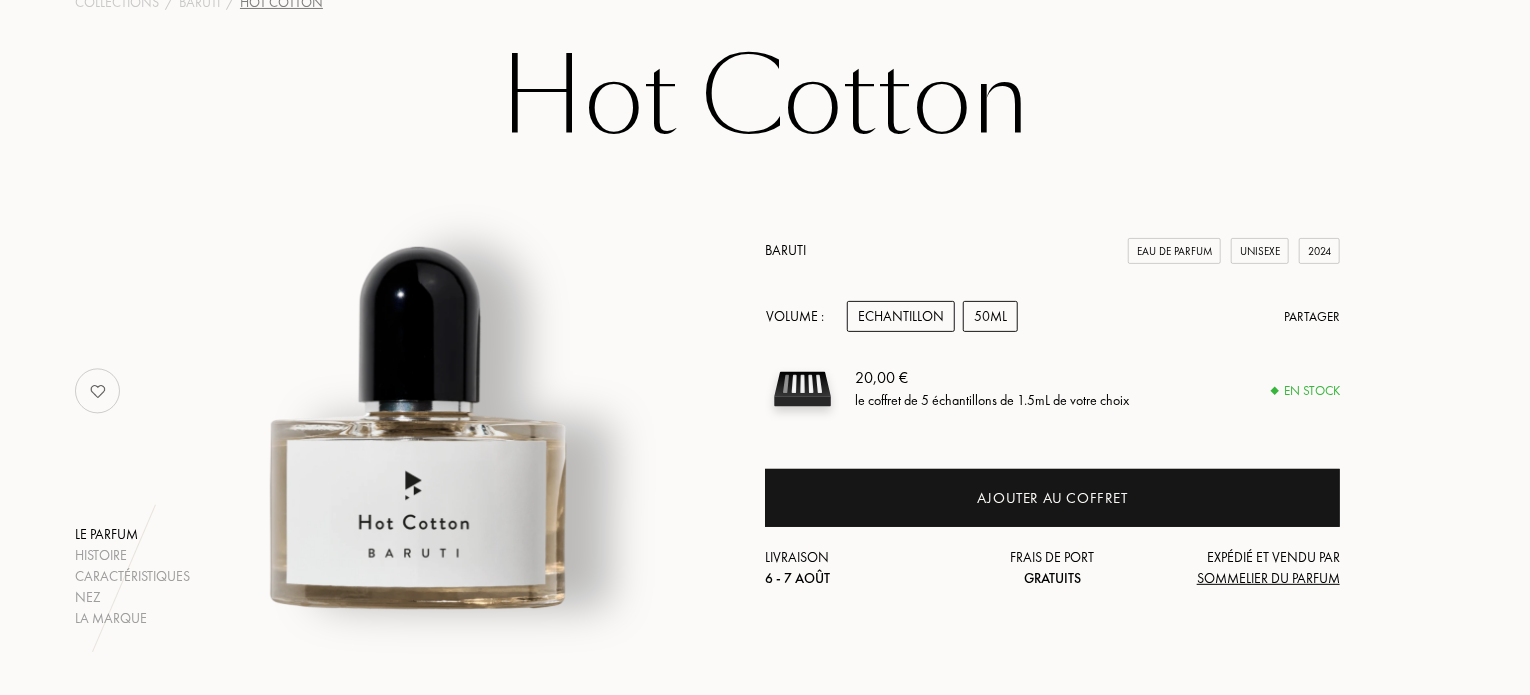 click on "50mL" at bounding box center (990, 316) 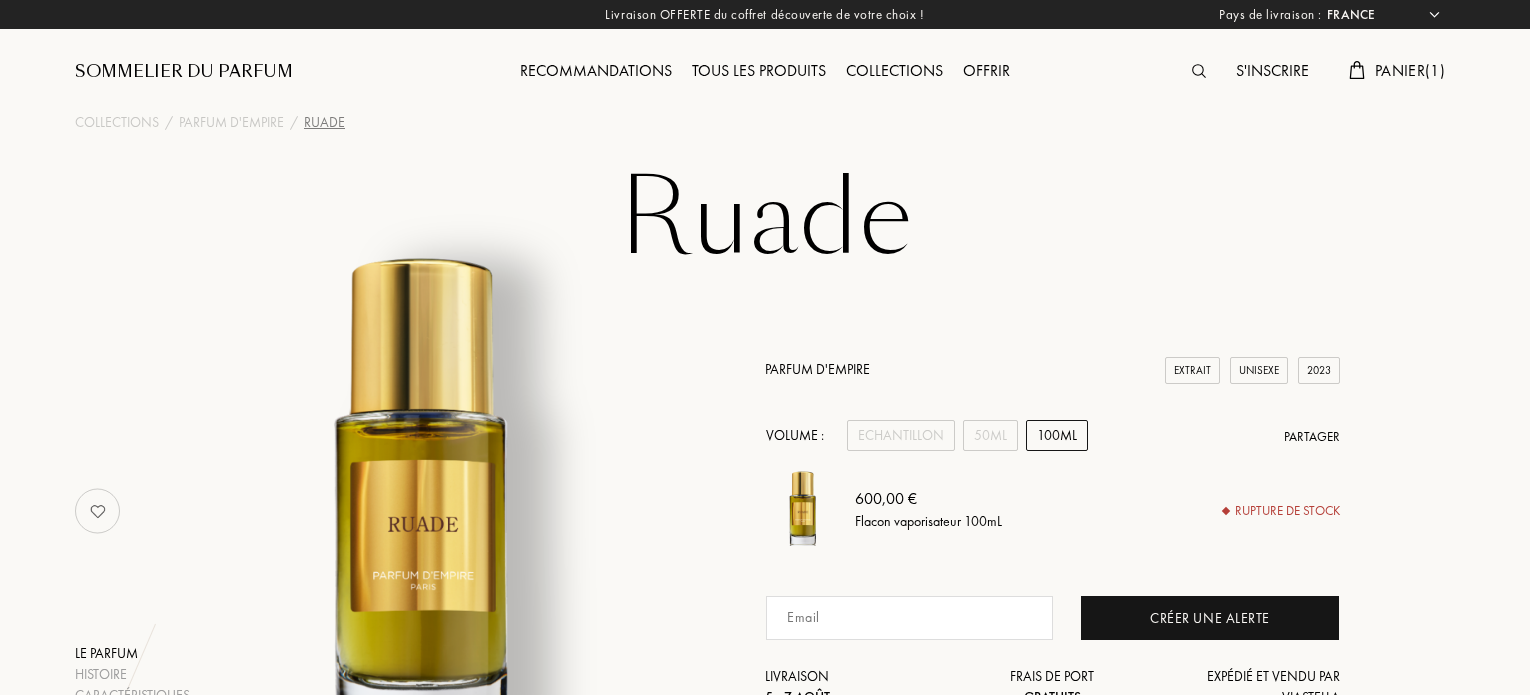 select on "FR" 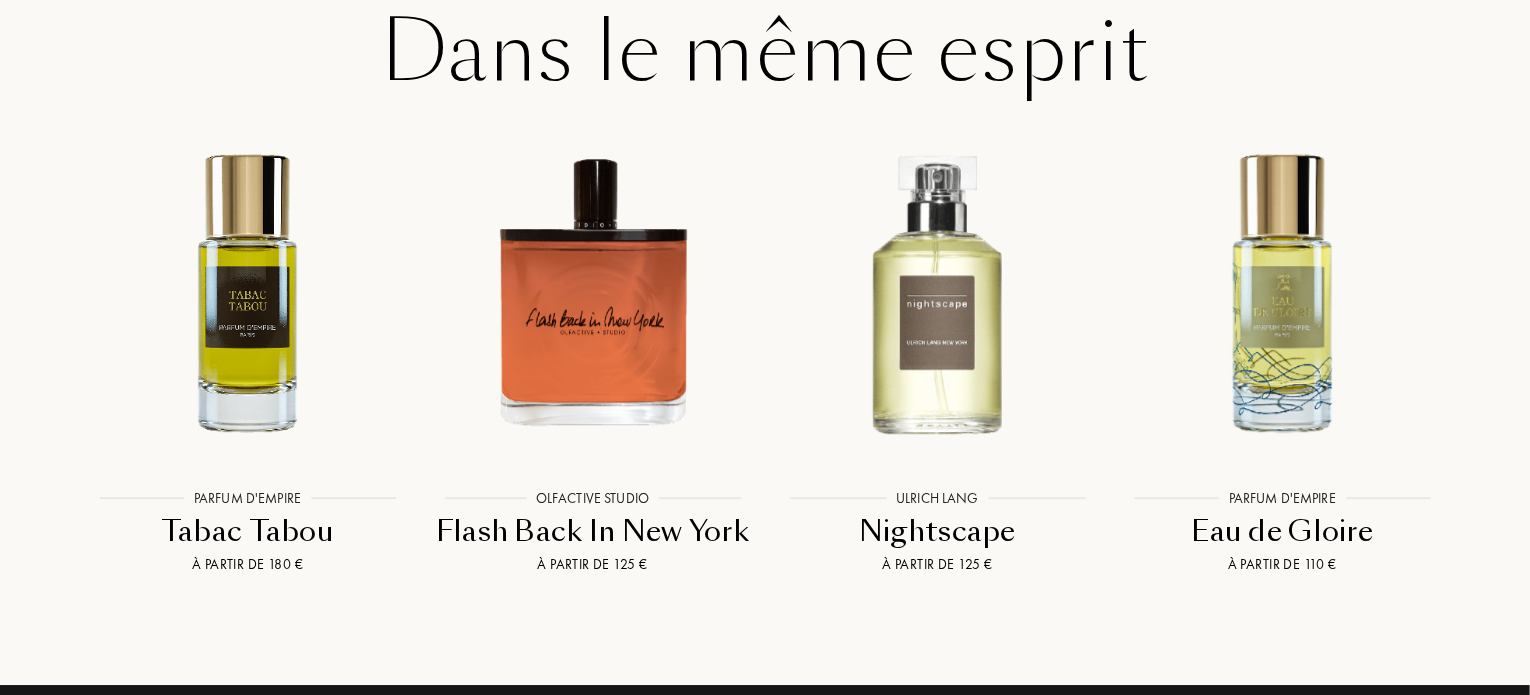 scroll, scrollTop: 2960, scrollLeft: 0, axis: vertical 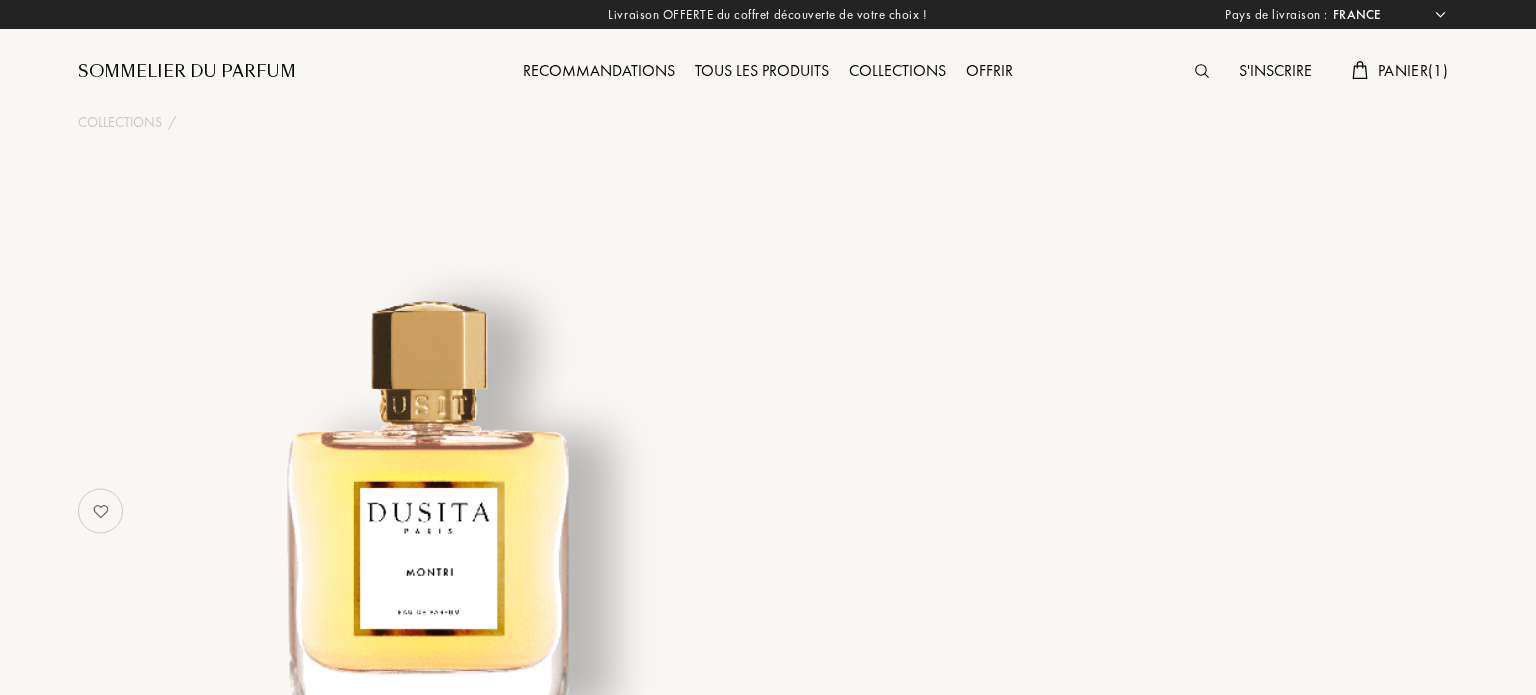select on "FR" 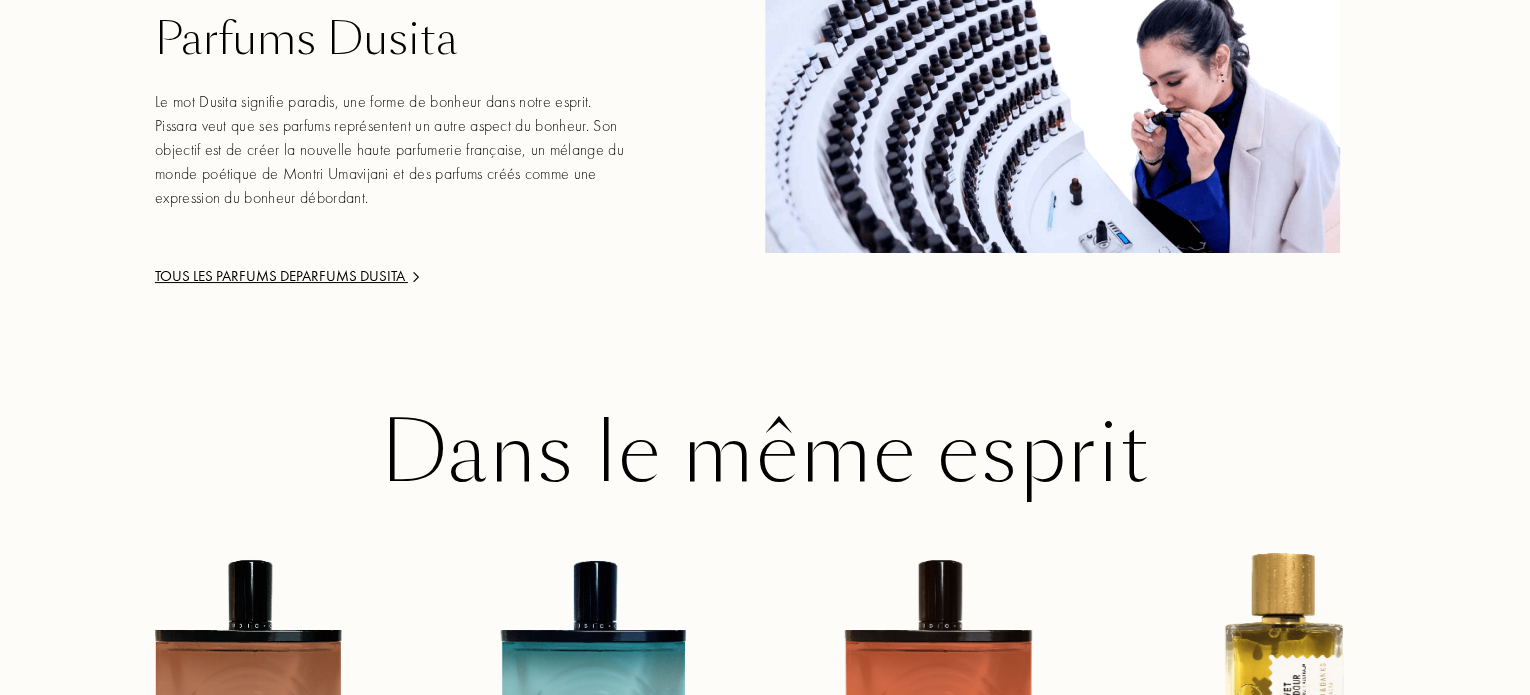 scroll, scrollTop: 3280, scrollLeft: 0, axis: vertical 